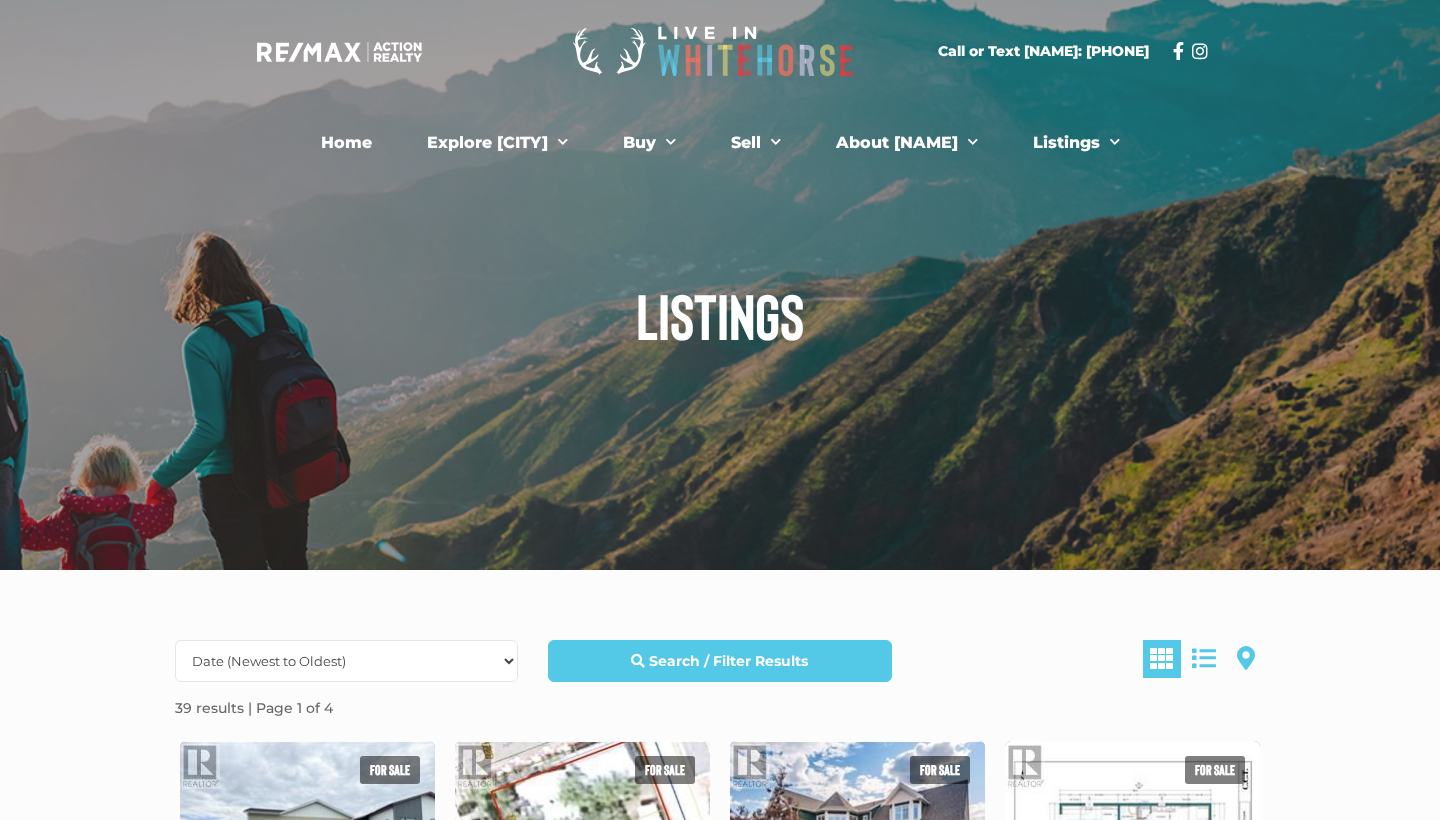 scroll, scrollTop: 0, scrollLeft: 0, axis: both 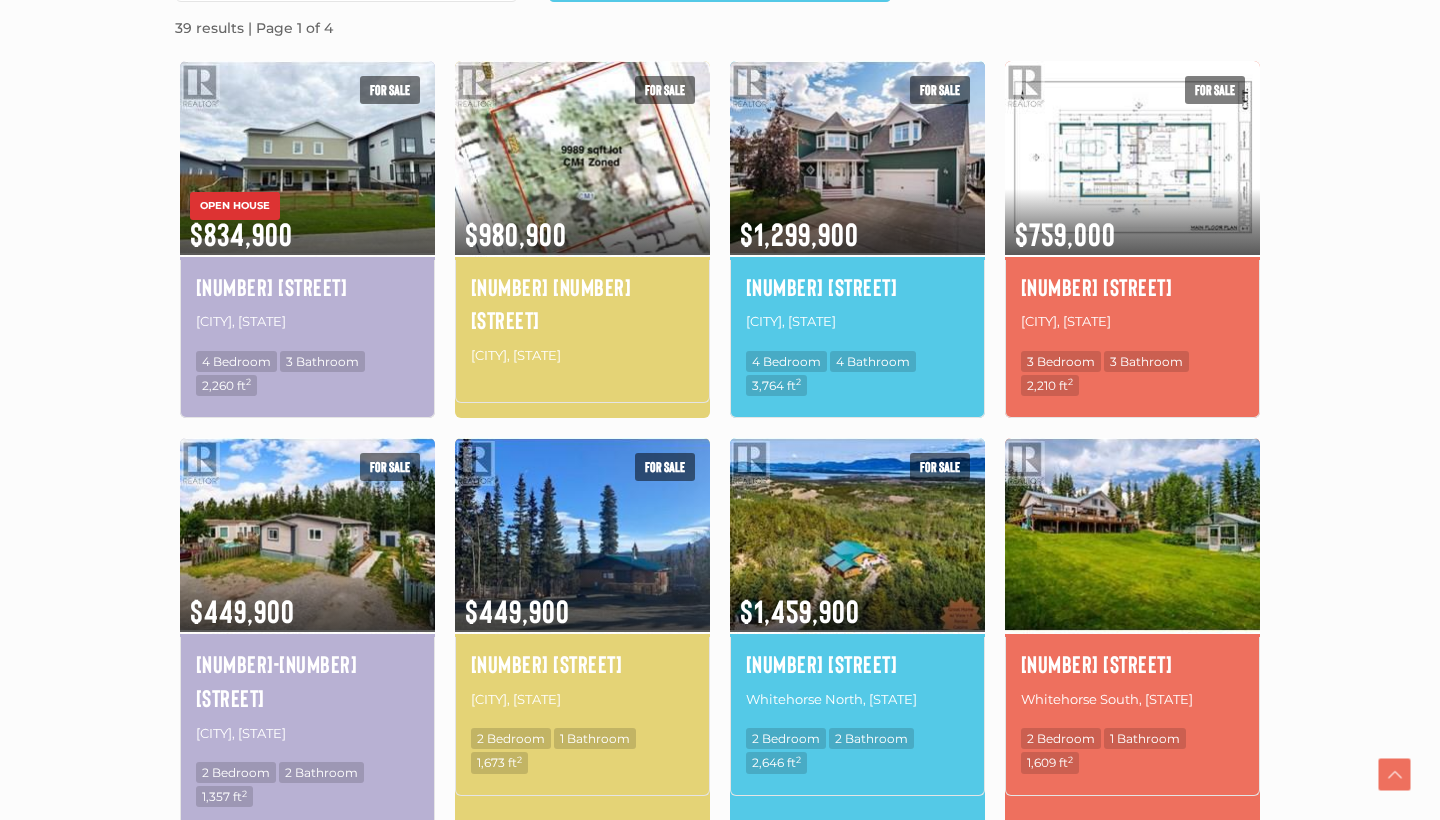 click at bounding box center (1132, 534) 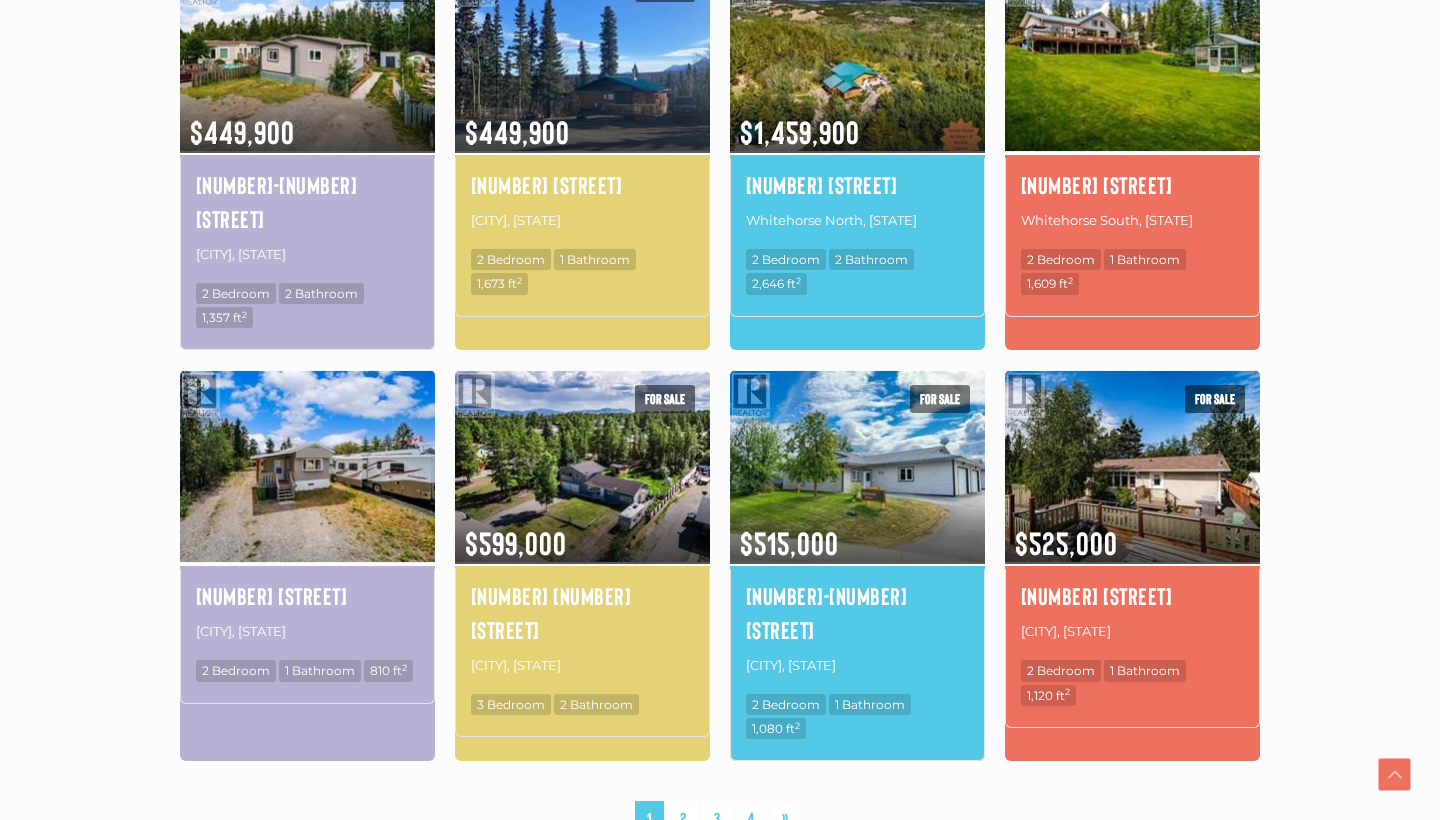 scroll, scrollTop: 1162, scrollLeft: 0, axis: vertical 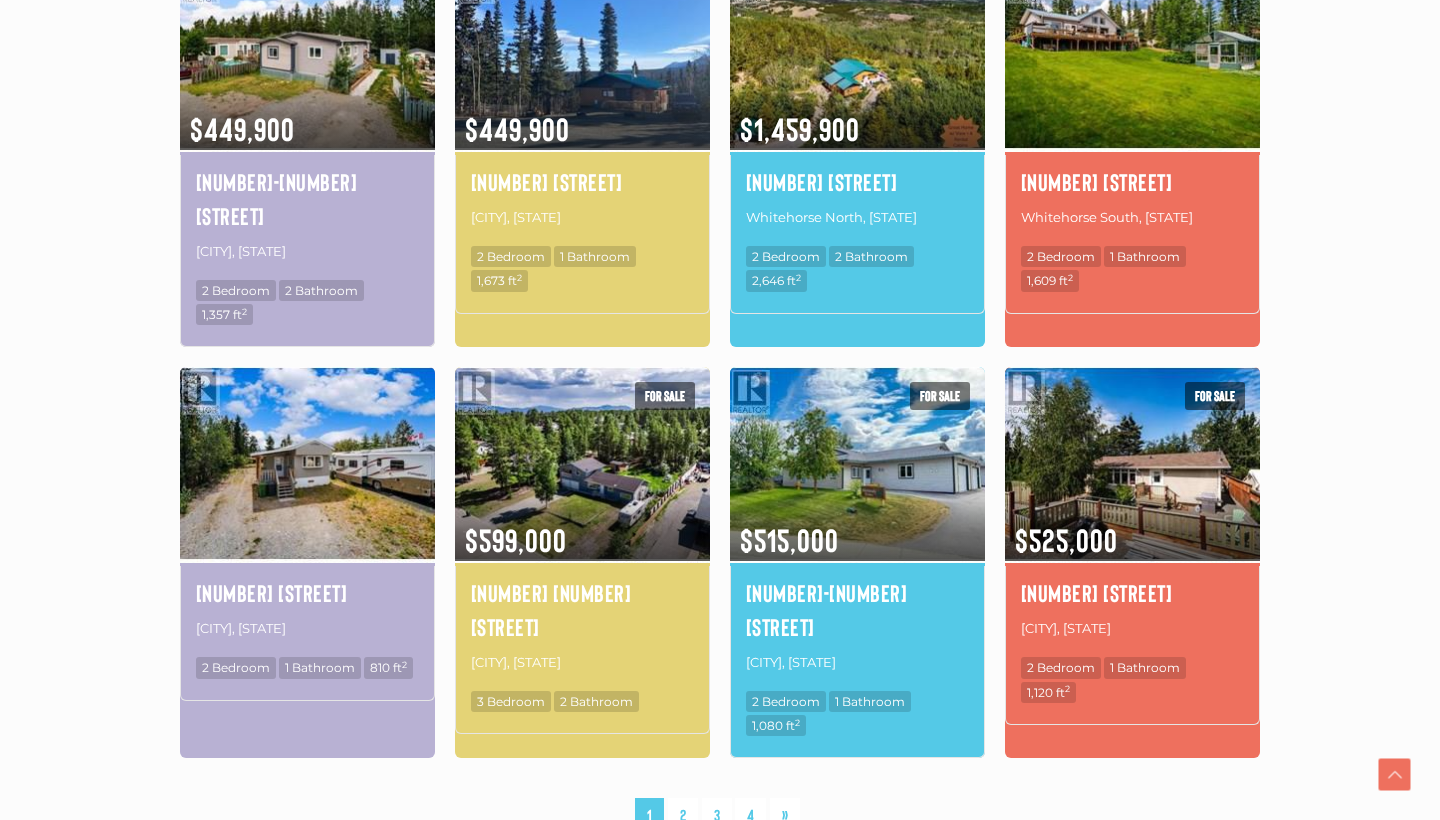 click at bounding box center [307, 463] 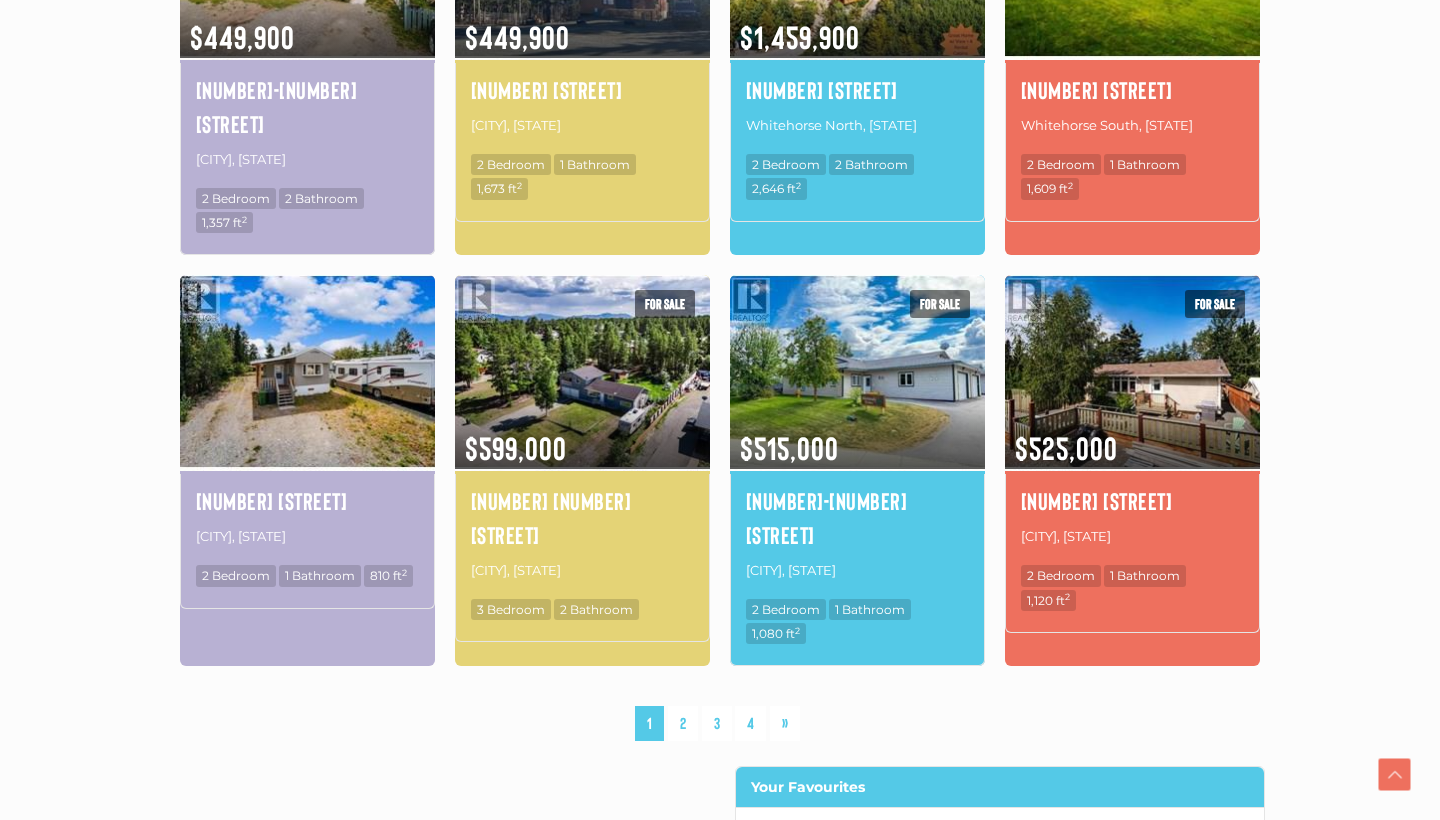 scroll, scrollTop: 1272, scrollLeft: 0, axis: vertical 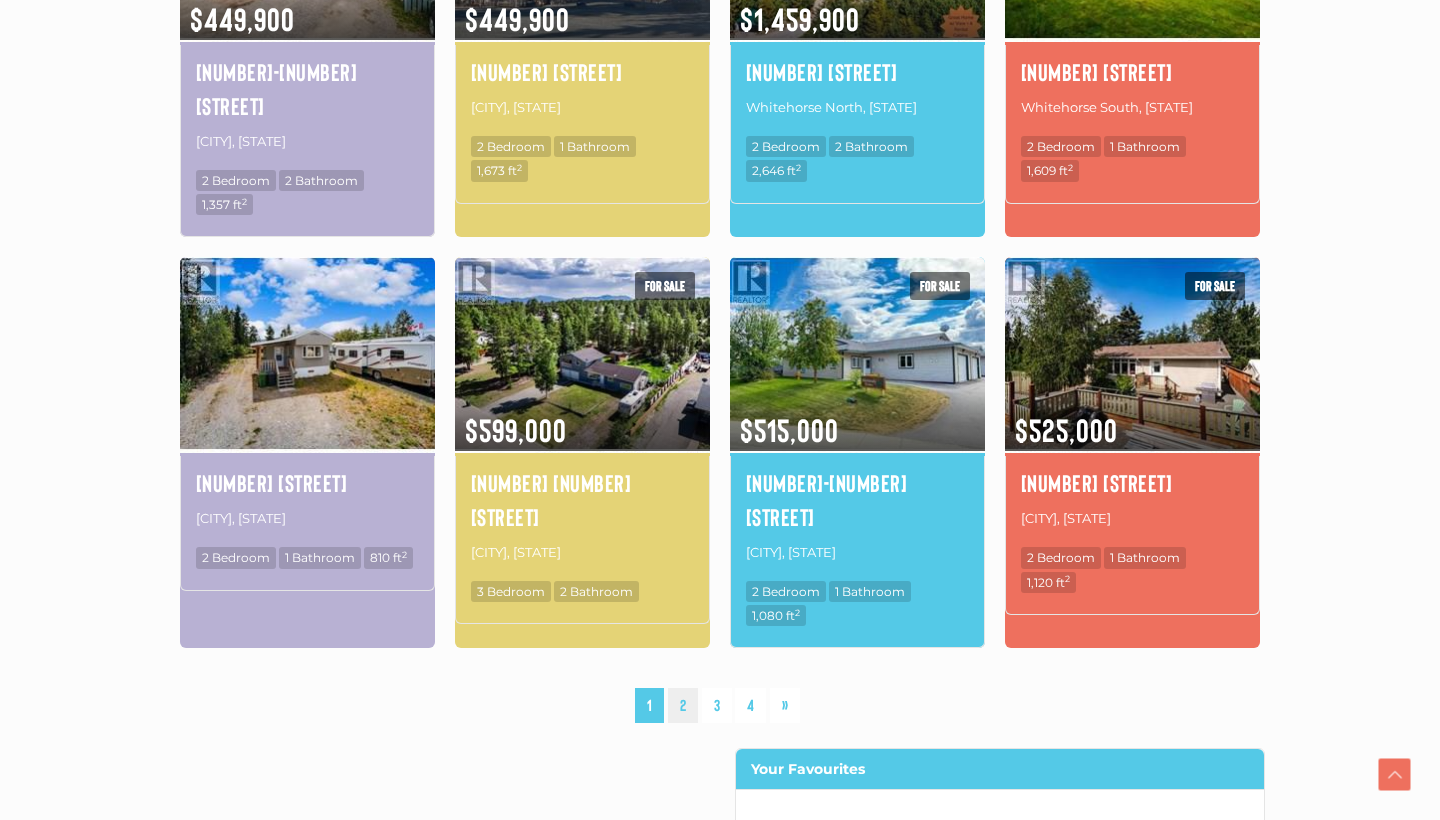 click on "2" at bounding box center [683, 705] 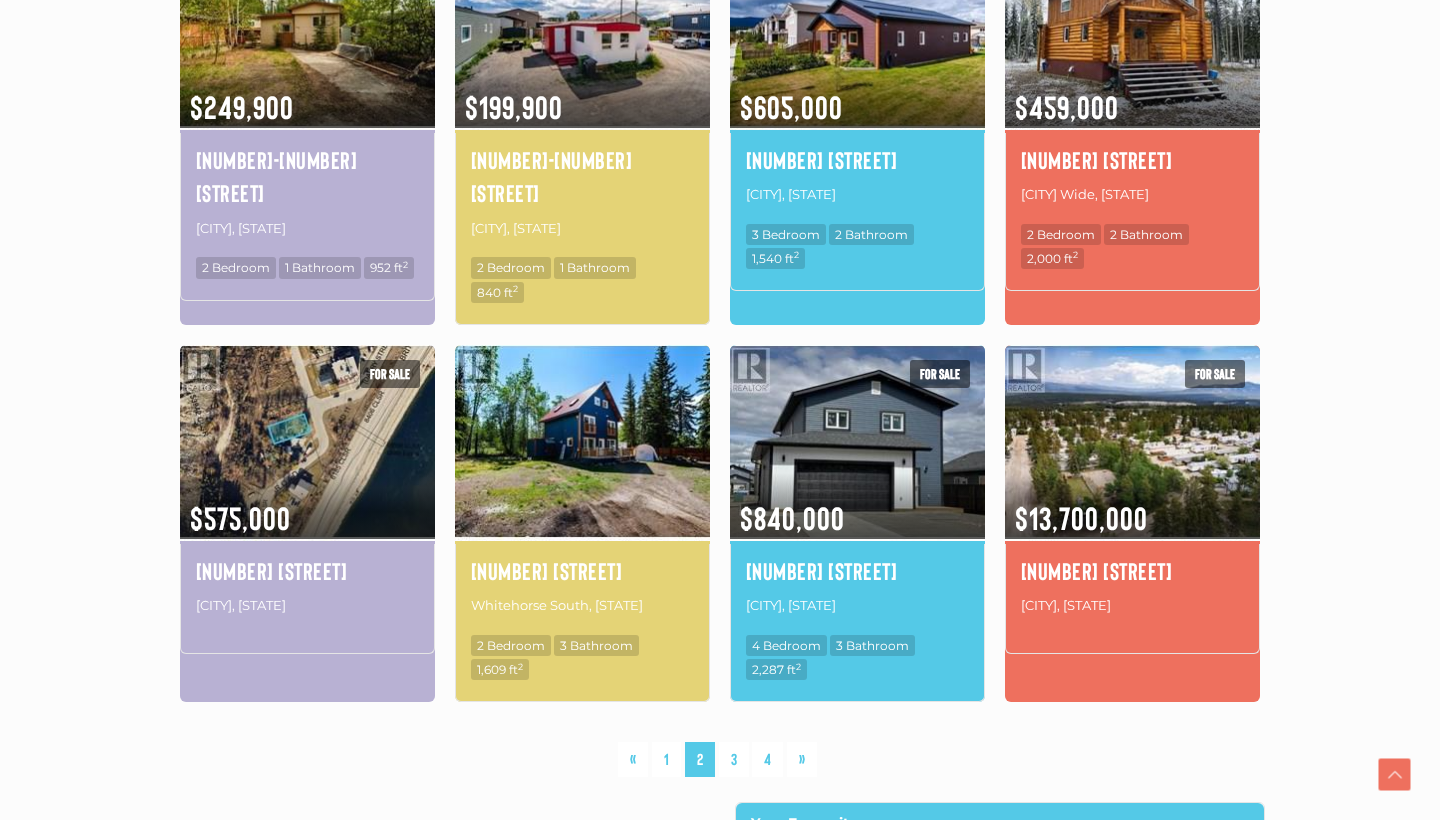 scroll, scrollTop: 1197, scrollLeft: 0, axis: vertical 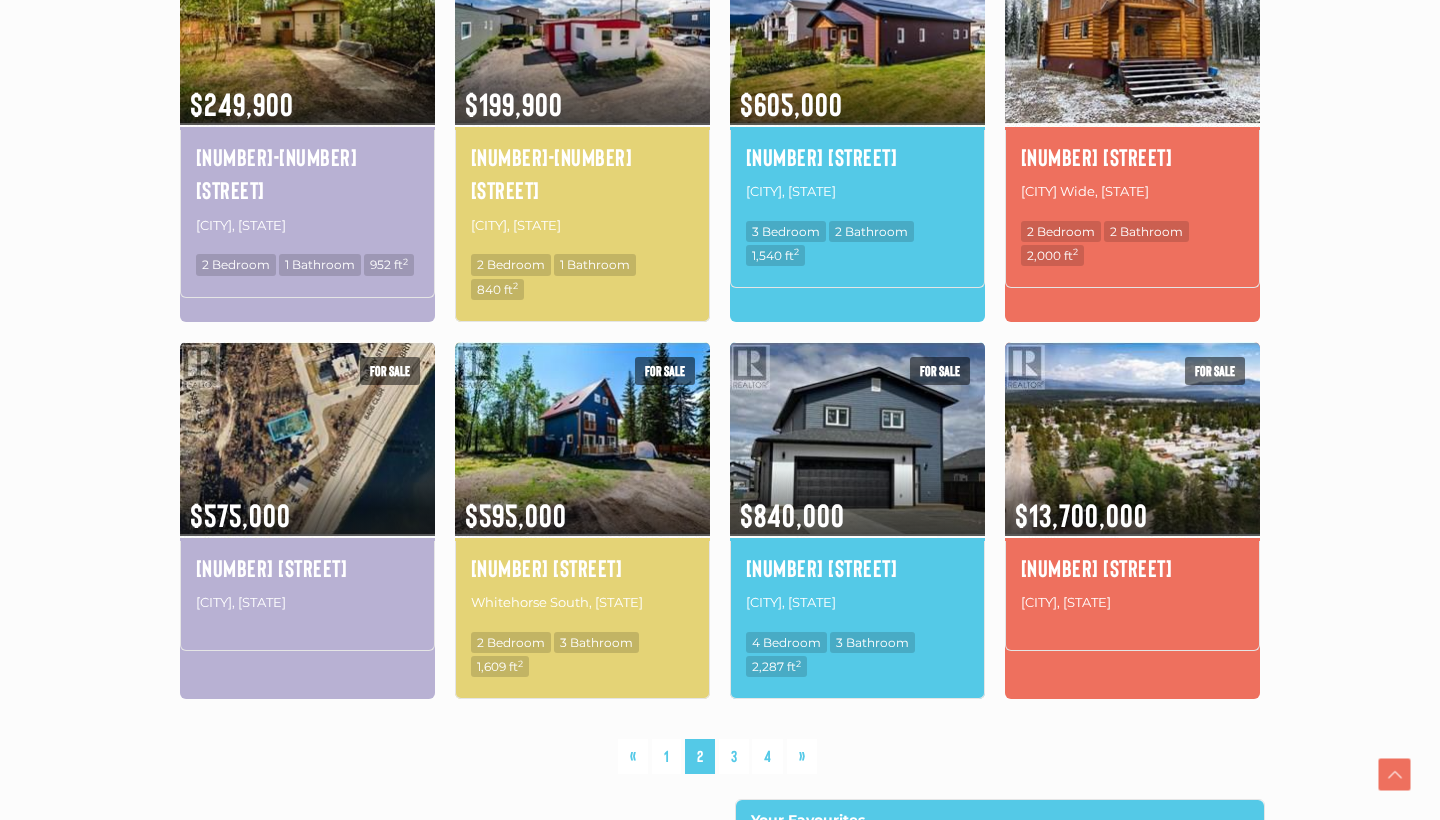 click at bounding box center (1132, 27) 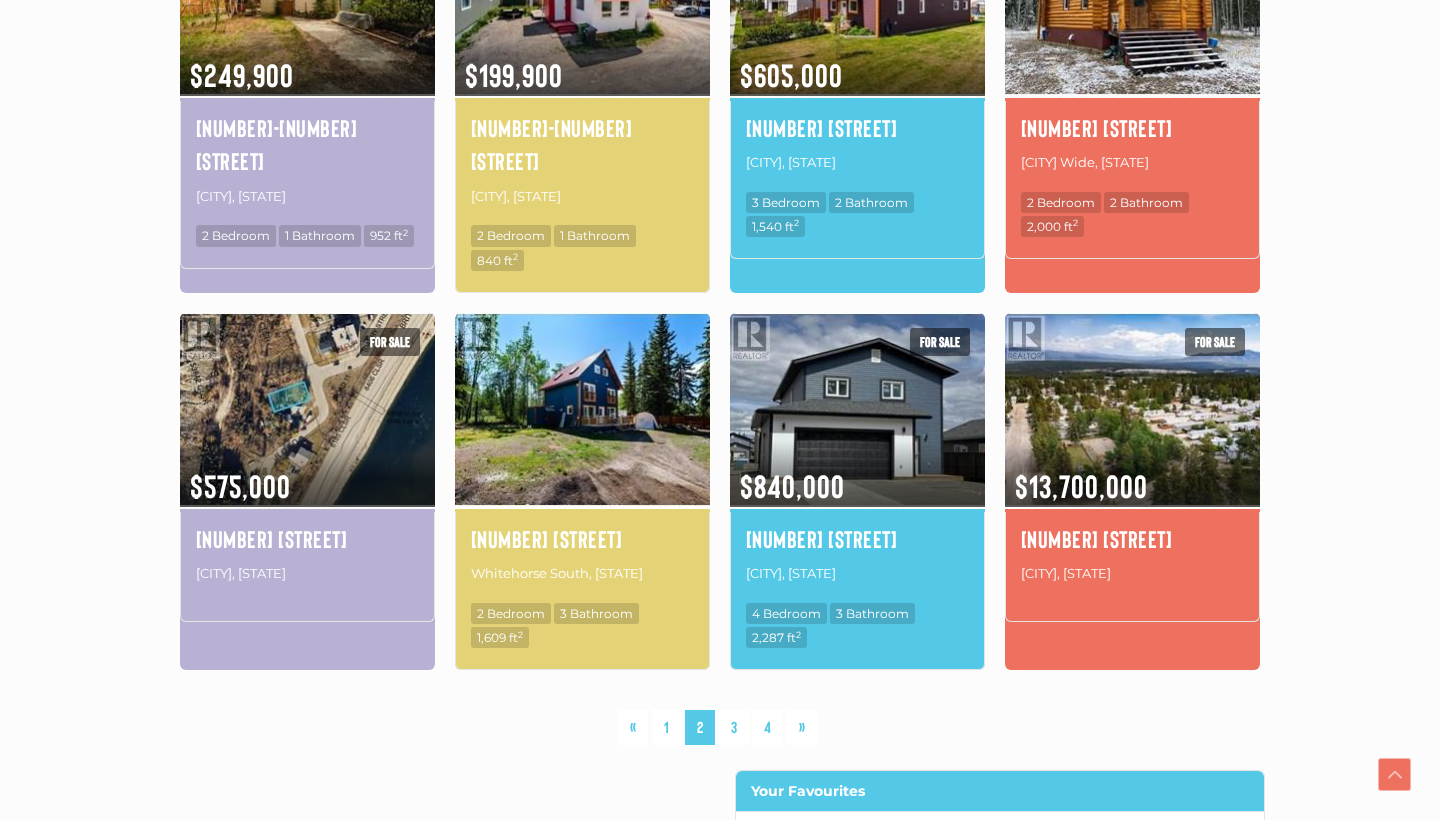 scroll, scrollTop: 1253, scrollLeft: 0, axis: vertical 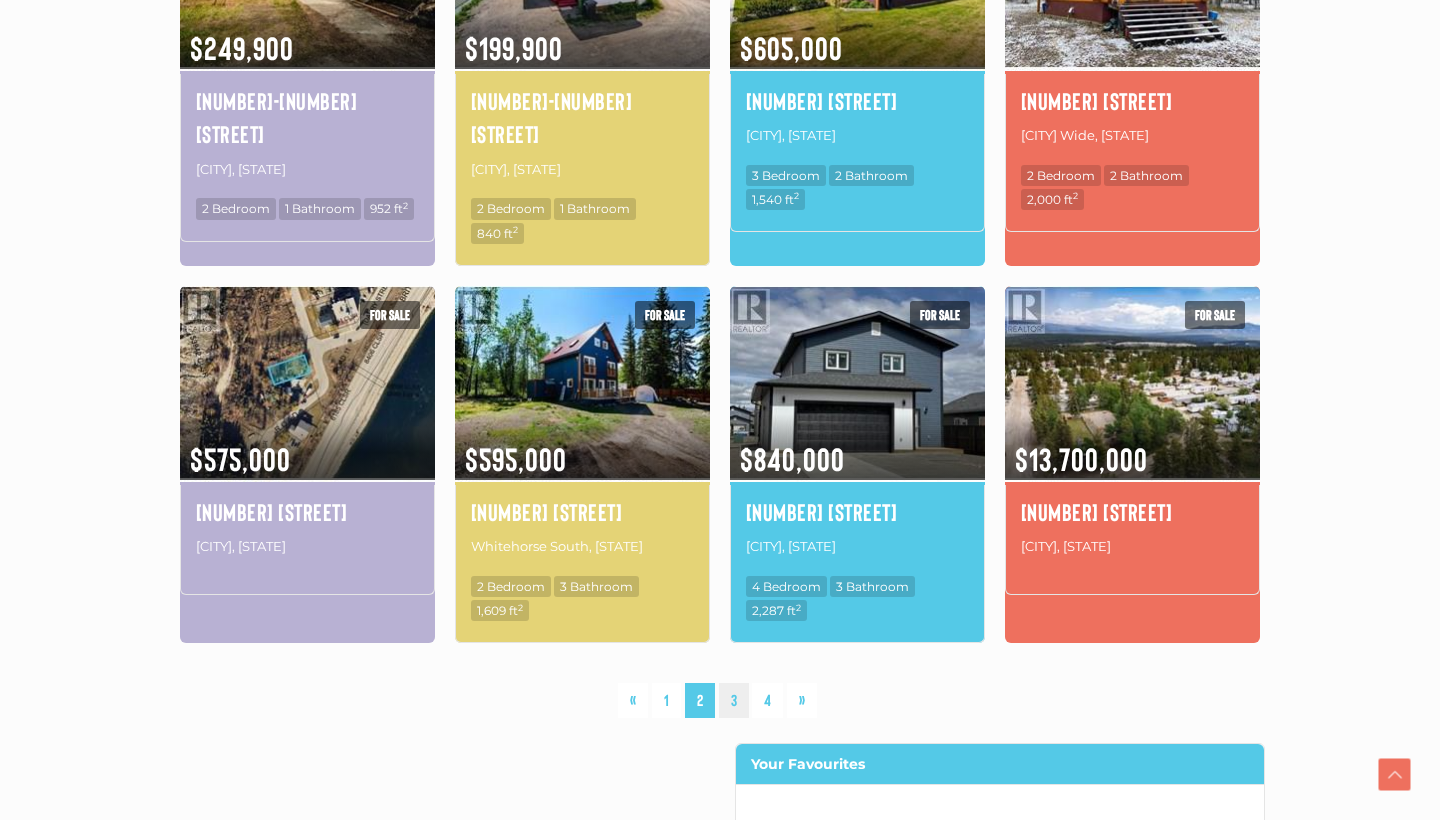 click on "3" at bounding box center (734, 700) 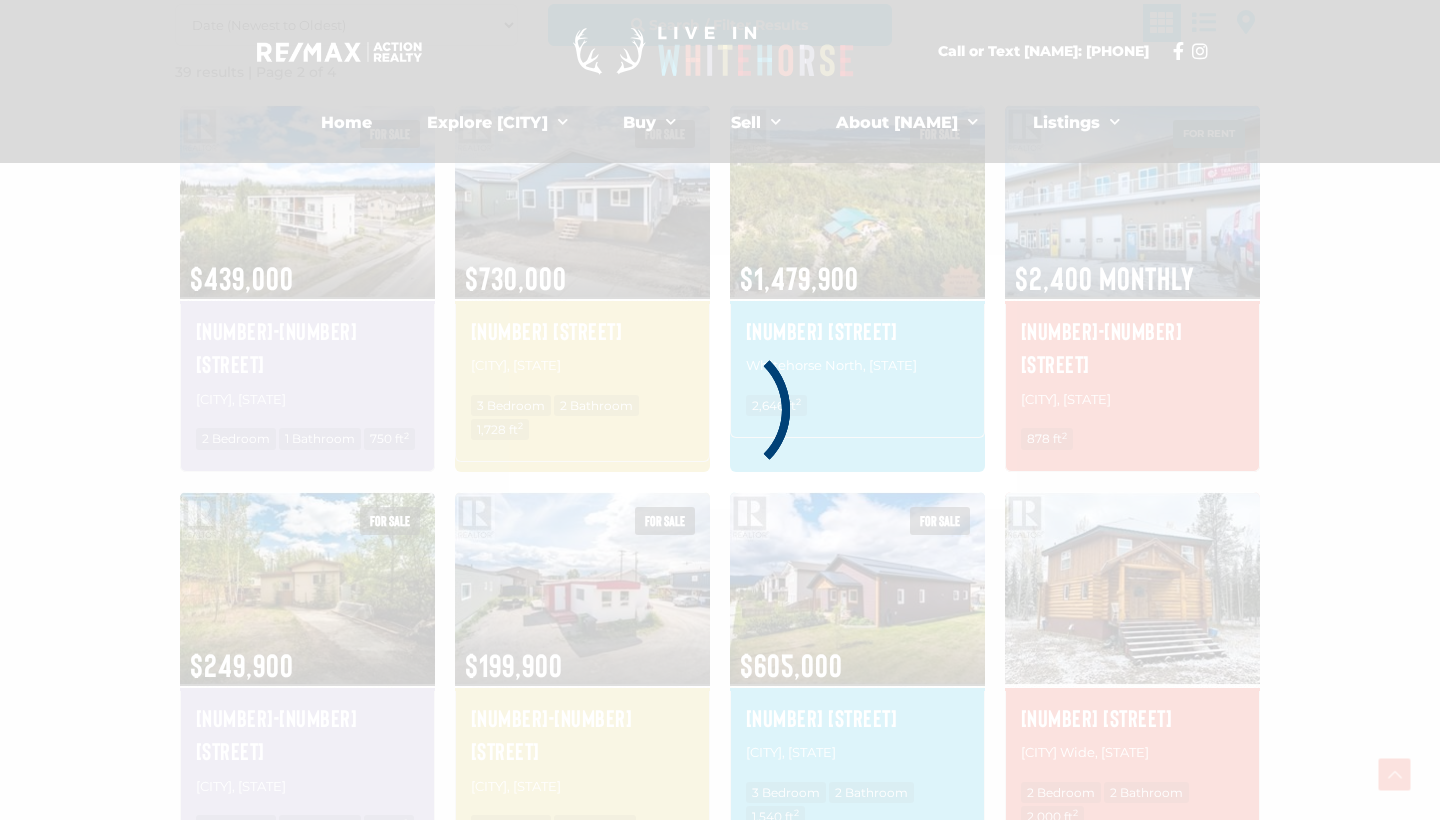 scroll, scrollTop: 489, scrollLeft: 0, axis: vertical 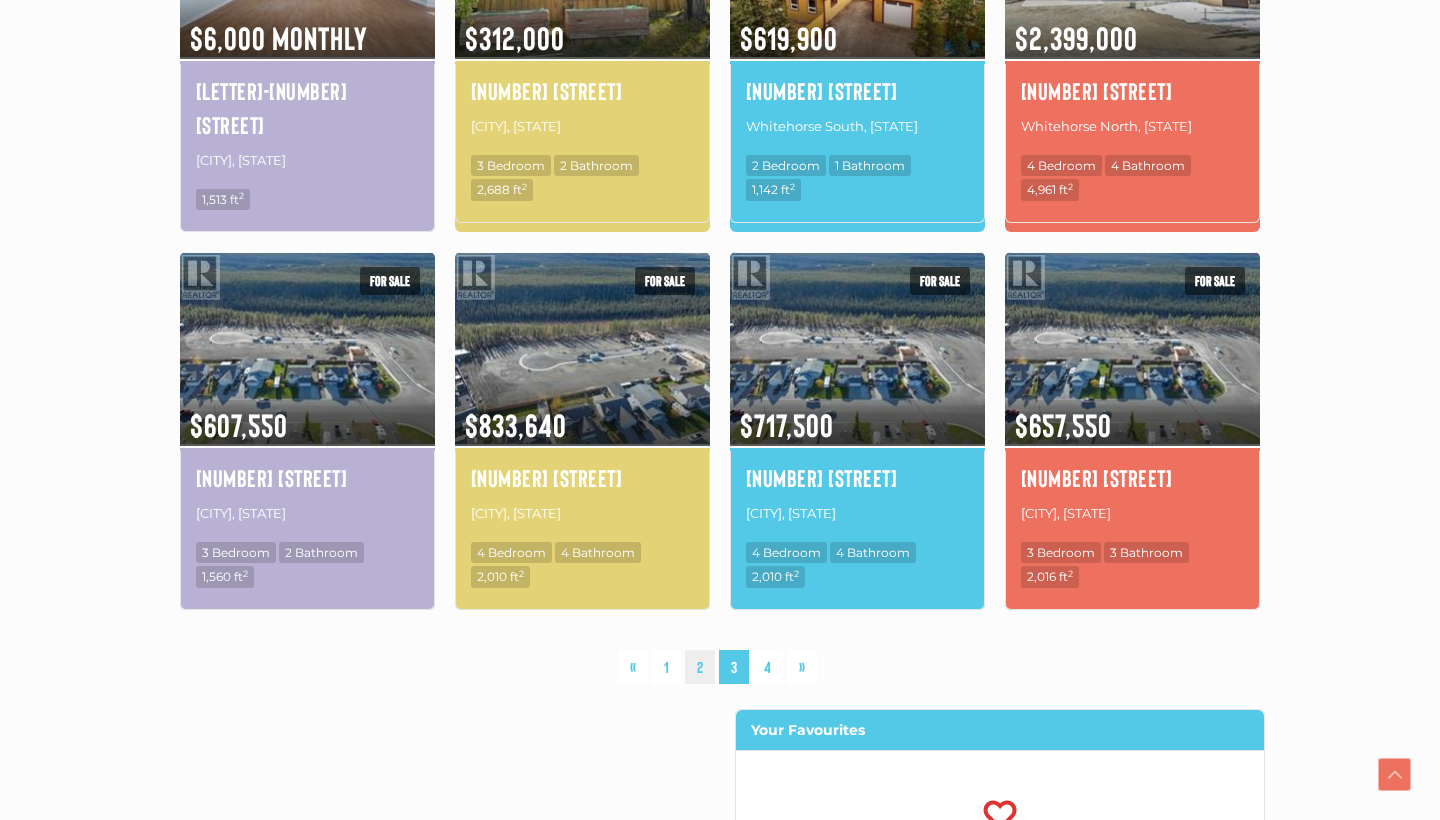 click on "2" at bounding box center (700, 667) 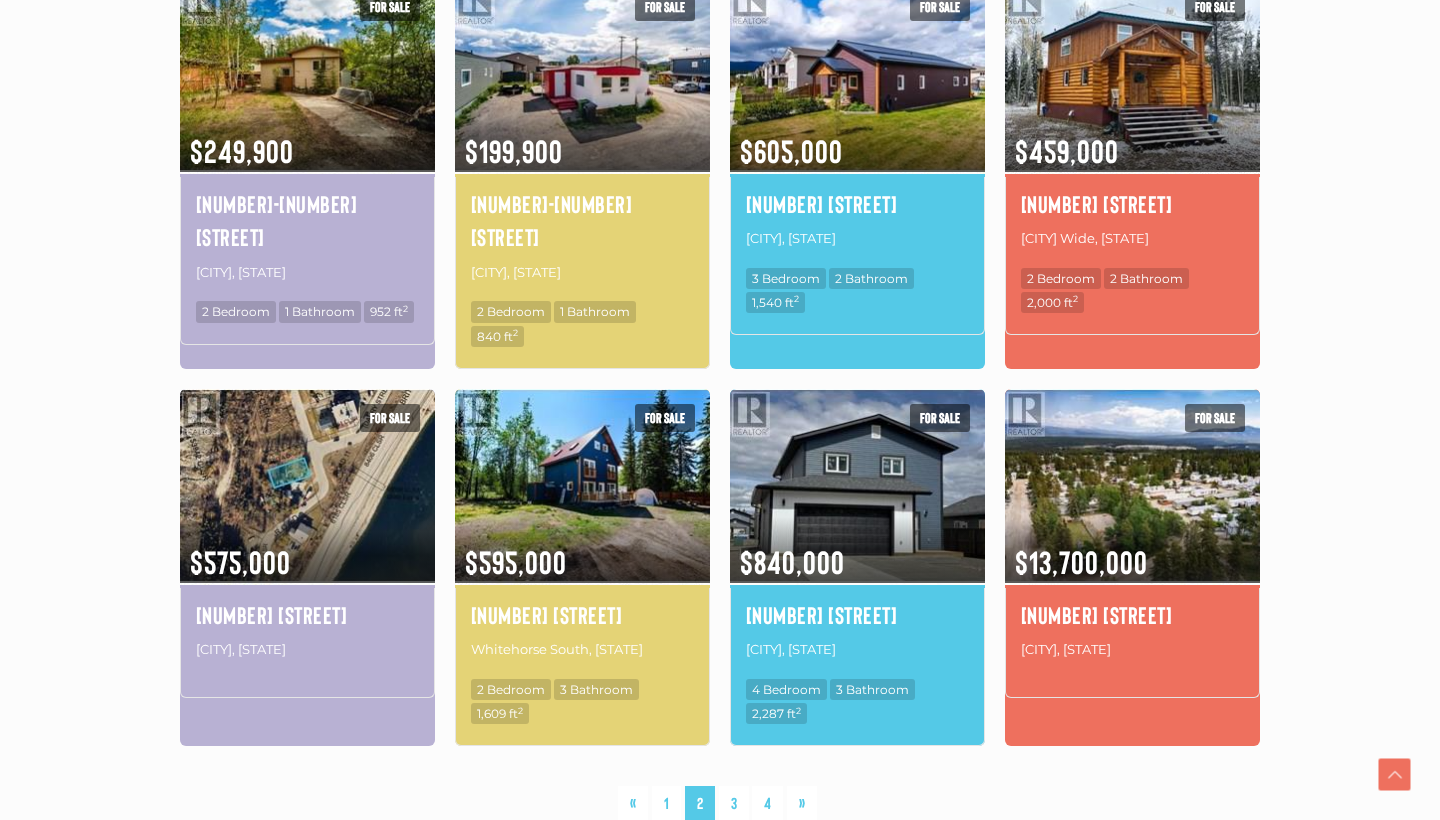 scroll, scrollTop: 1316, scrollLeft: 0, axis: vertical 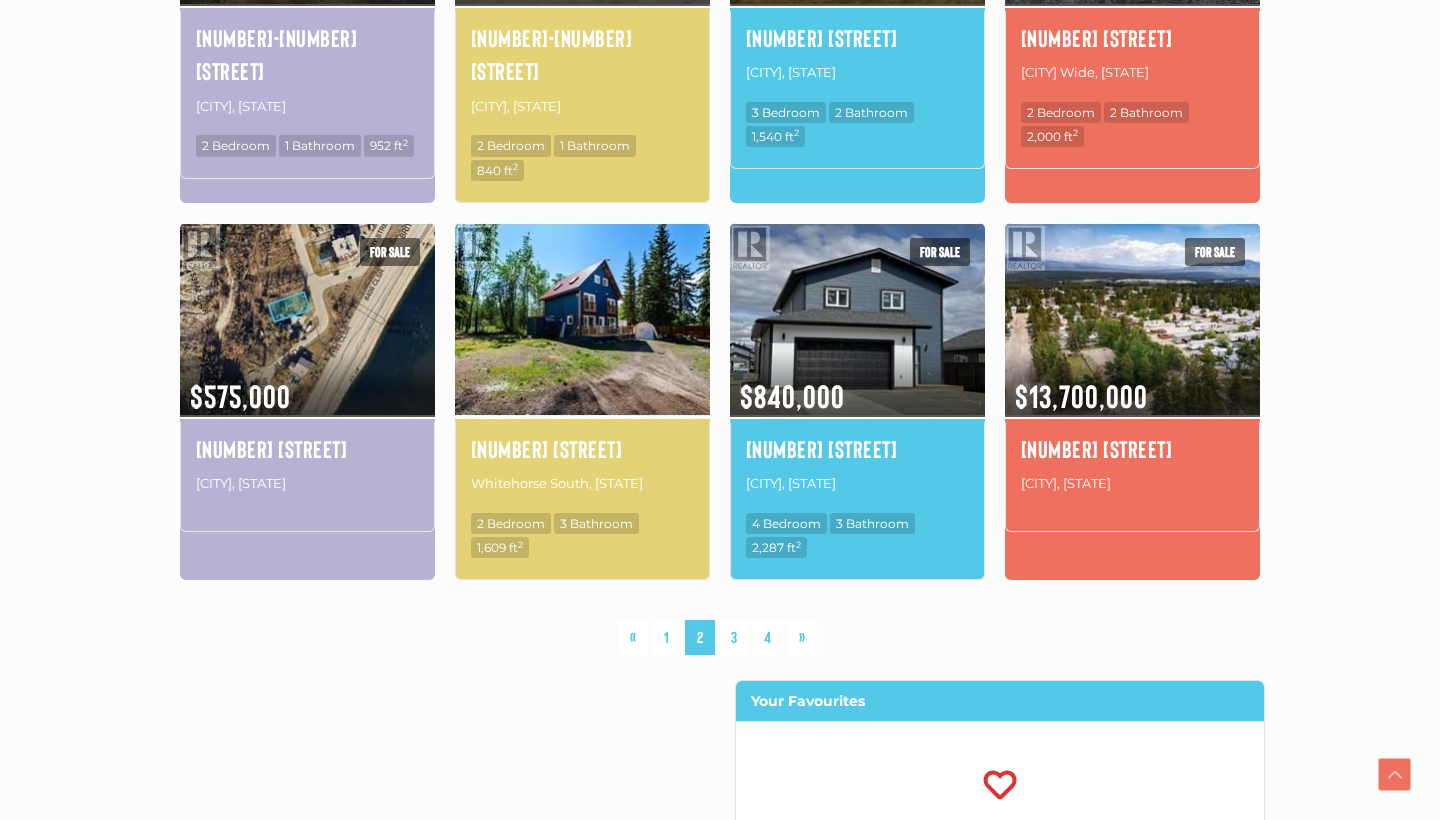 click at bounding box center (582, 319) 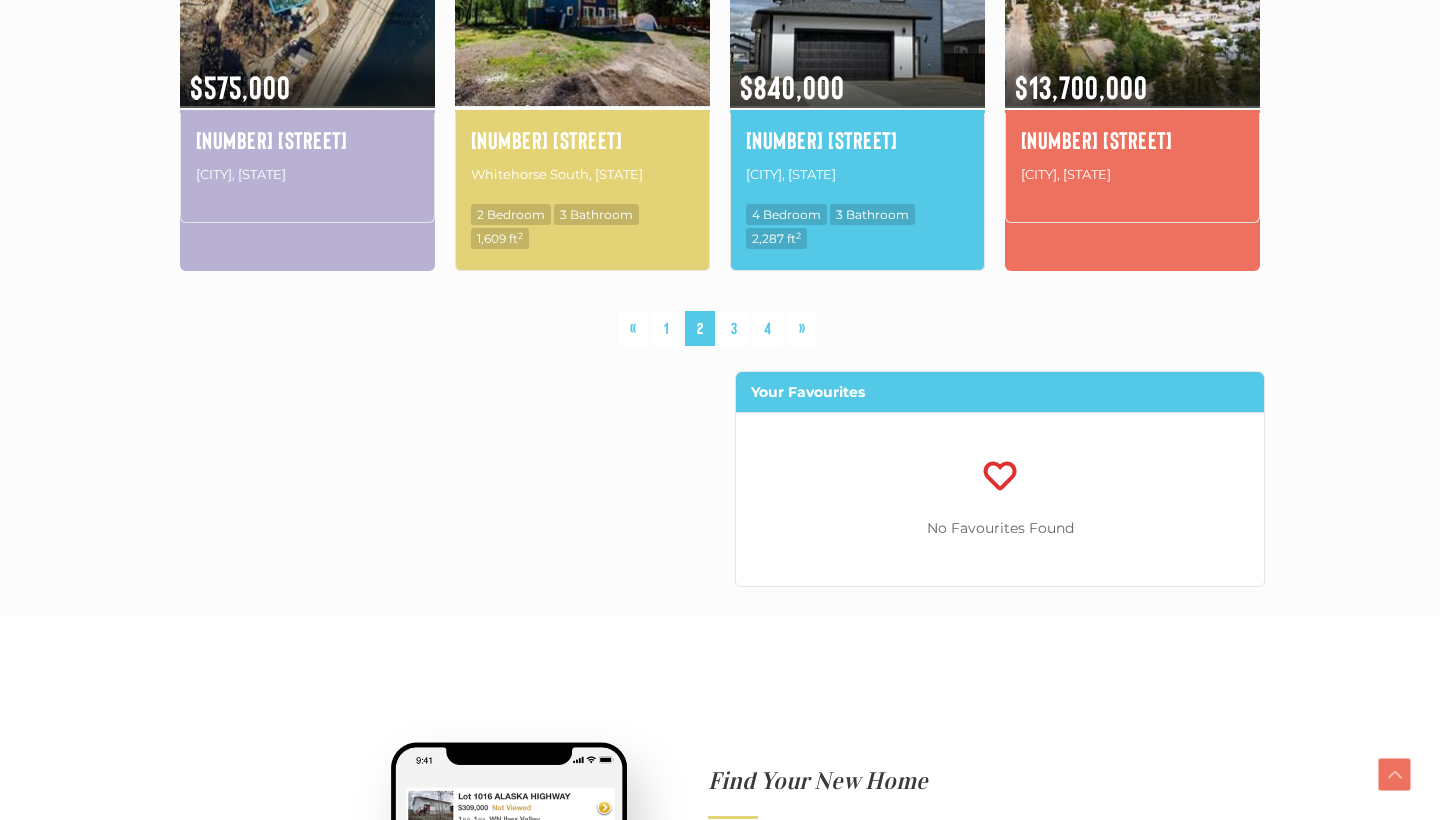 scroll, scrollTop: 1664, scrollLeft: 0, axis: vertical 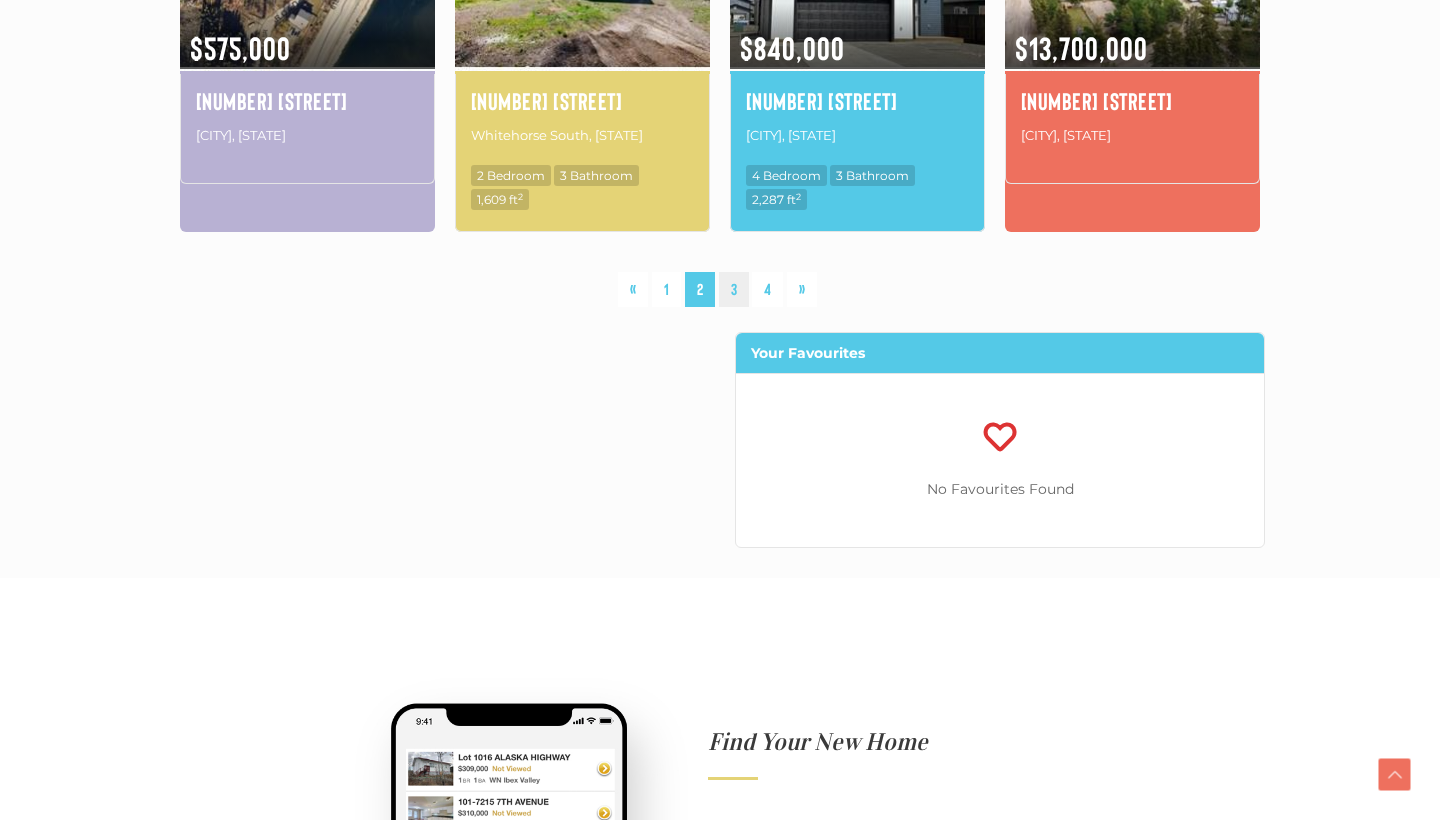 click on "3" at bounding box center [734, 289] 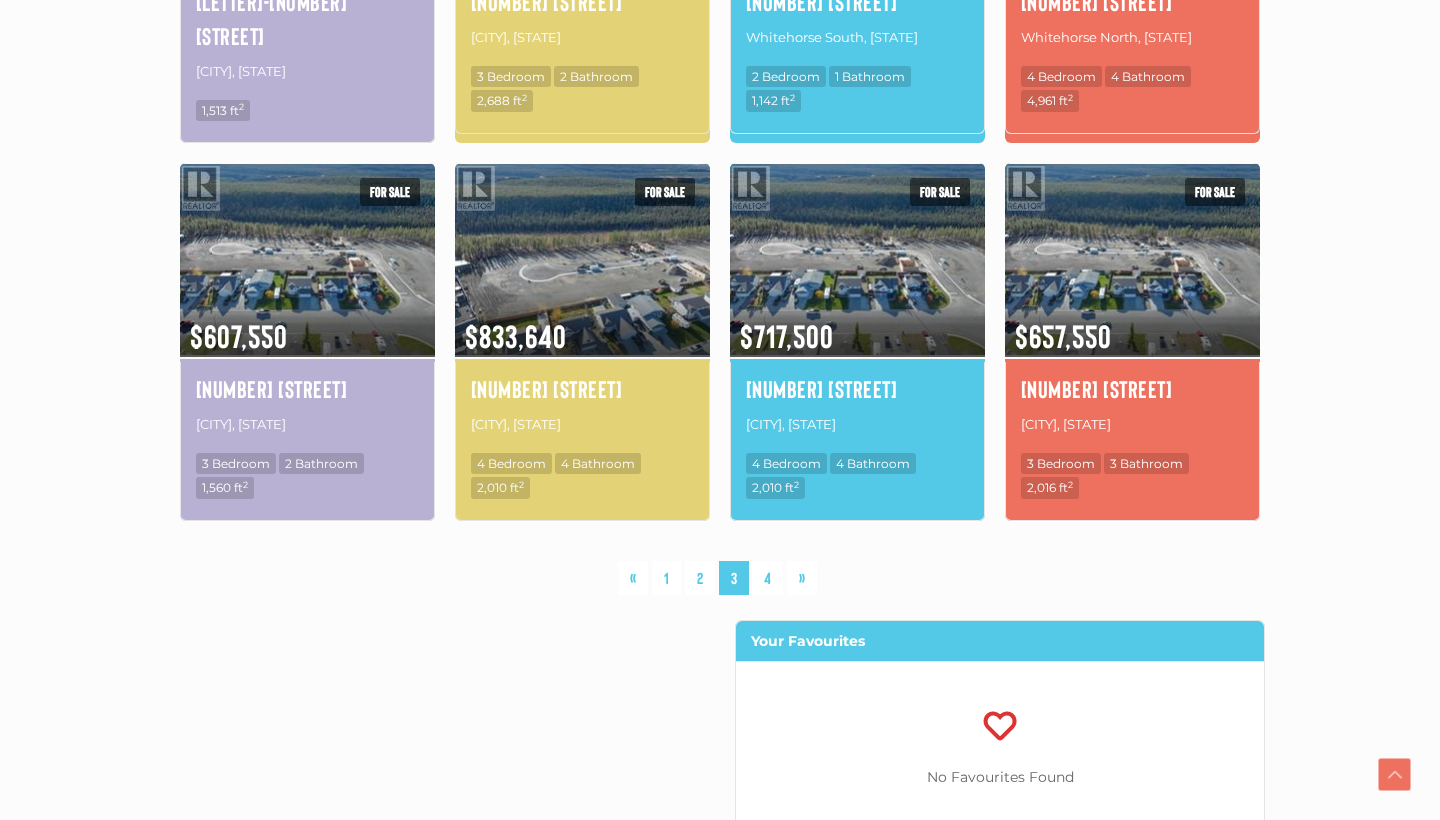 scroll, scrollTop: 1351, scrollLeft: 0, axis: vertical 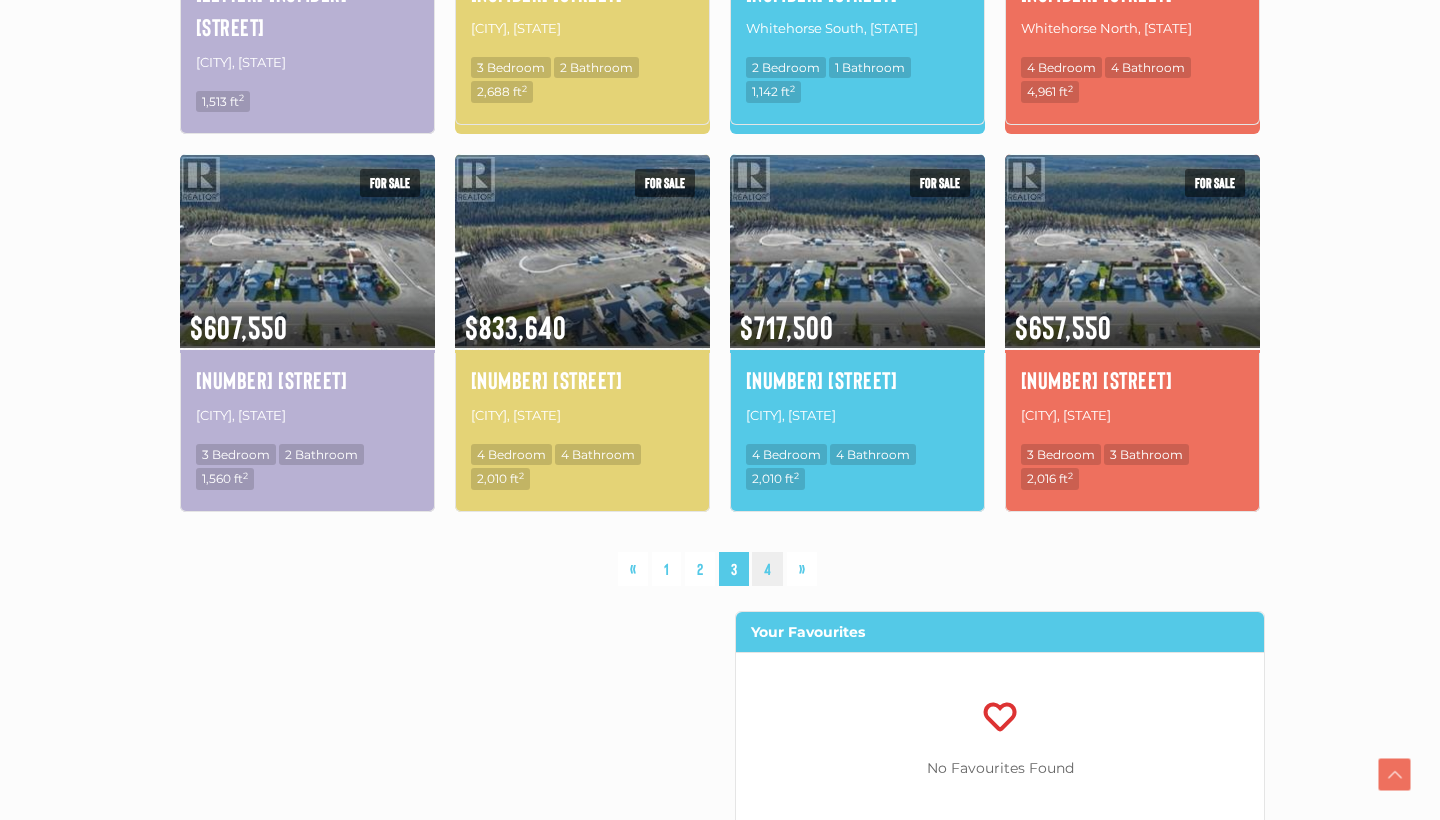 click on "4" at bounding box center (767, 569) 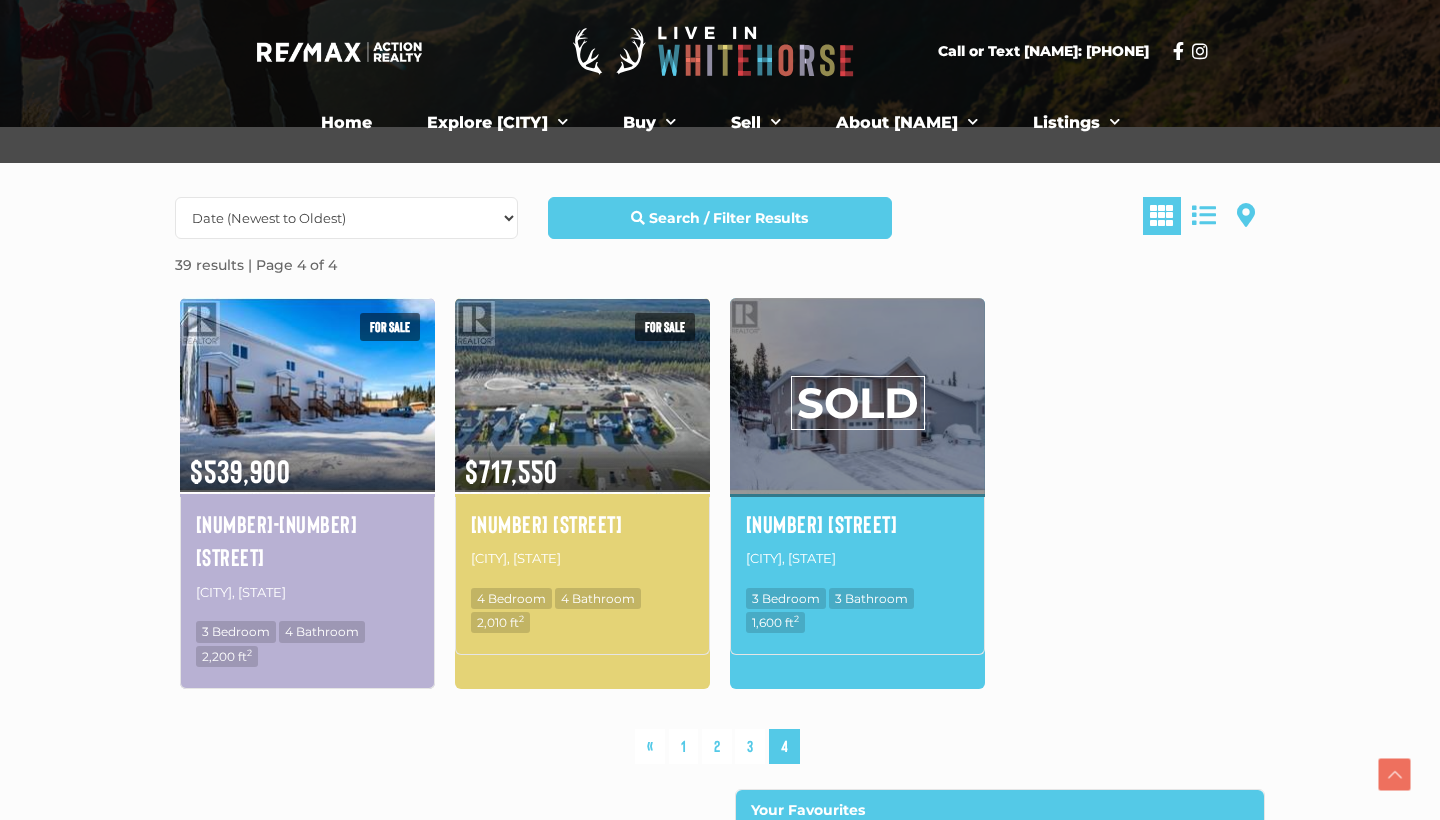 scroll, scrollTop: 436, scrollLeft: 0, axis: vertical 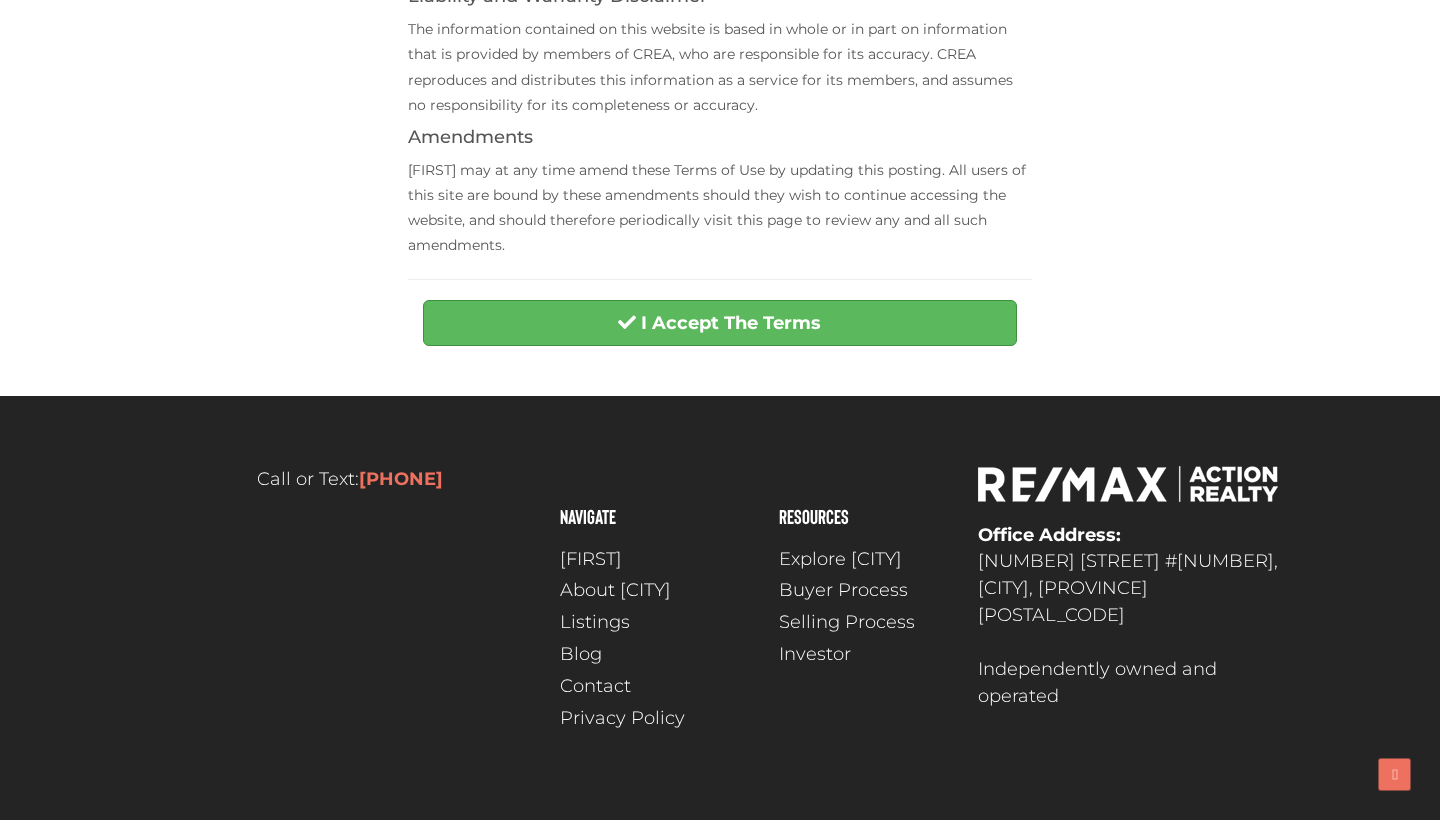 click on "I Accept The Terms" at bounding box center (719, 328) 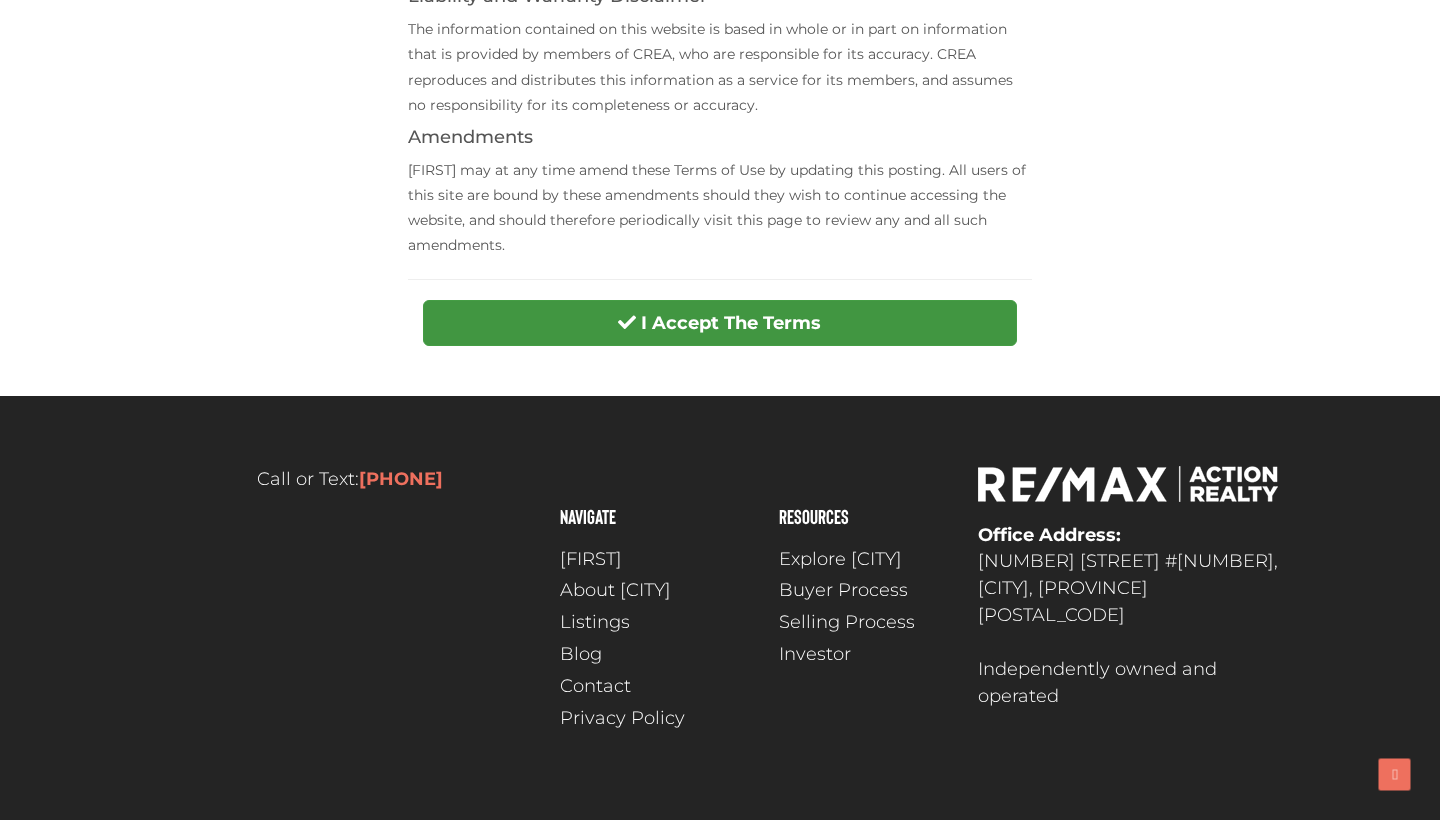 click on "I Accept The Terms" at bounding box center (731, 323) 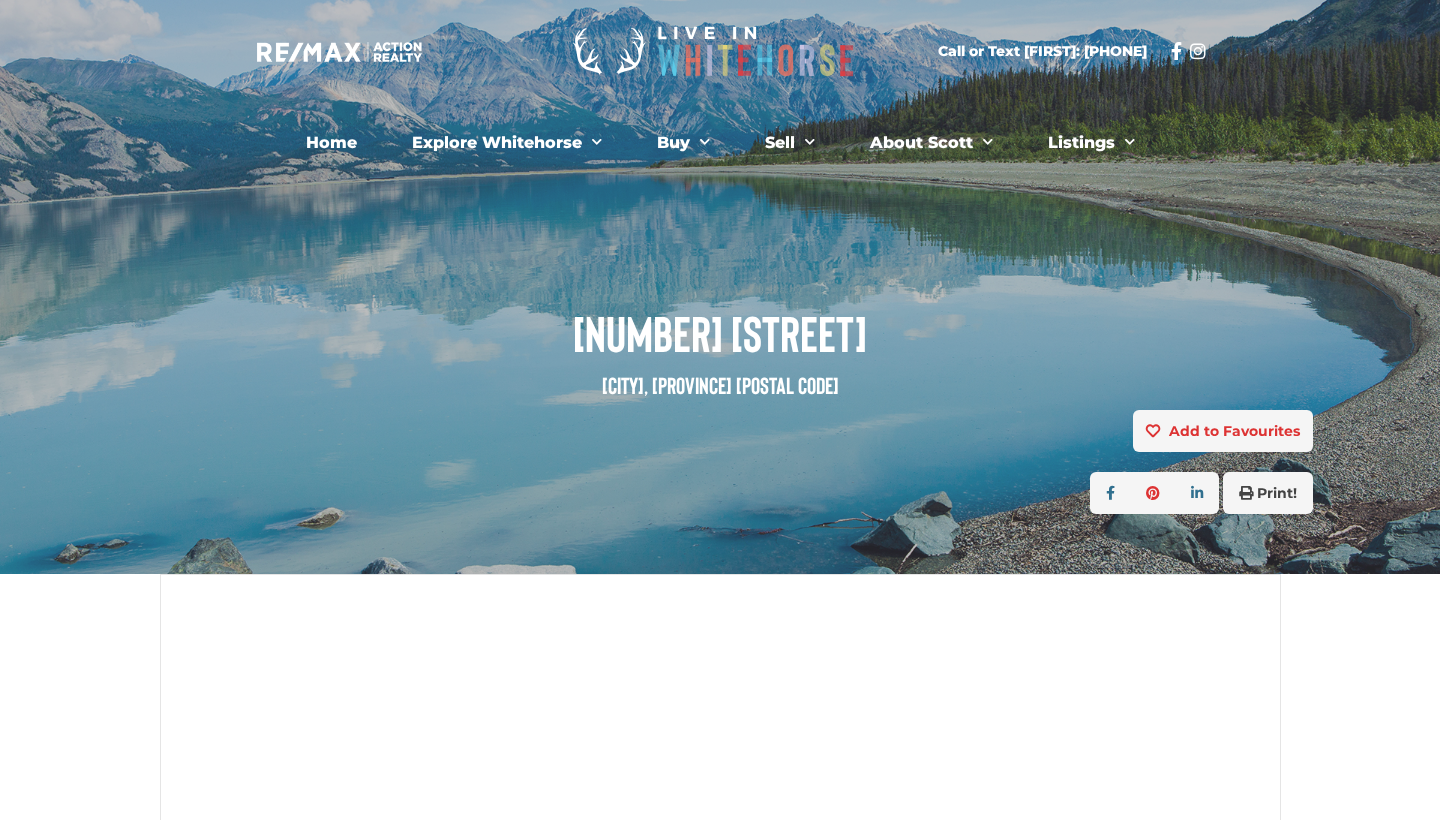 scroll, scrollTop: 0, scrollLeft: 0, axis: both 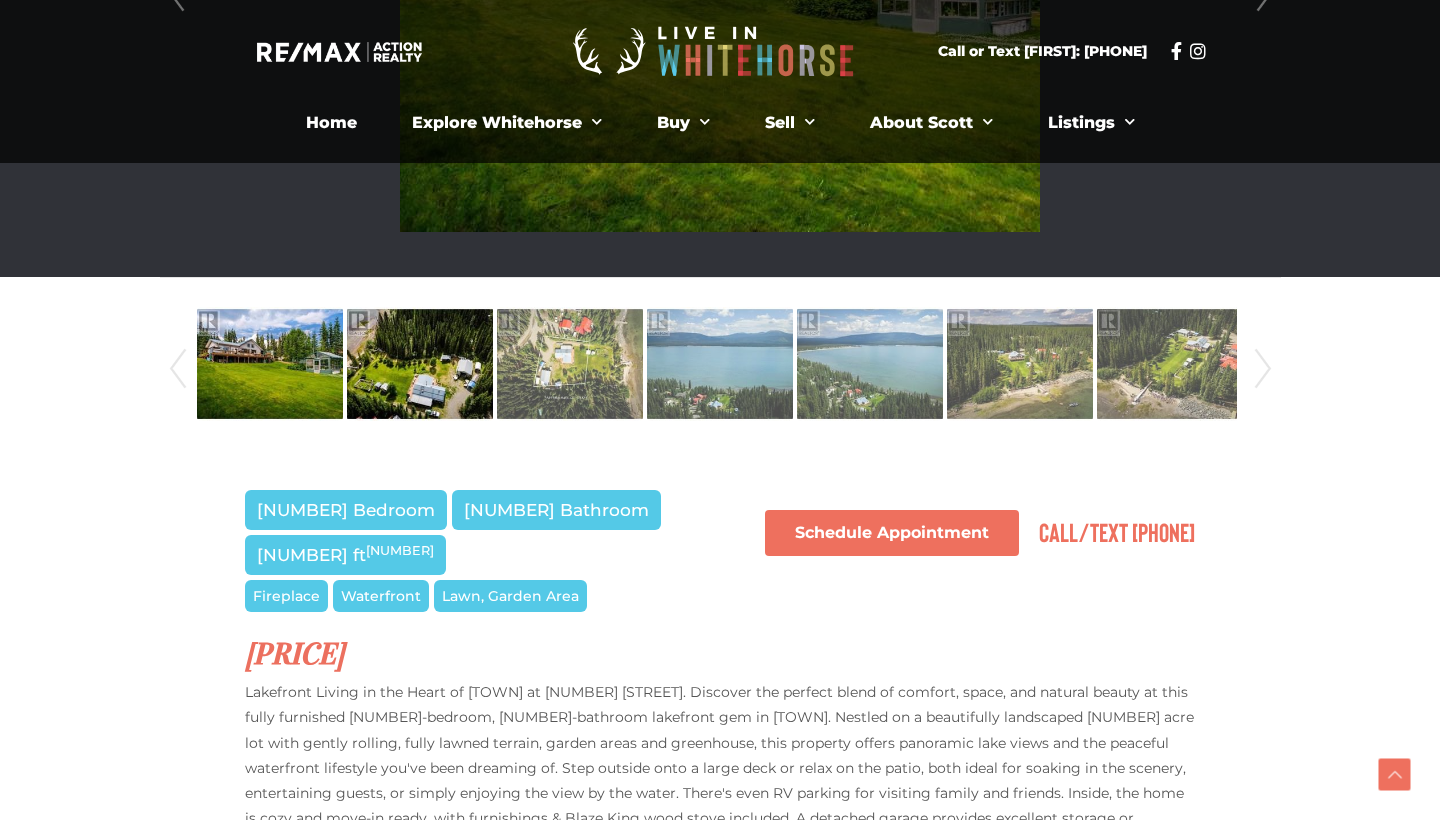click at bounding box center [420, 364] 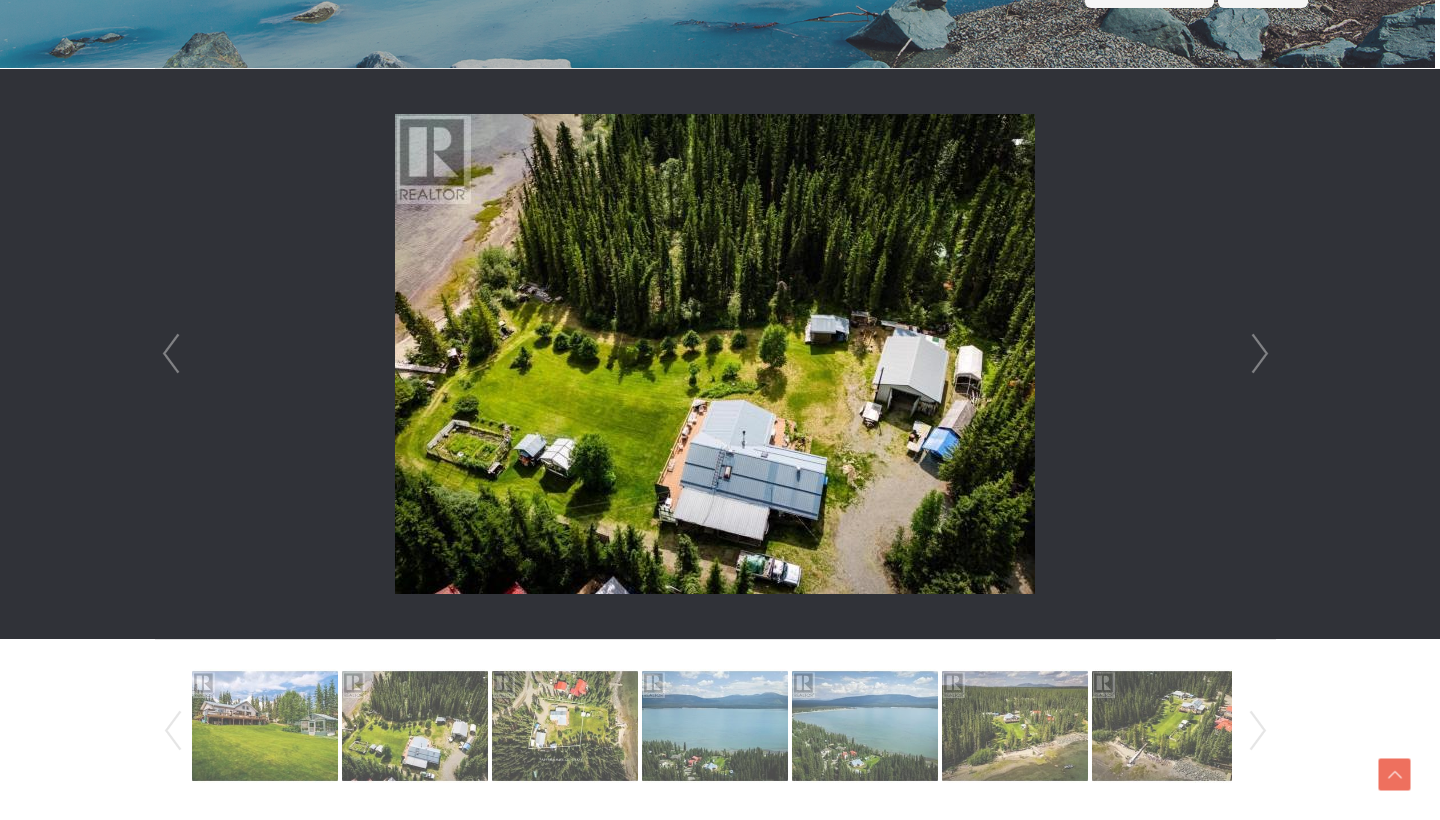 scroll, scrollTop: 508, scrollLeft: 5, axis: both 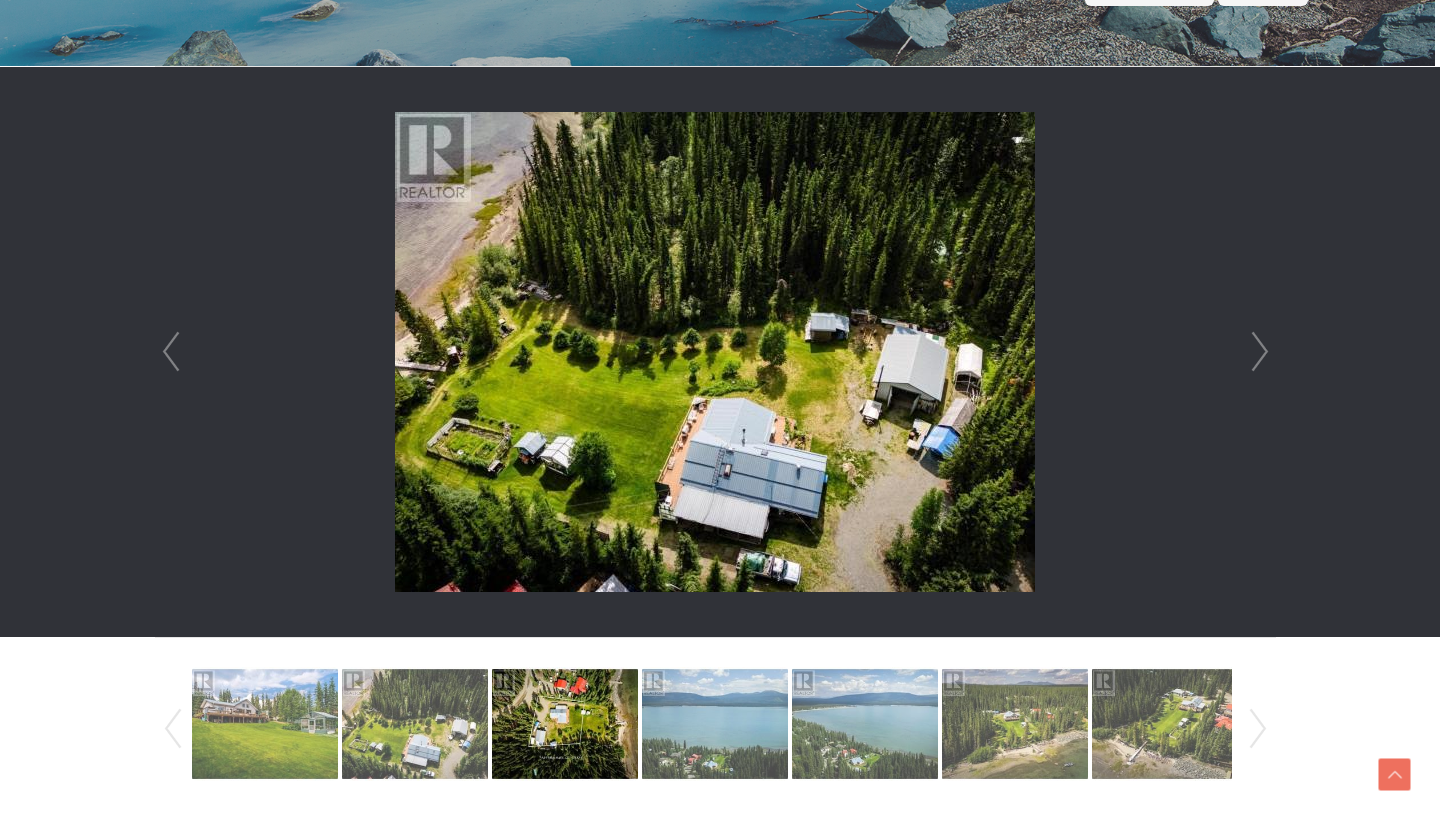 click at bounding box center [565, 724] 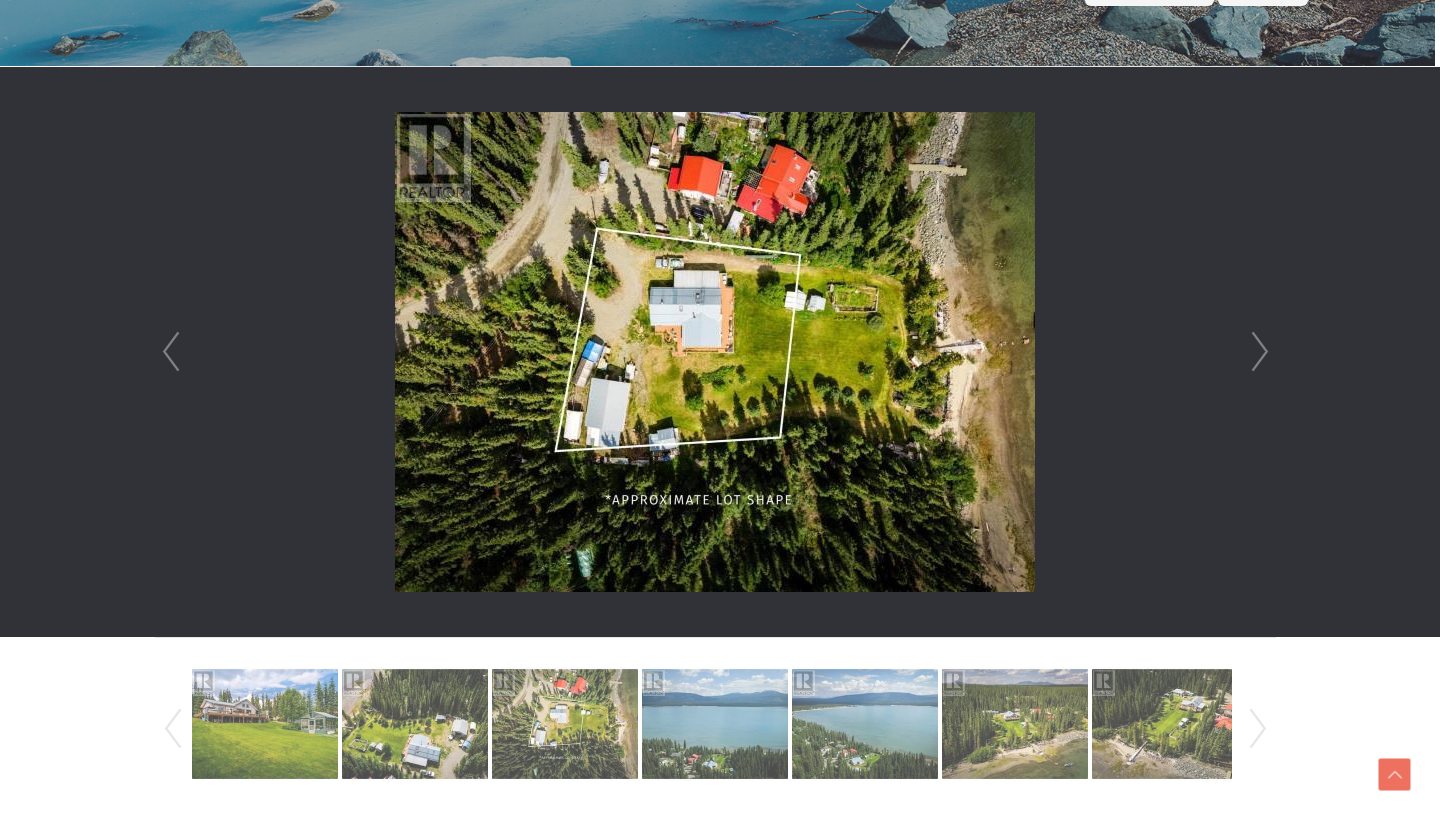 click on "Next" at bounding box center [1260, 352] 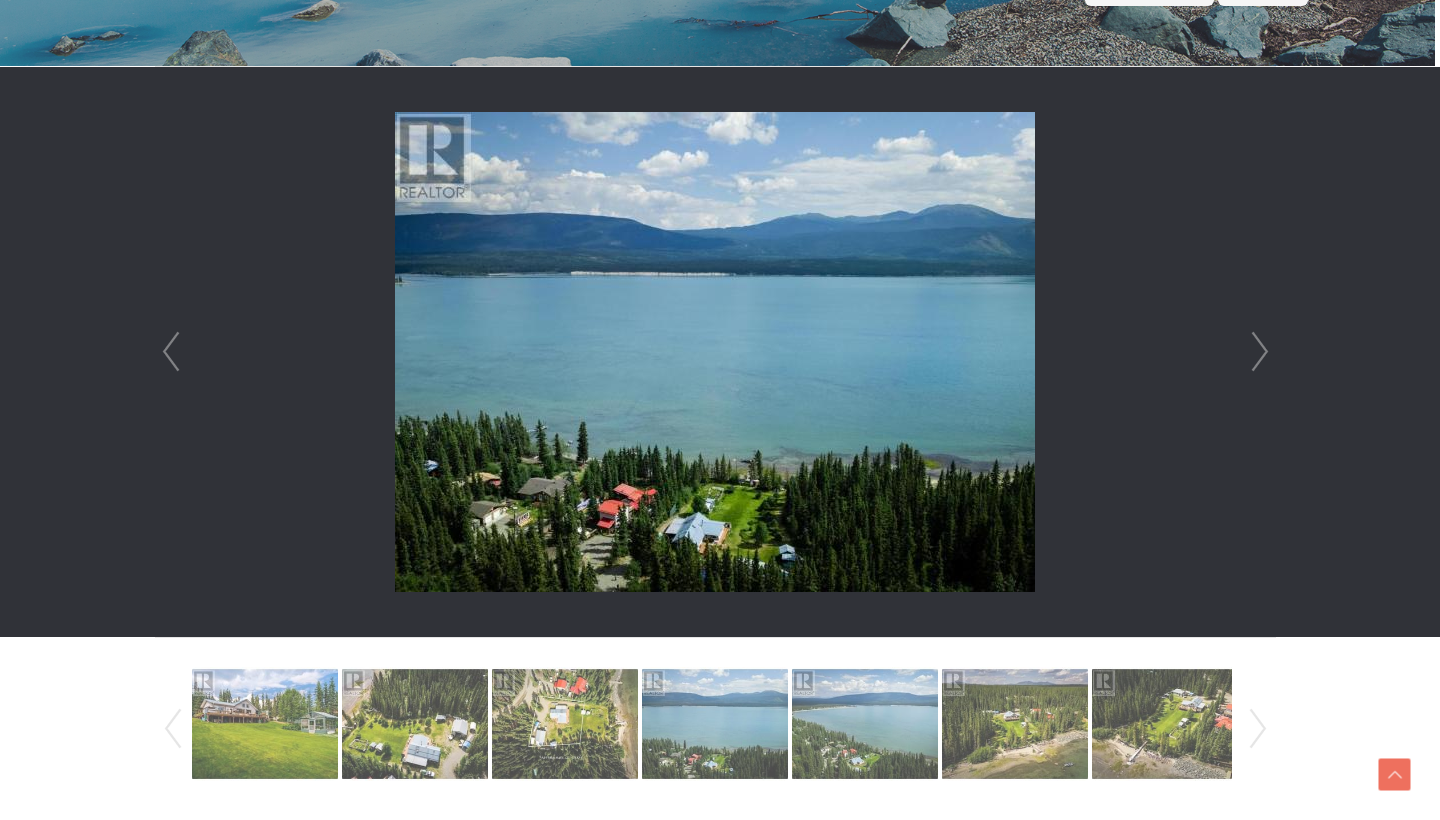click on "Next" at bounding box center [1260, 352] 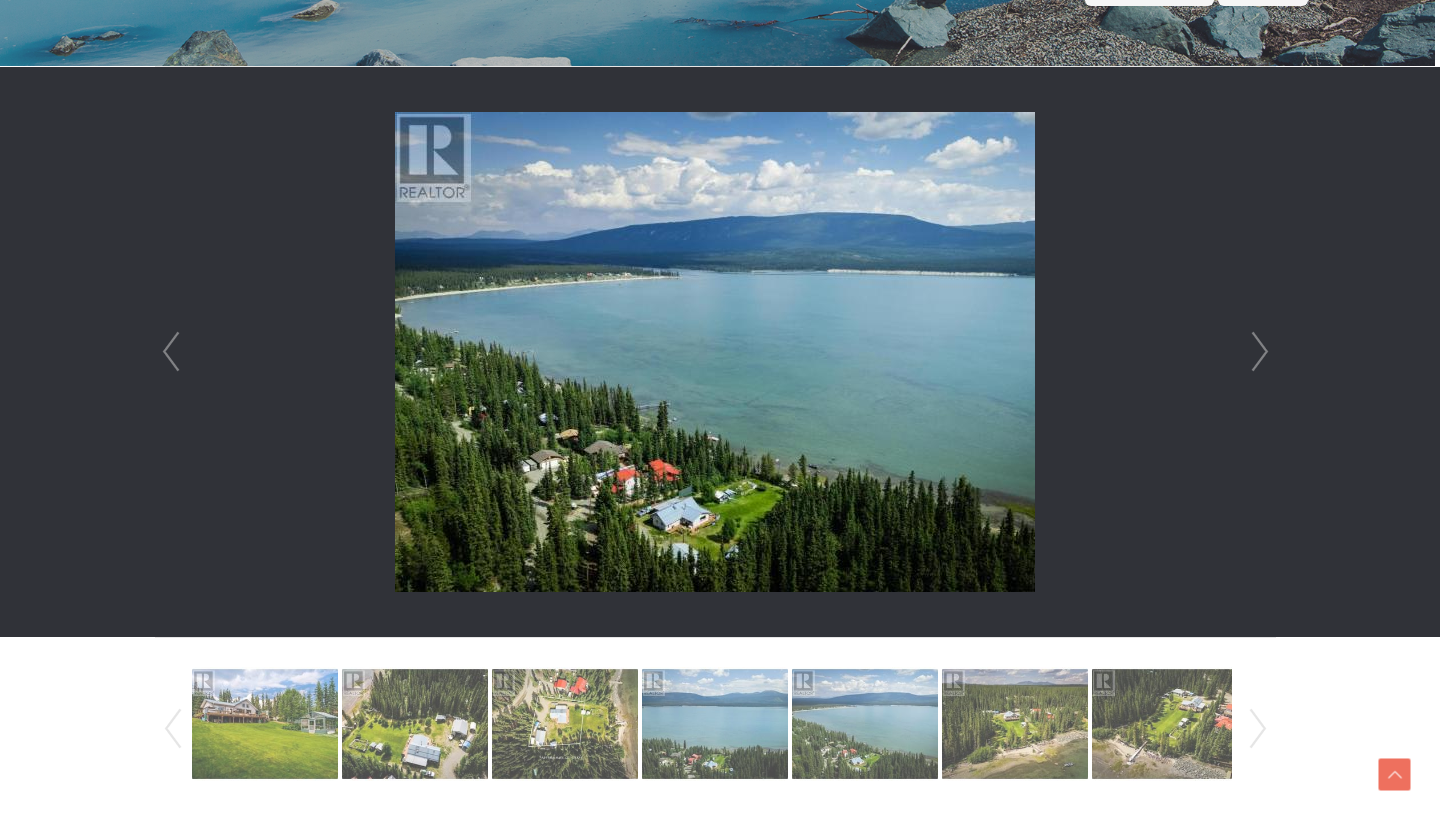 click on "Next" at bounding box center (1260, 352) 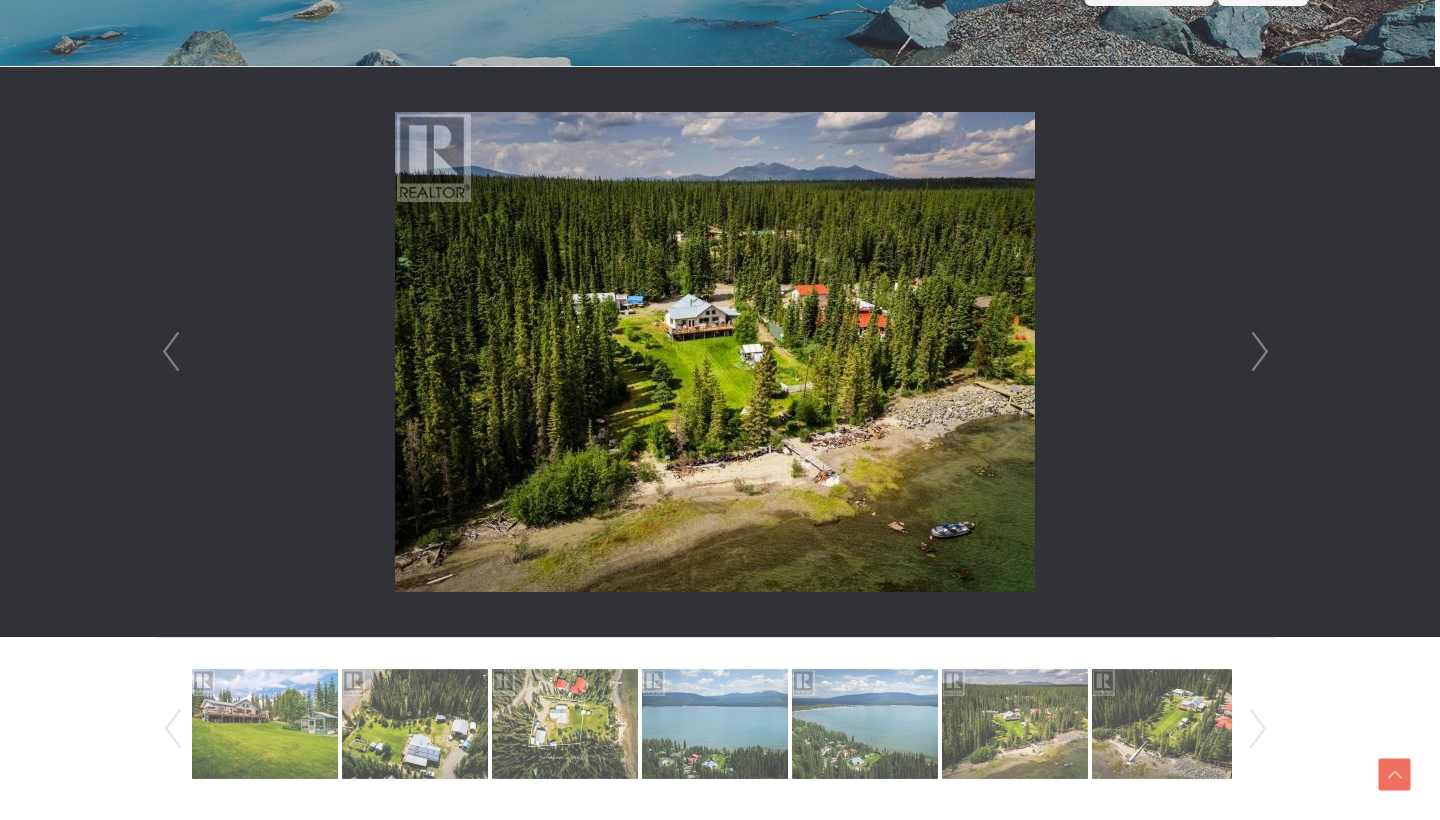 click on "Next" at bounding box center [1260, 352] 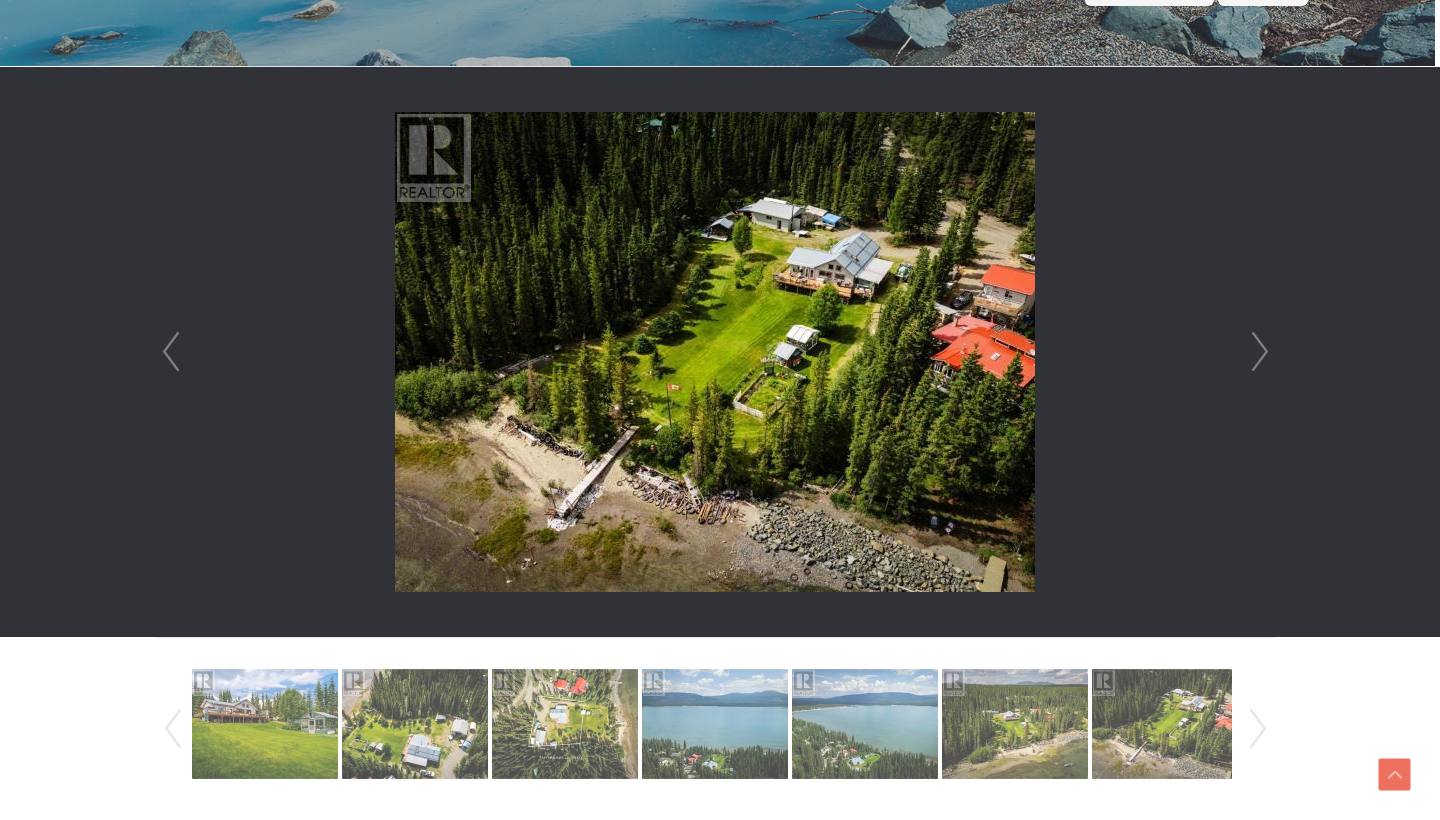 click on "Next" at bounding box center [1260, 352] 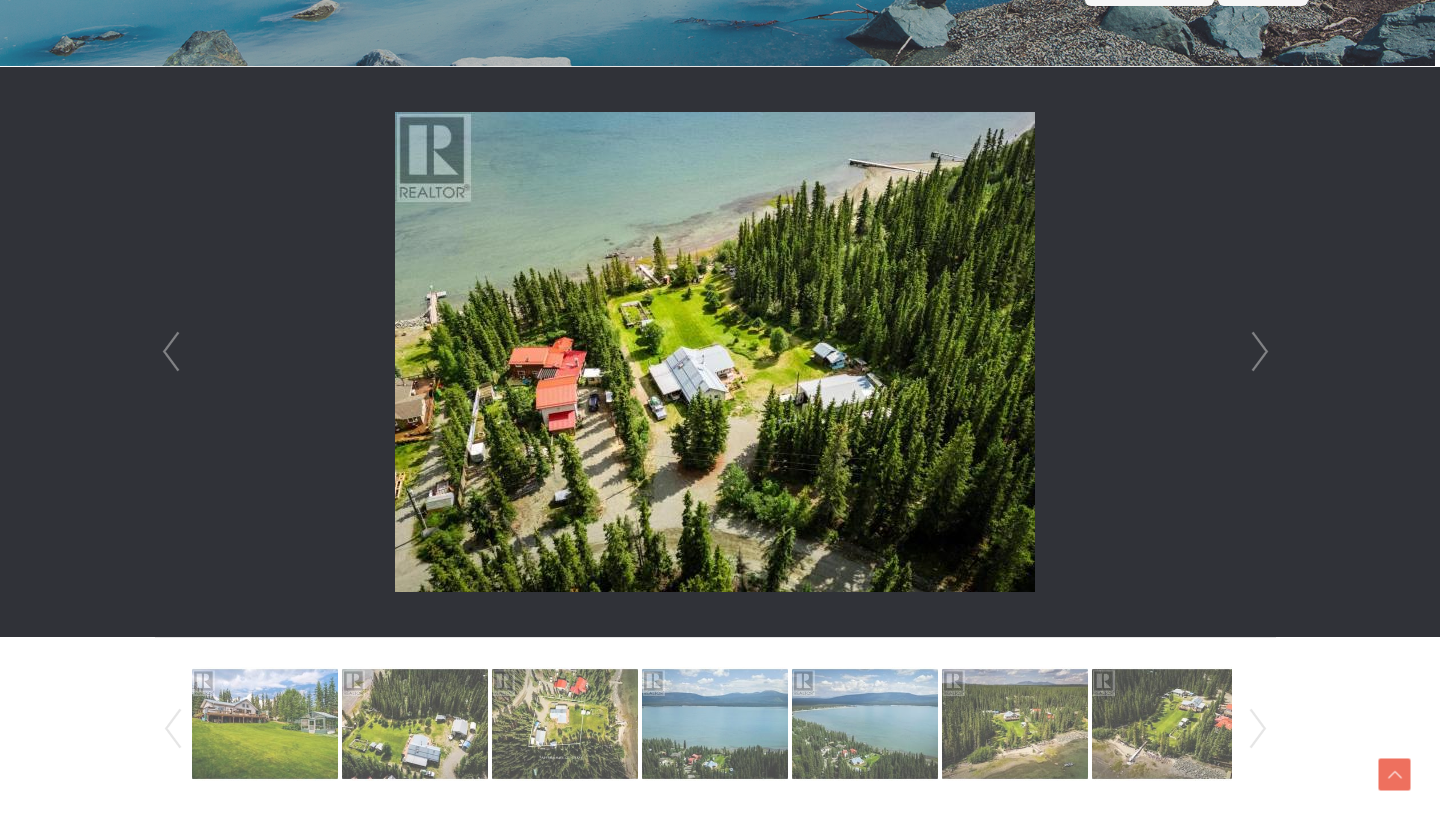 click on "Next" at bounding box center (1260, 352) 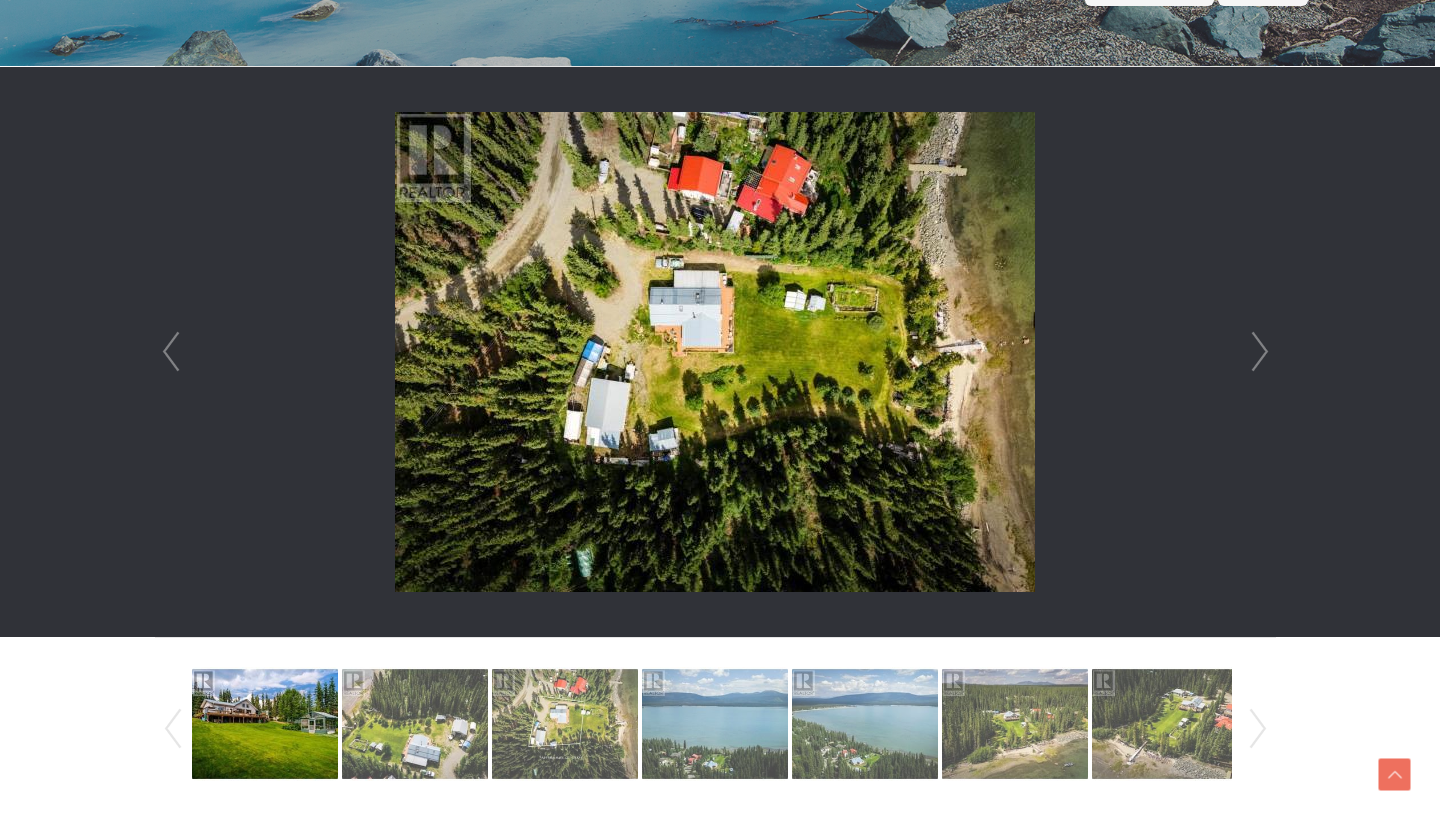 click on "Next" at bounding box center (1260, 352) 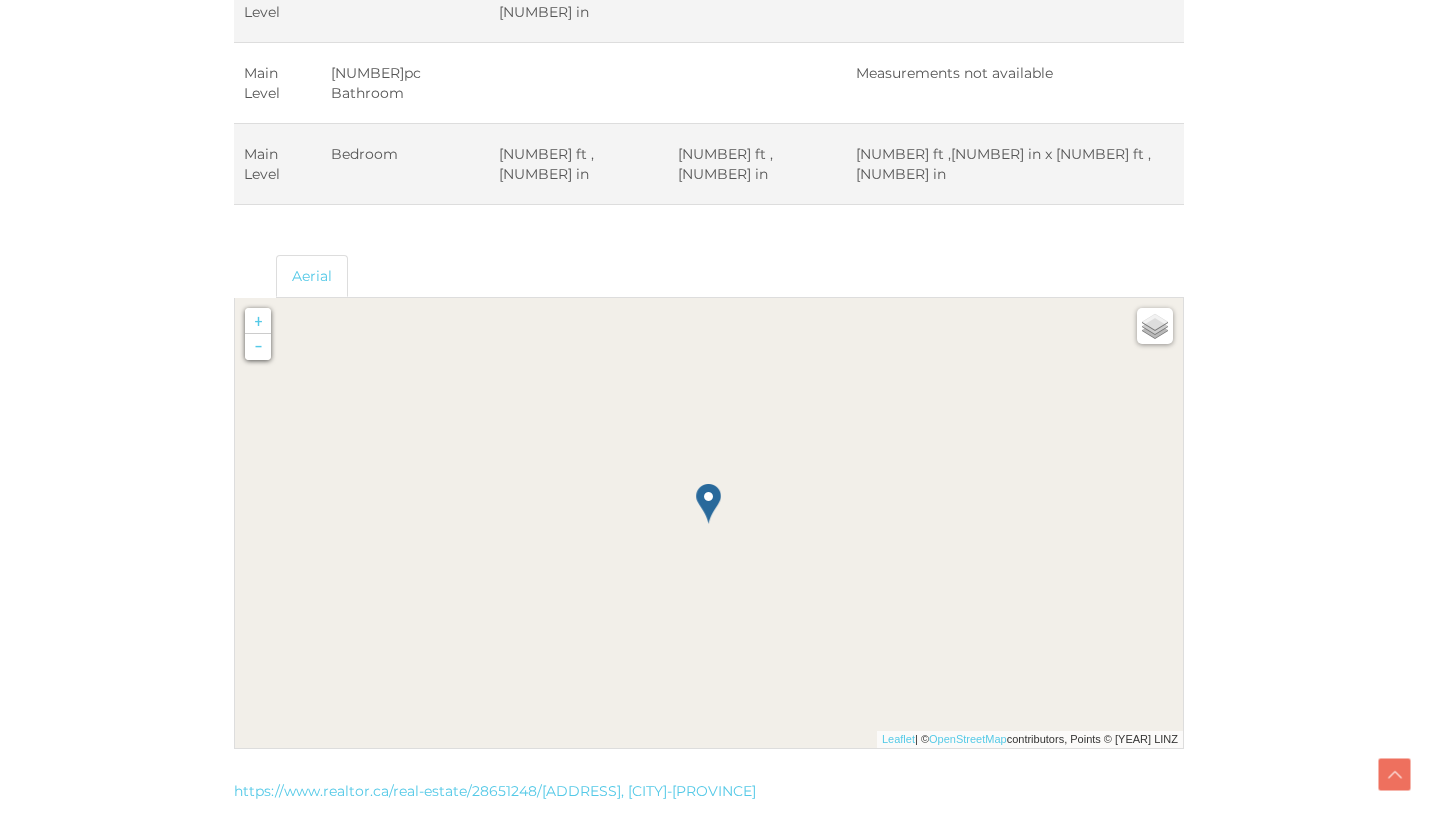 scroll, scrollTop: 4109, scrollLeft: 12, axis: both 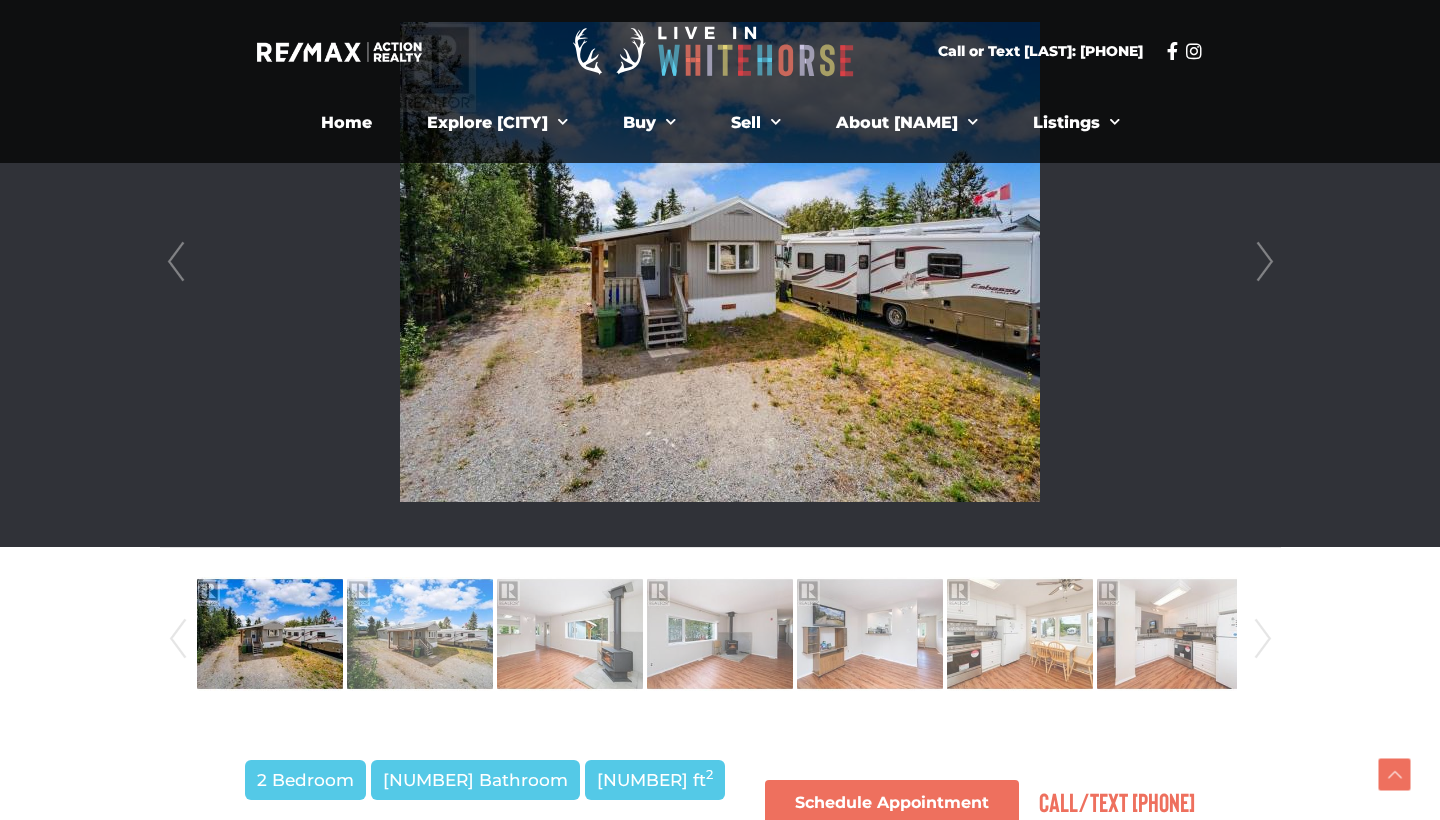 click on "Next" at bounding box center (1265, 262) 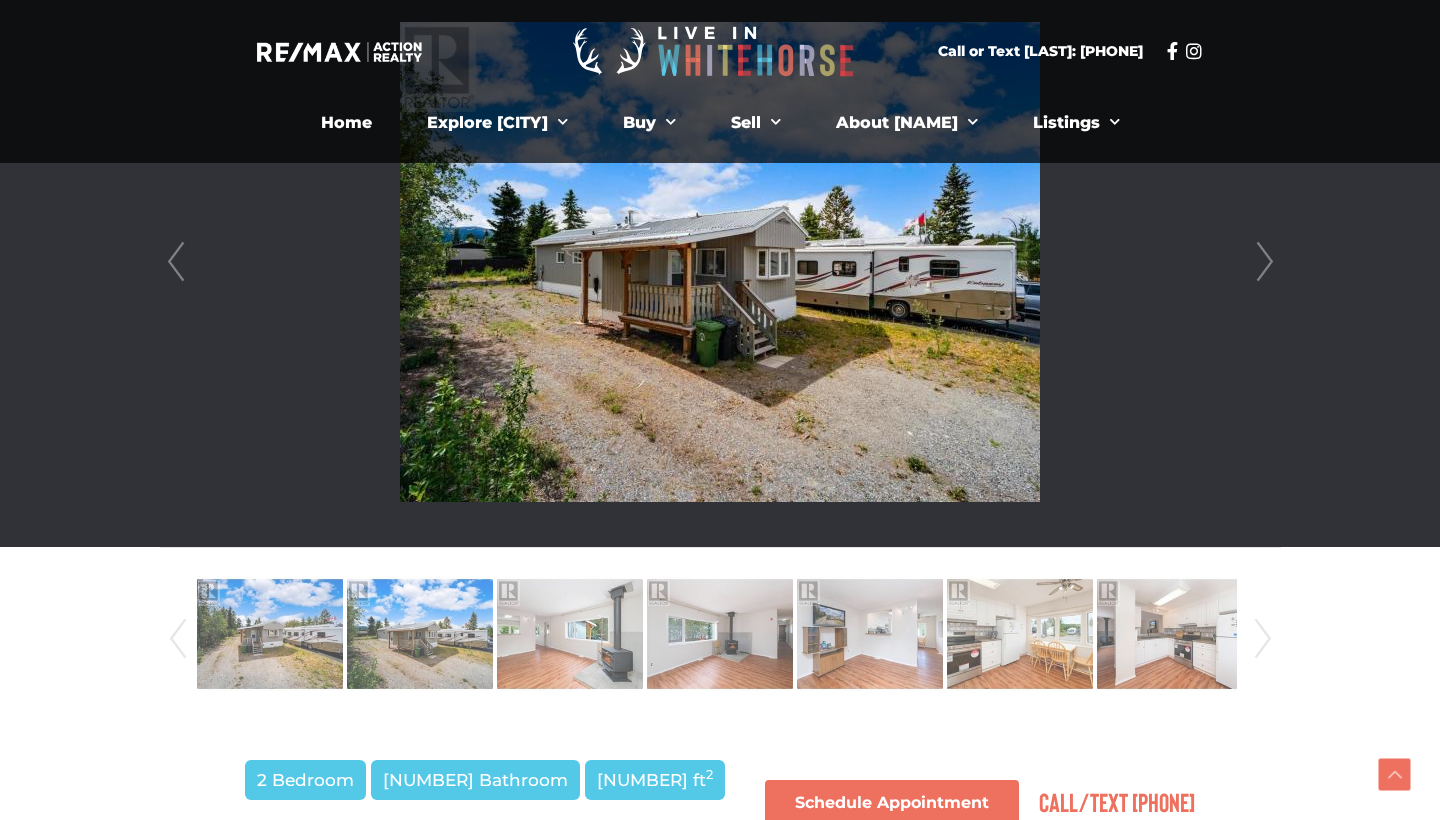 click on "Next" at bounding box center (1265, 262) 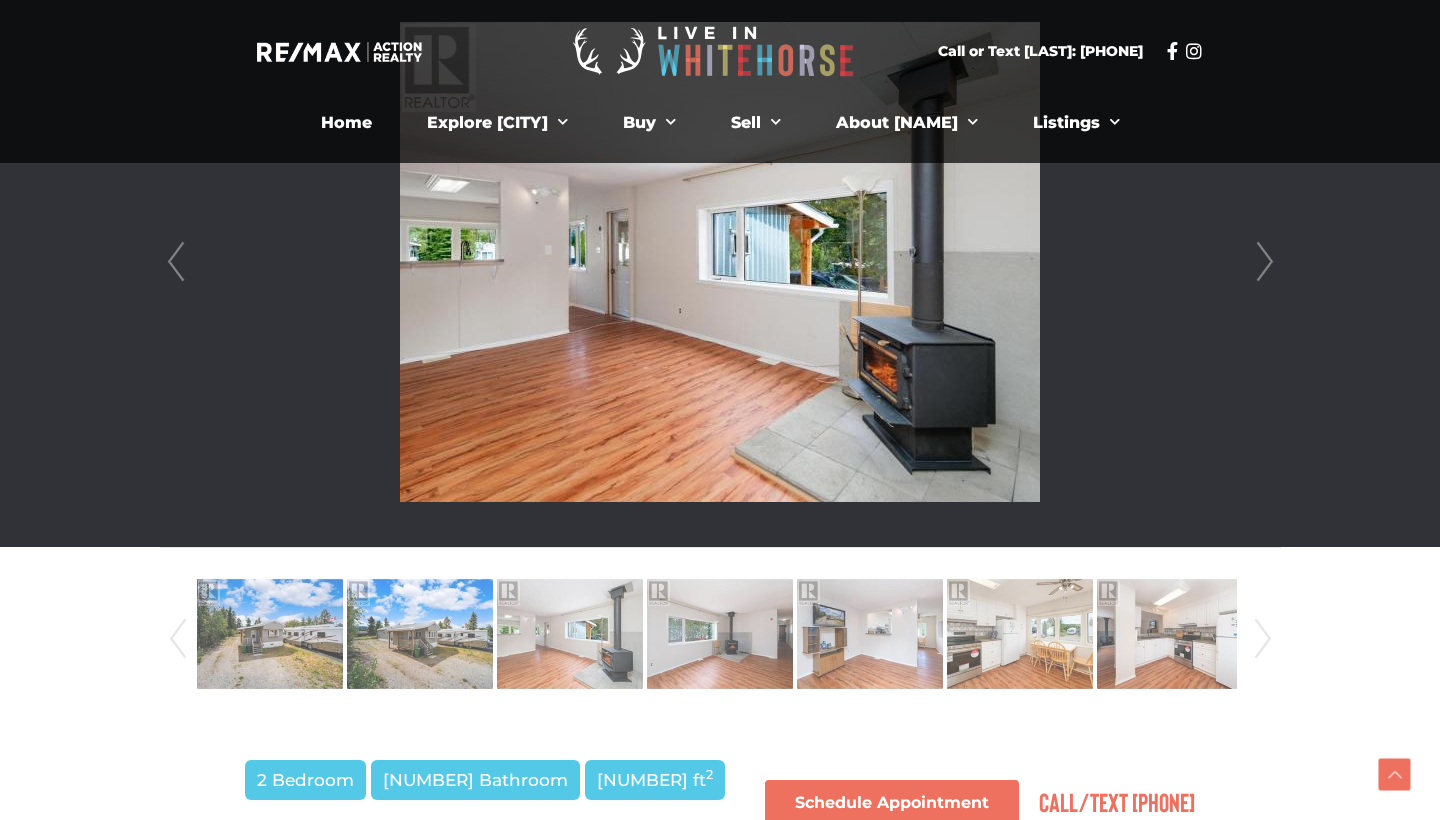 click on "Next" at bounding box center [1265, 262] 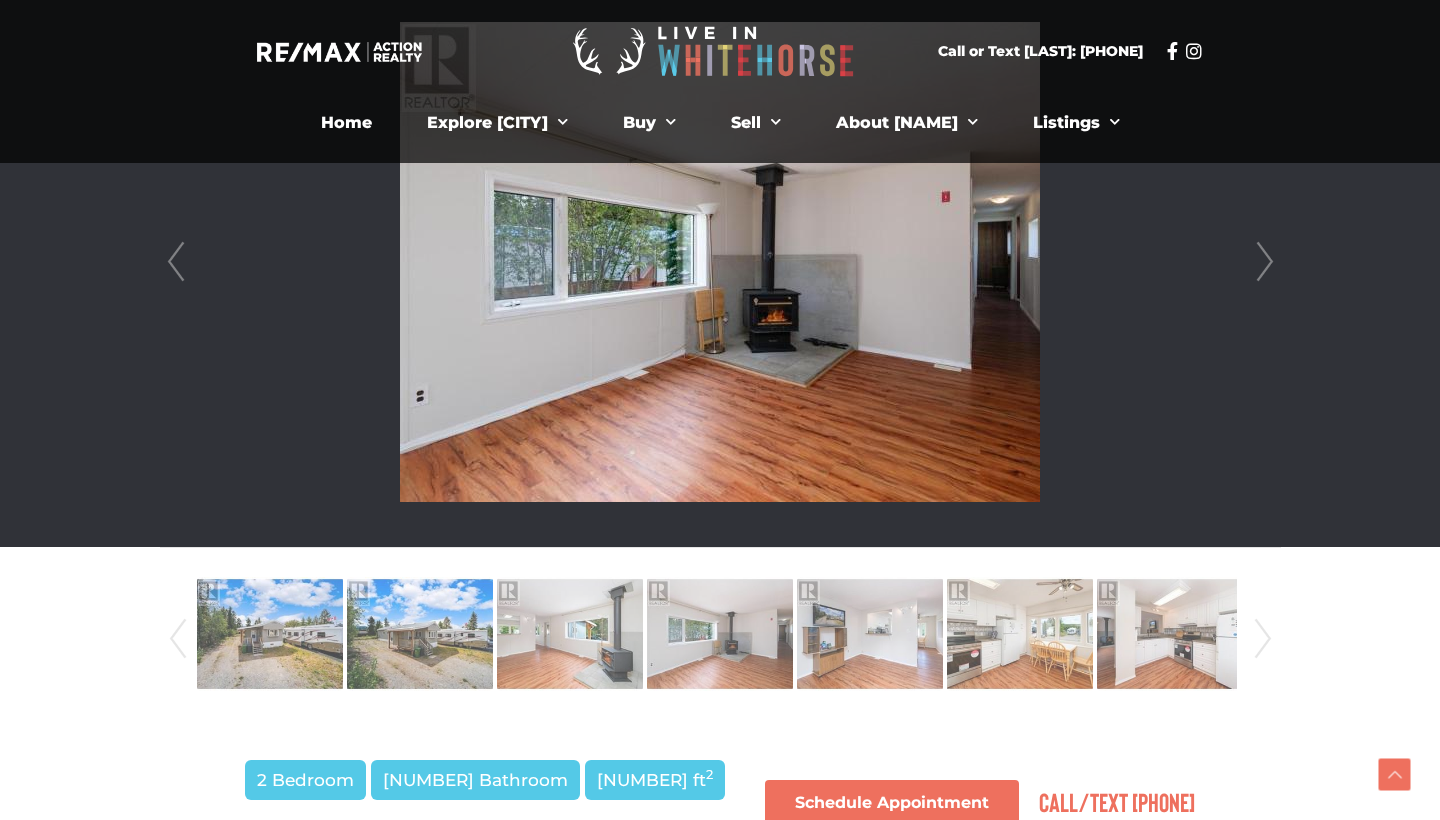 click on "Next" at bounding box center (1265, 262) 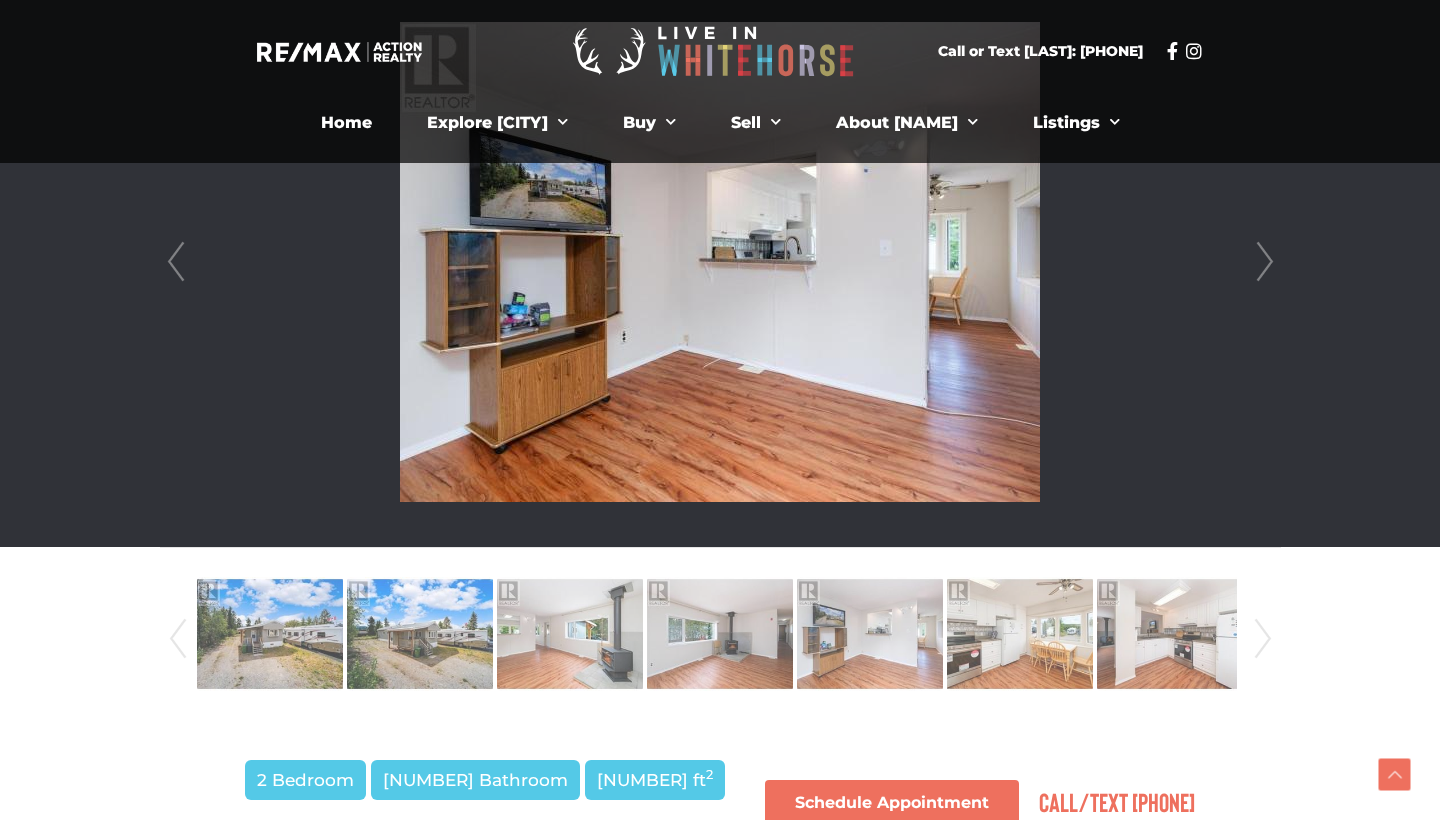 click on "Next" at bounding box center (1265, 262) 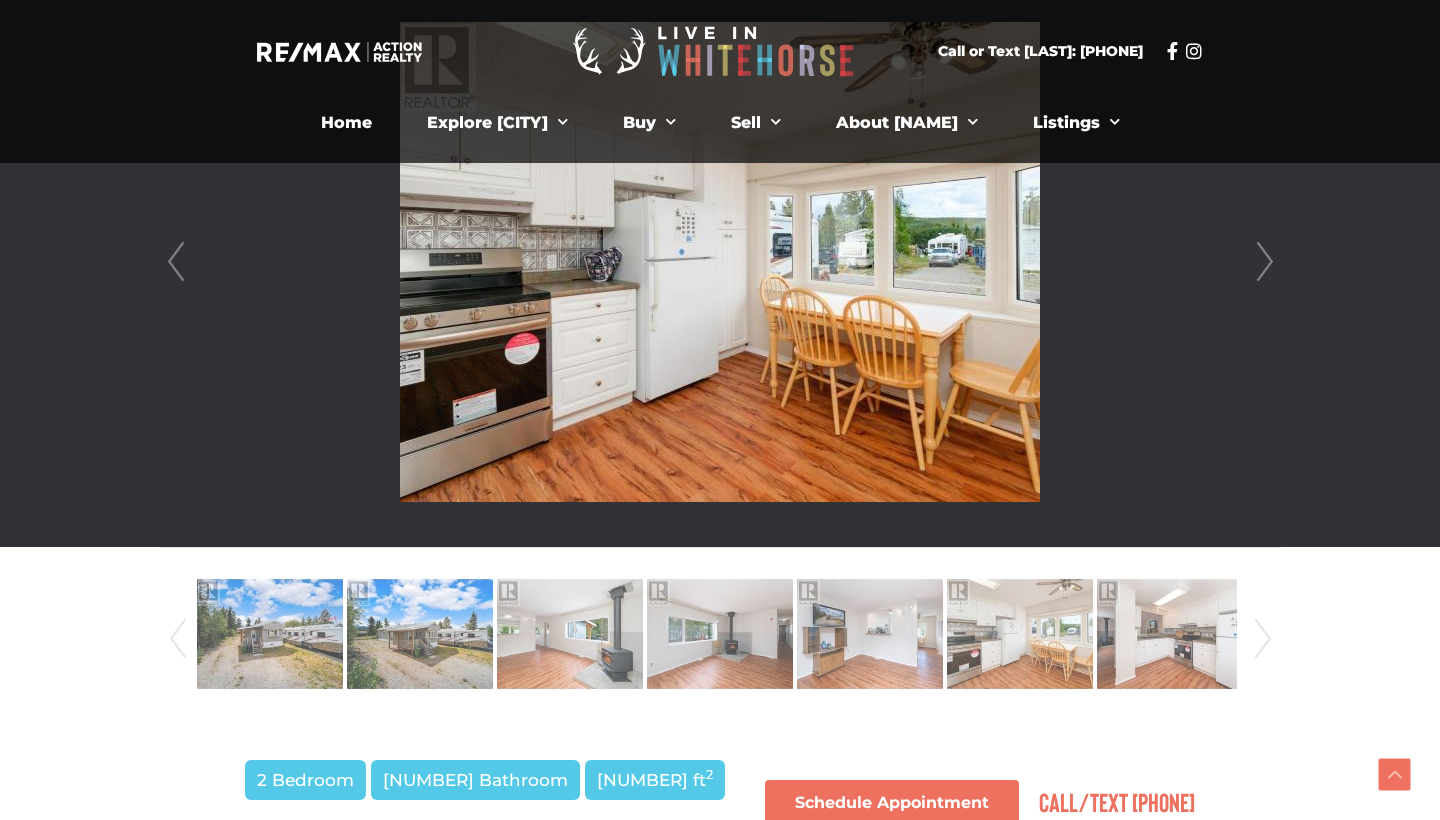 click on "Next" at bounding box center [1265, 262] 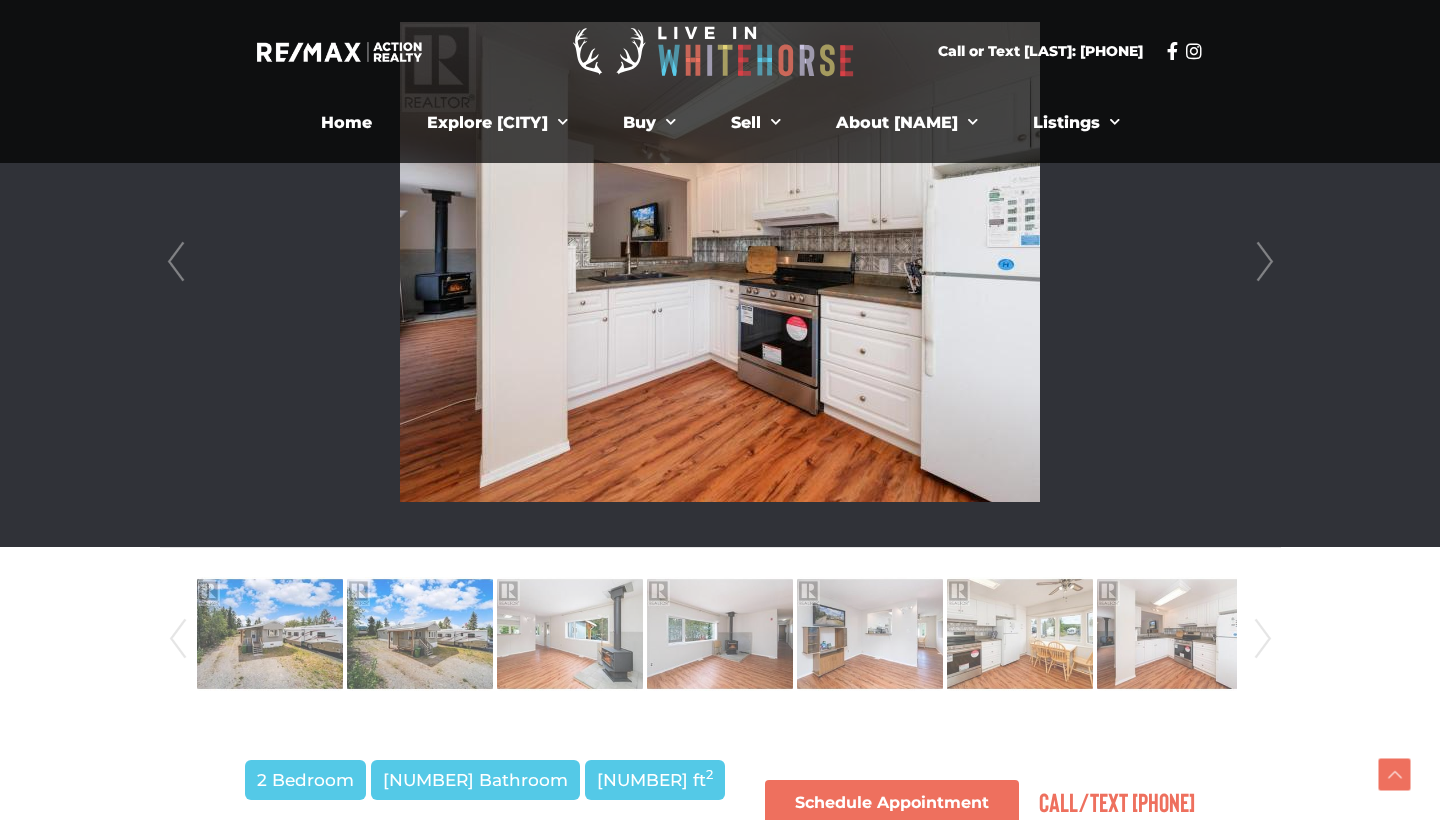click on "Next" at bounding box center (1265, 262) 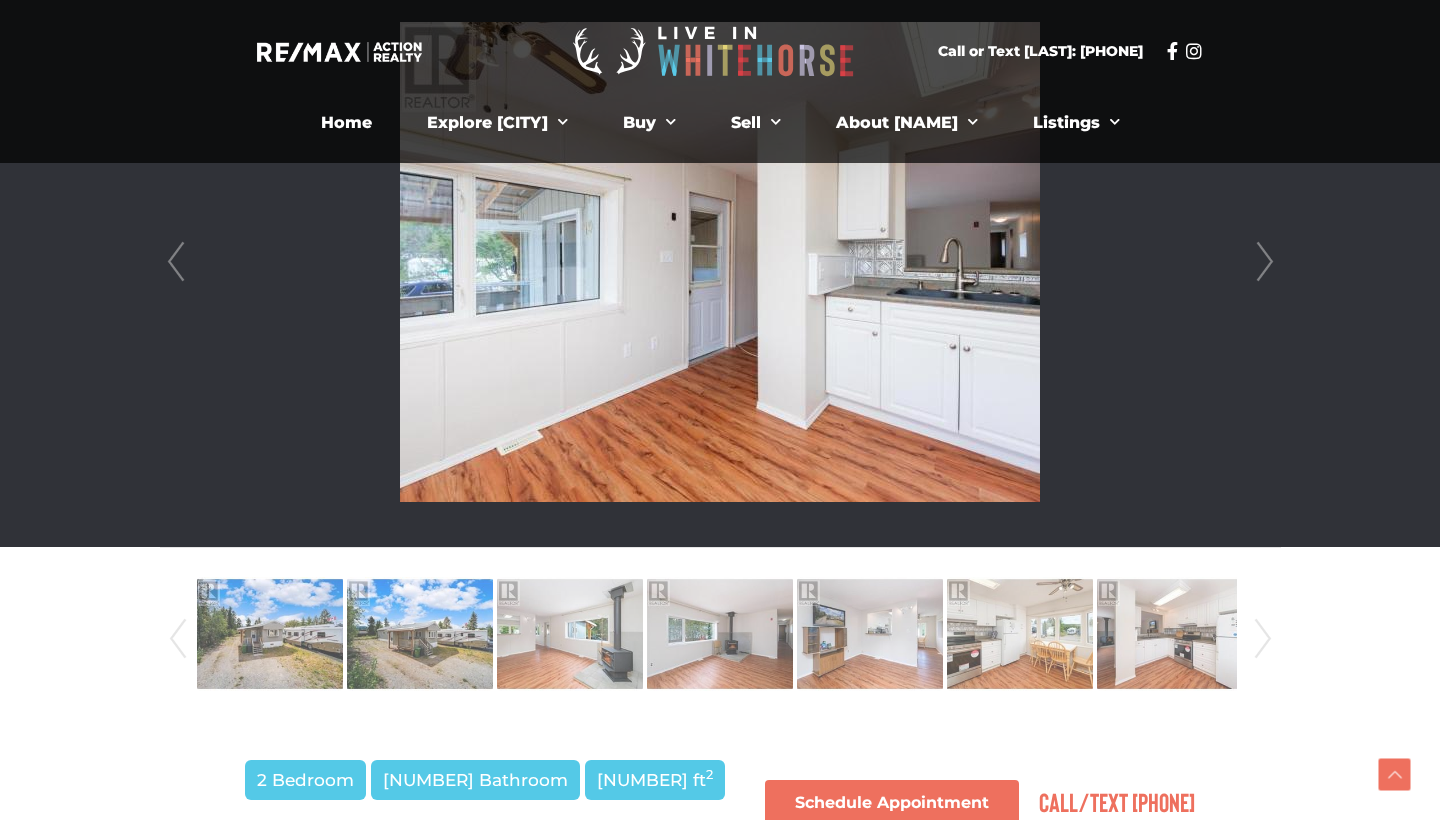 click on "Next" at bounding box center (1265, 262) 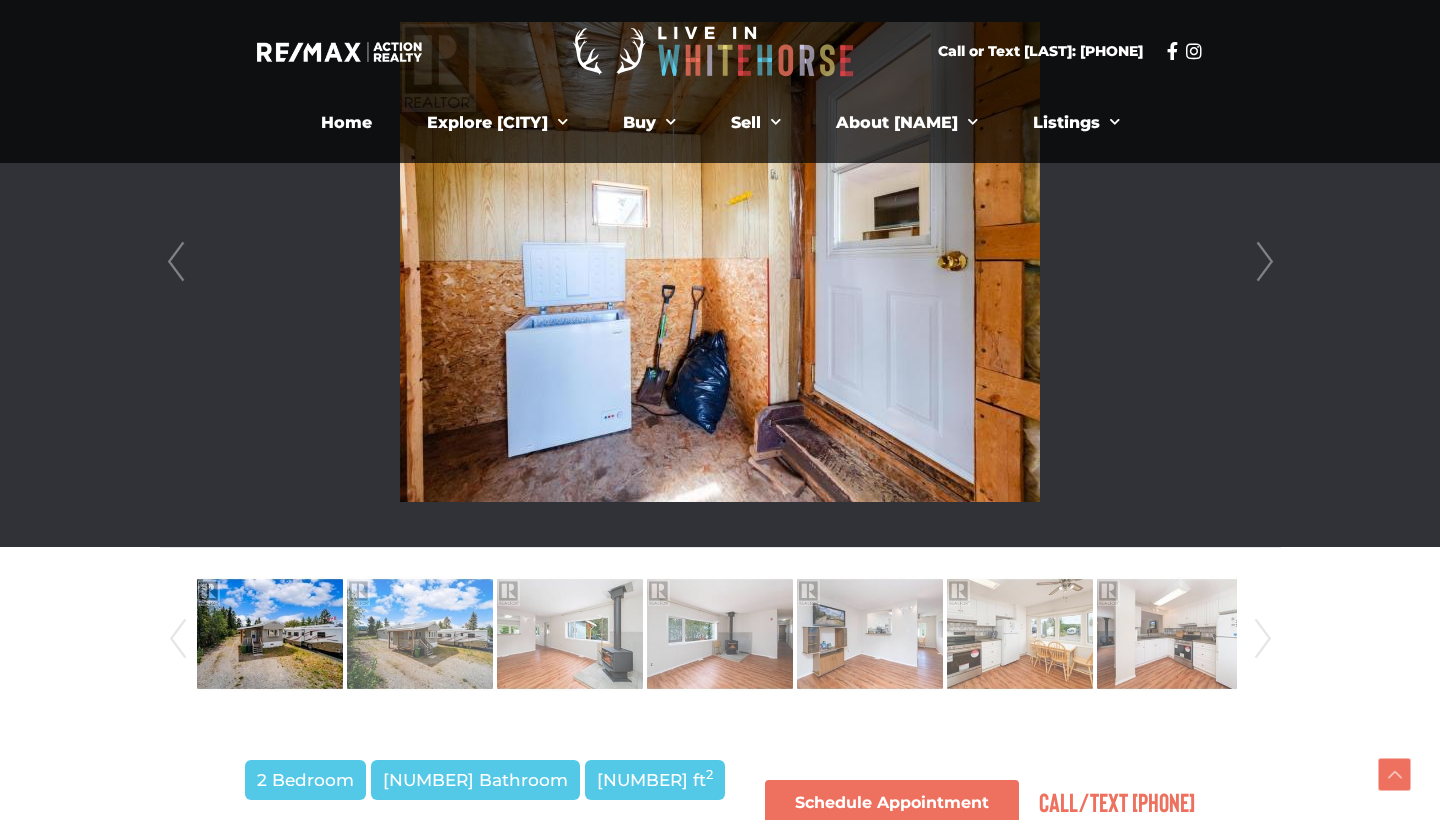 click on "Next" at bounding box center (1265, 262) 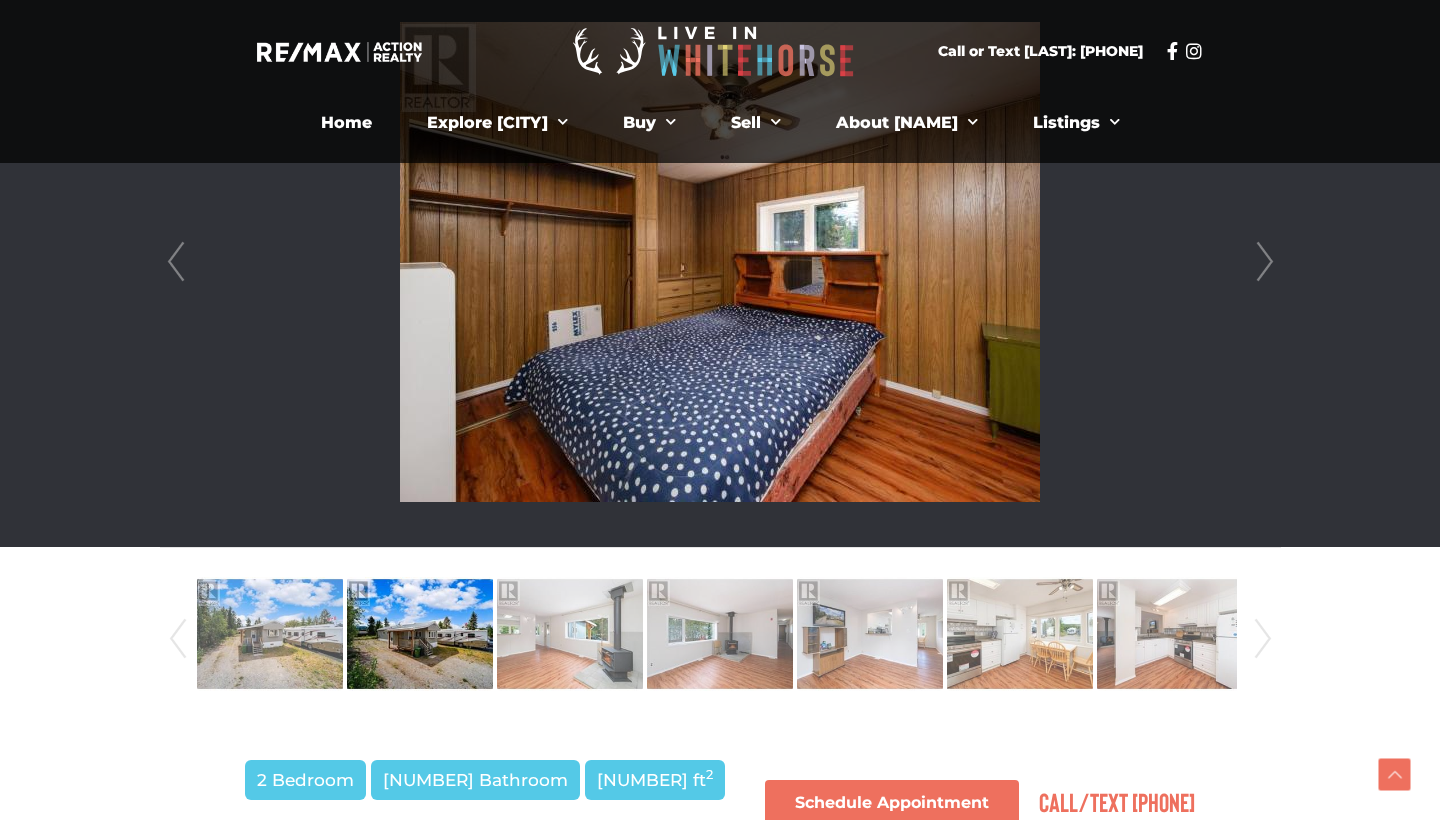 click on "Next" at bounding box center (1265, 262) 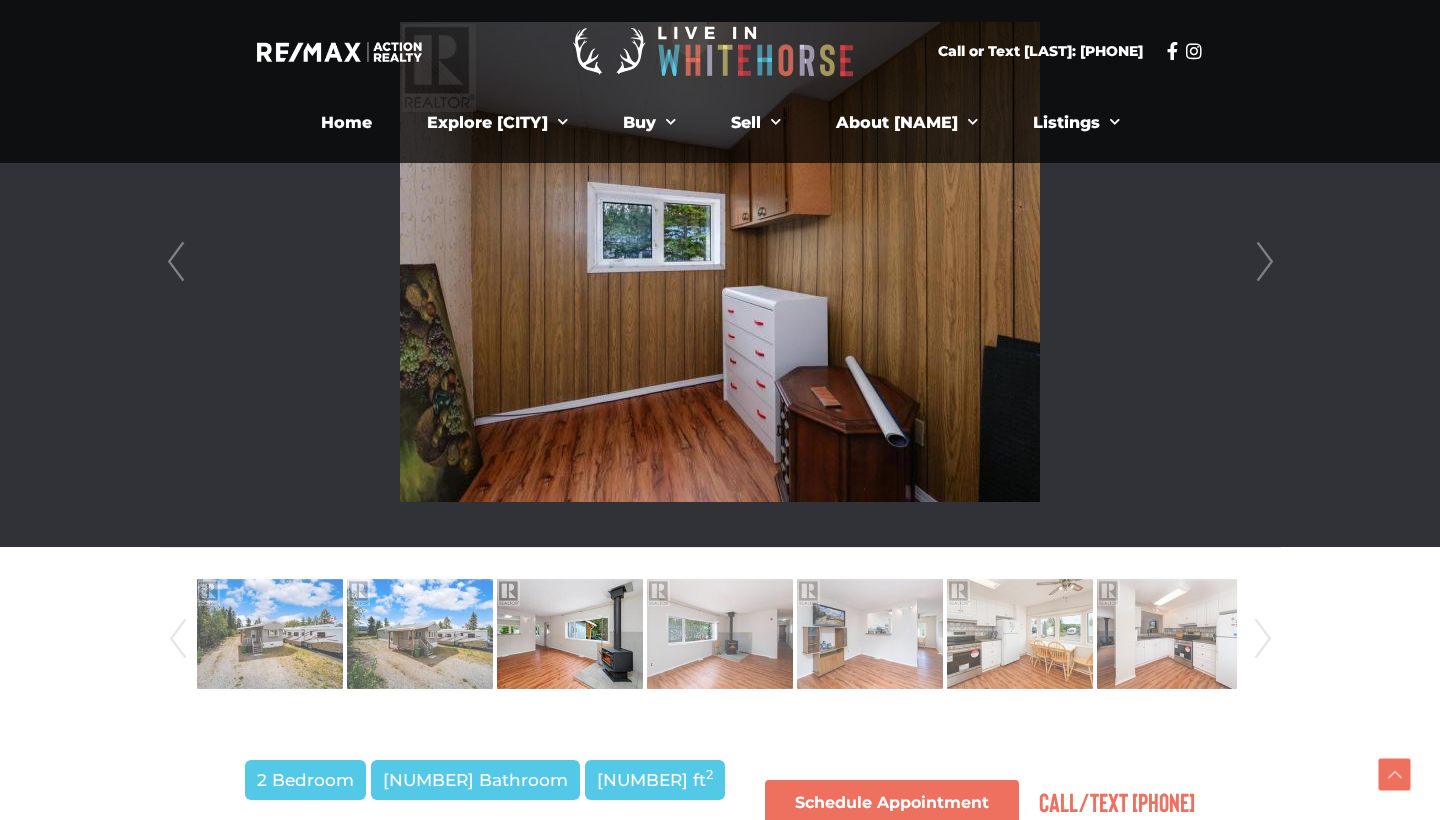 click on "Next" at bounding box center [1265, 262] 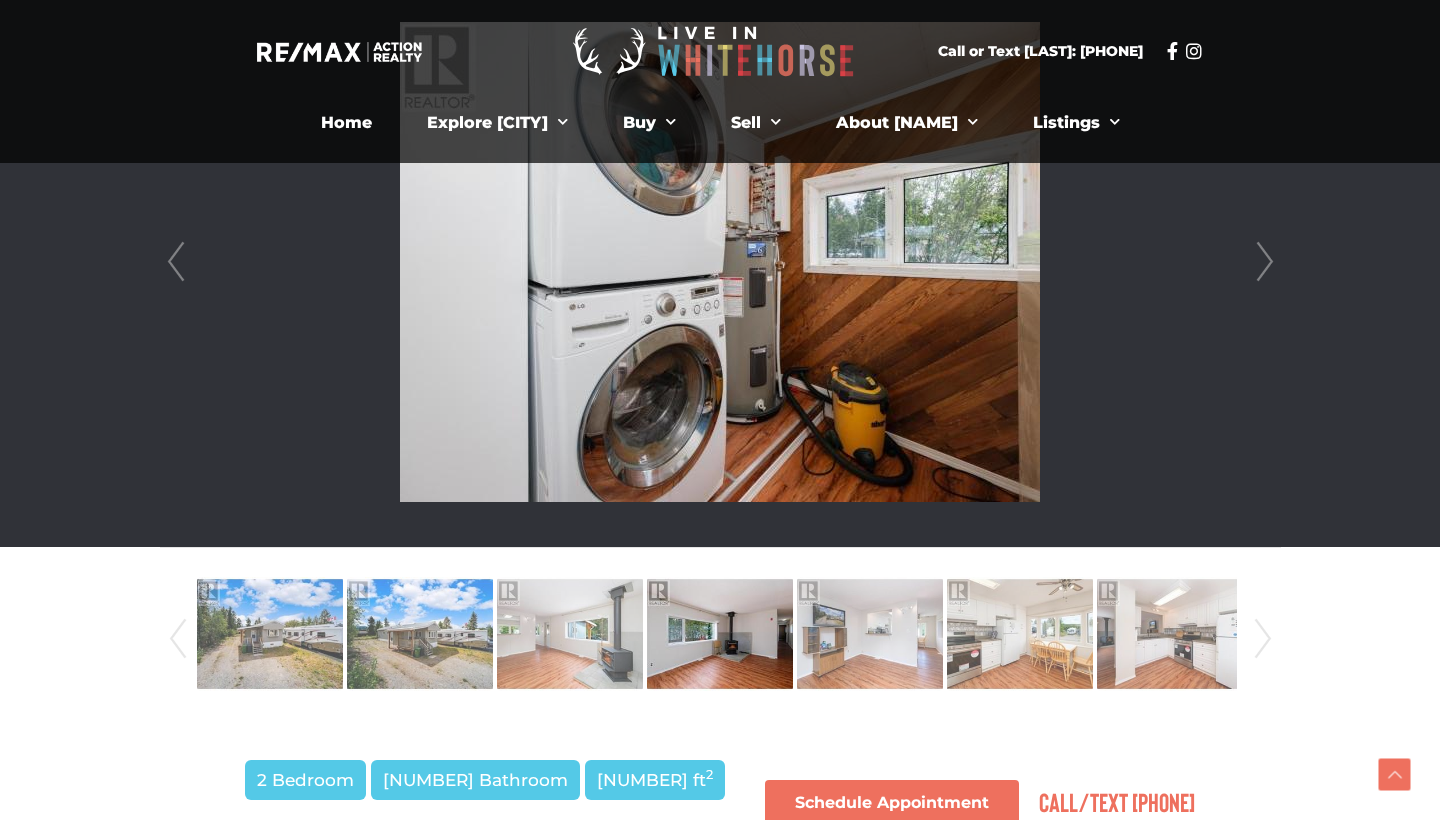 click on "Next" at bounding box center (1265, 262) 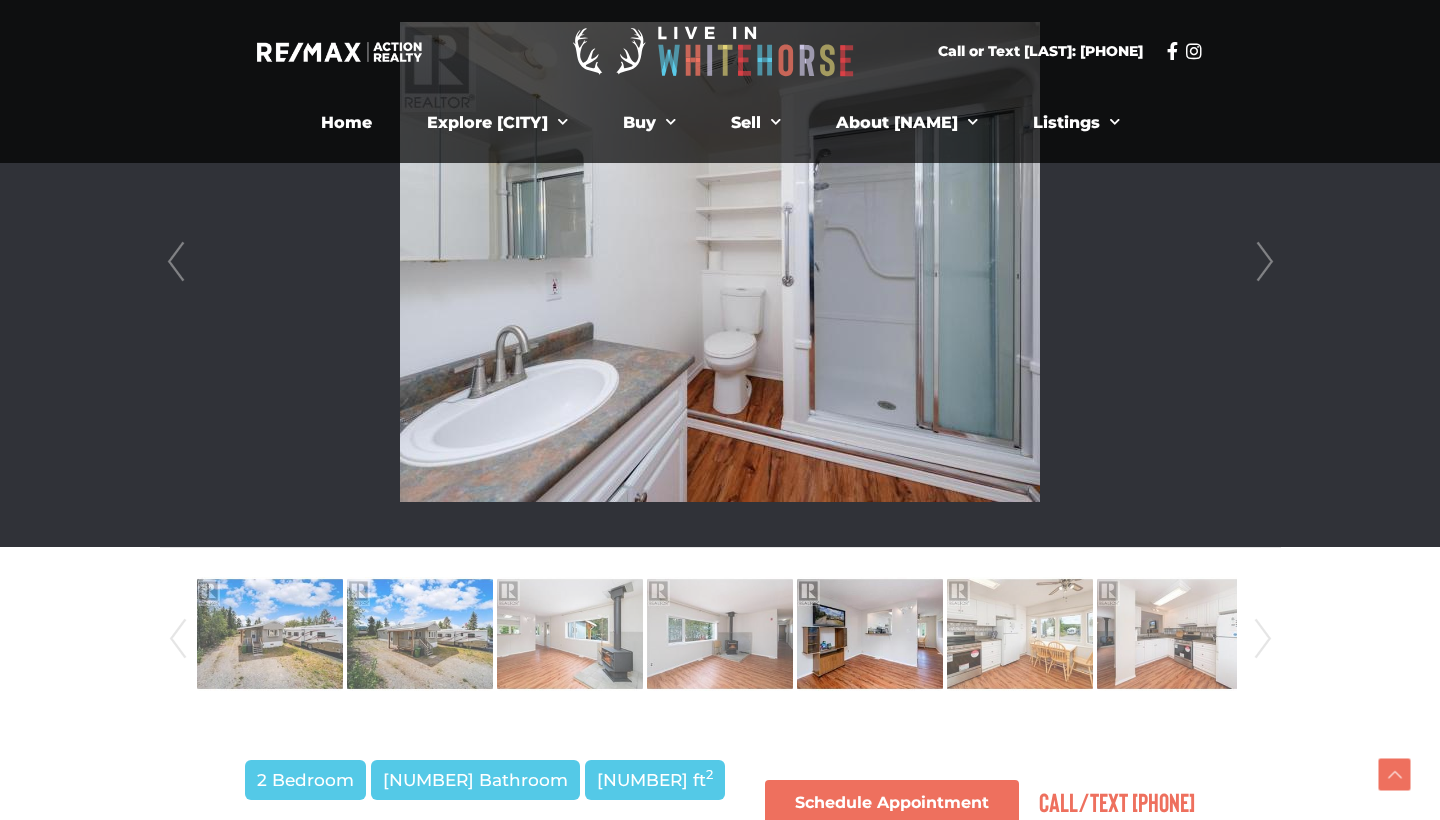 click on "Next" at bounding box center (1265, 262) 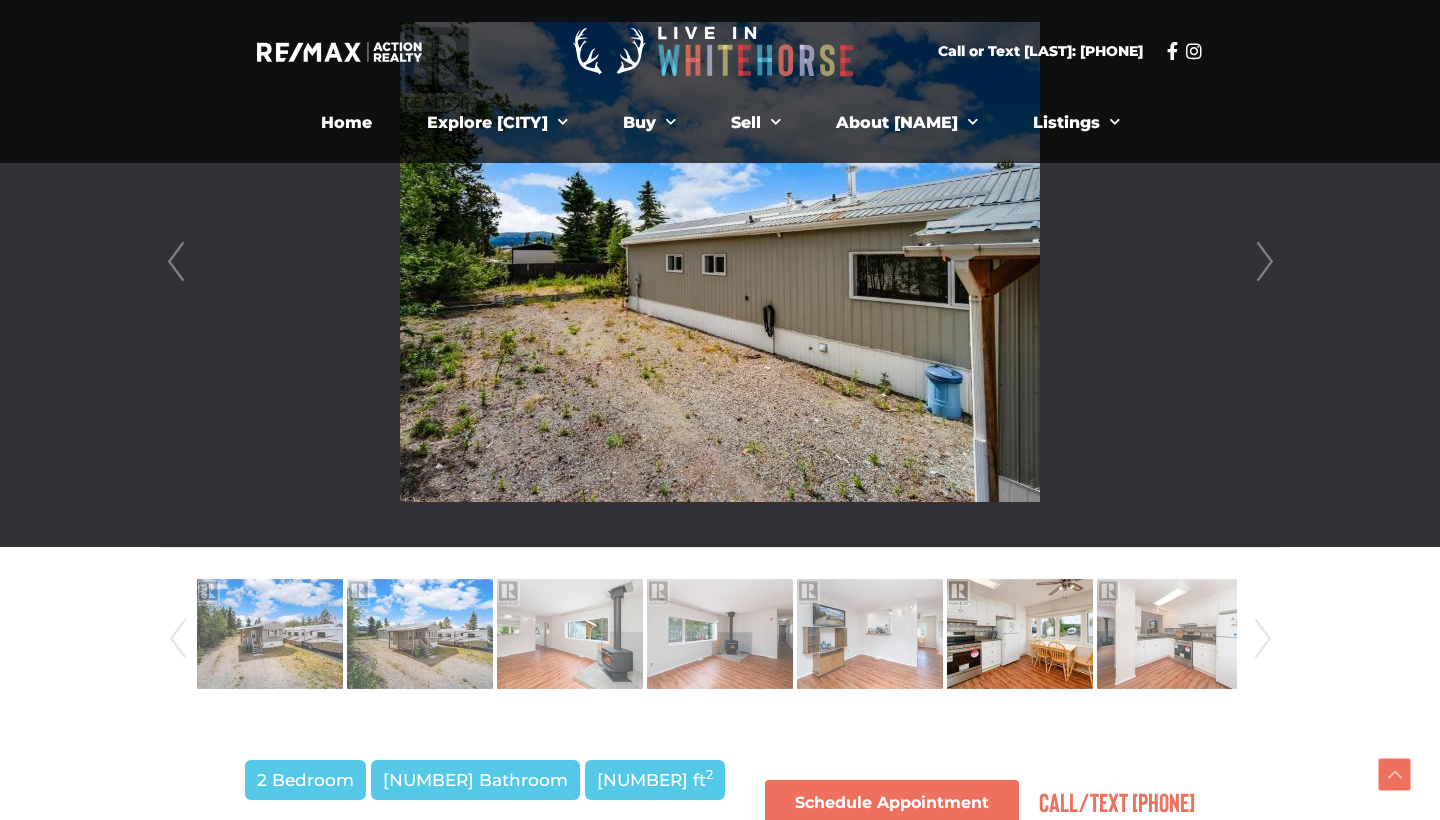 click on "Next" at bounding box center (1265, 262) 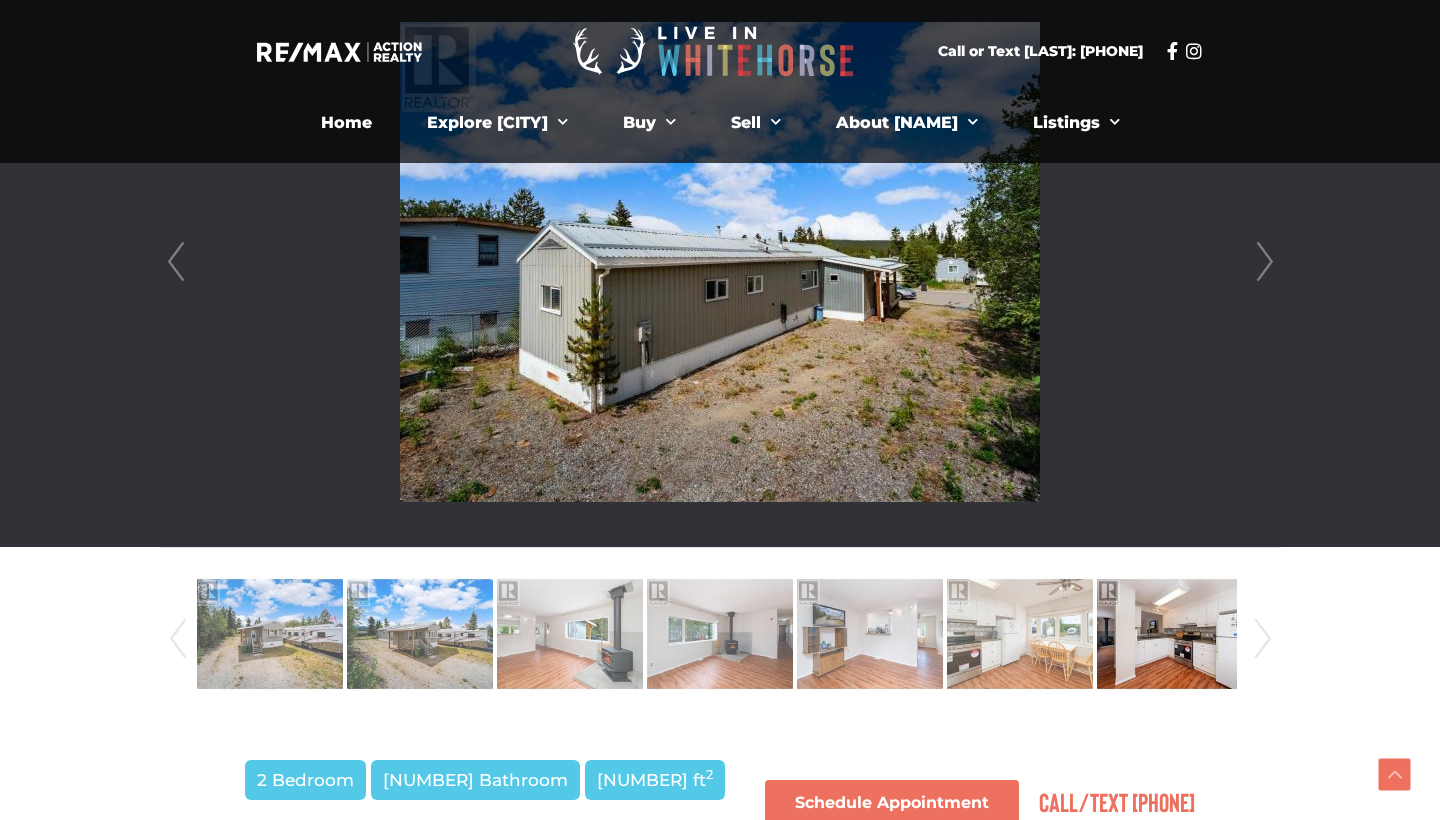 click on "Next" at bounding box center [1265, 262] 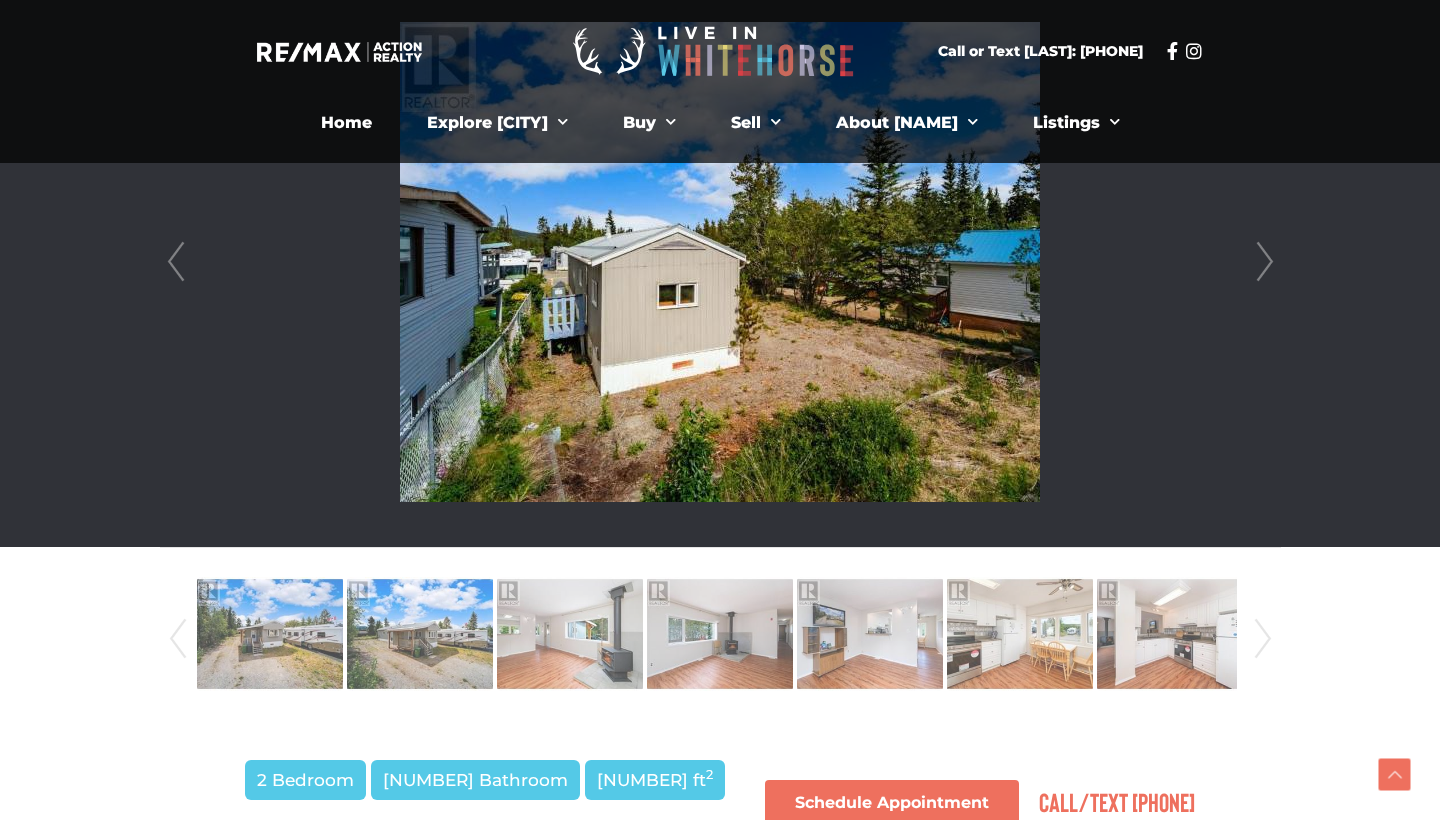 click on "Next" at bounding box center (1265, 262) 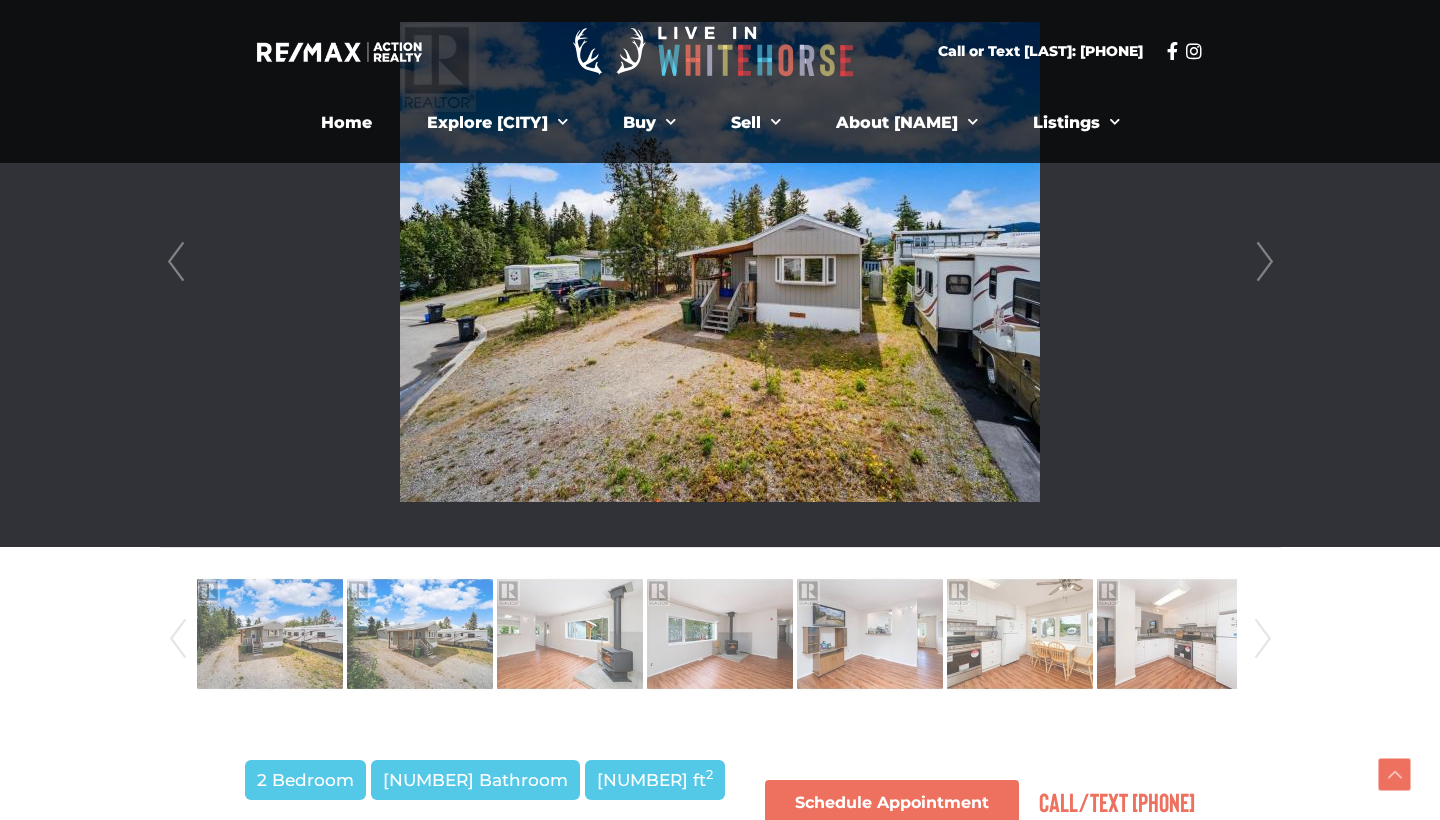 click on "Next" at bounding box center (1265, 262) 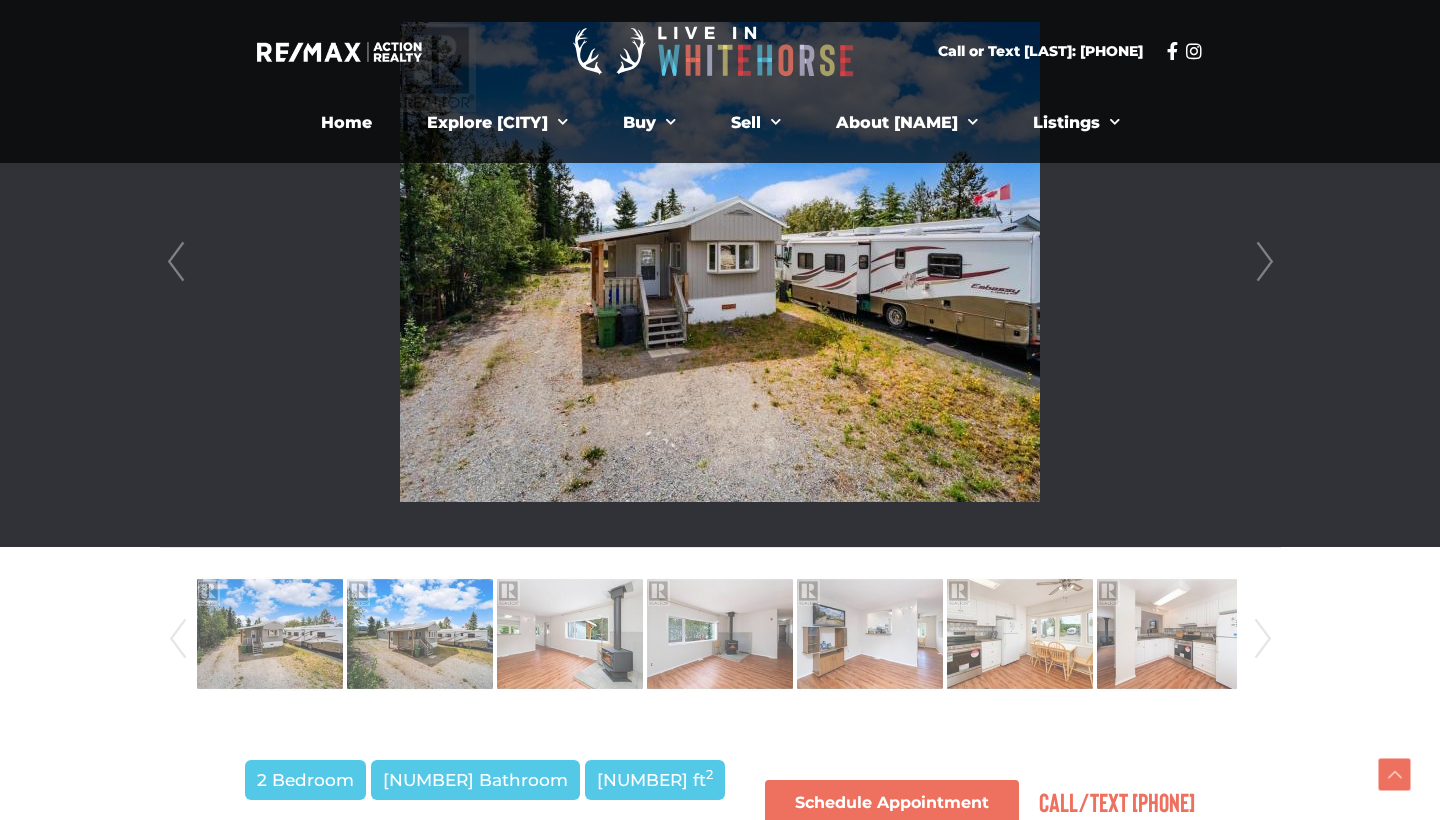 click on "Next" at bounding box center [1265, 262] 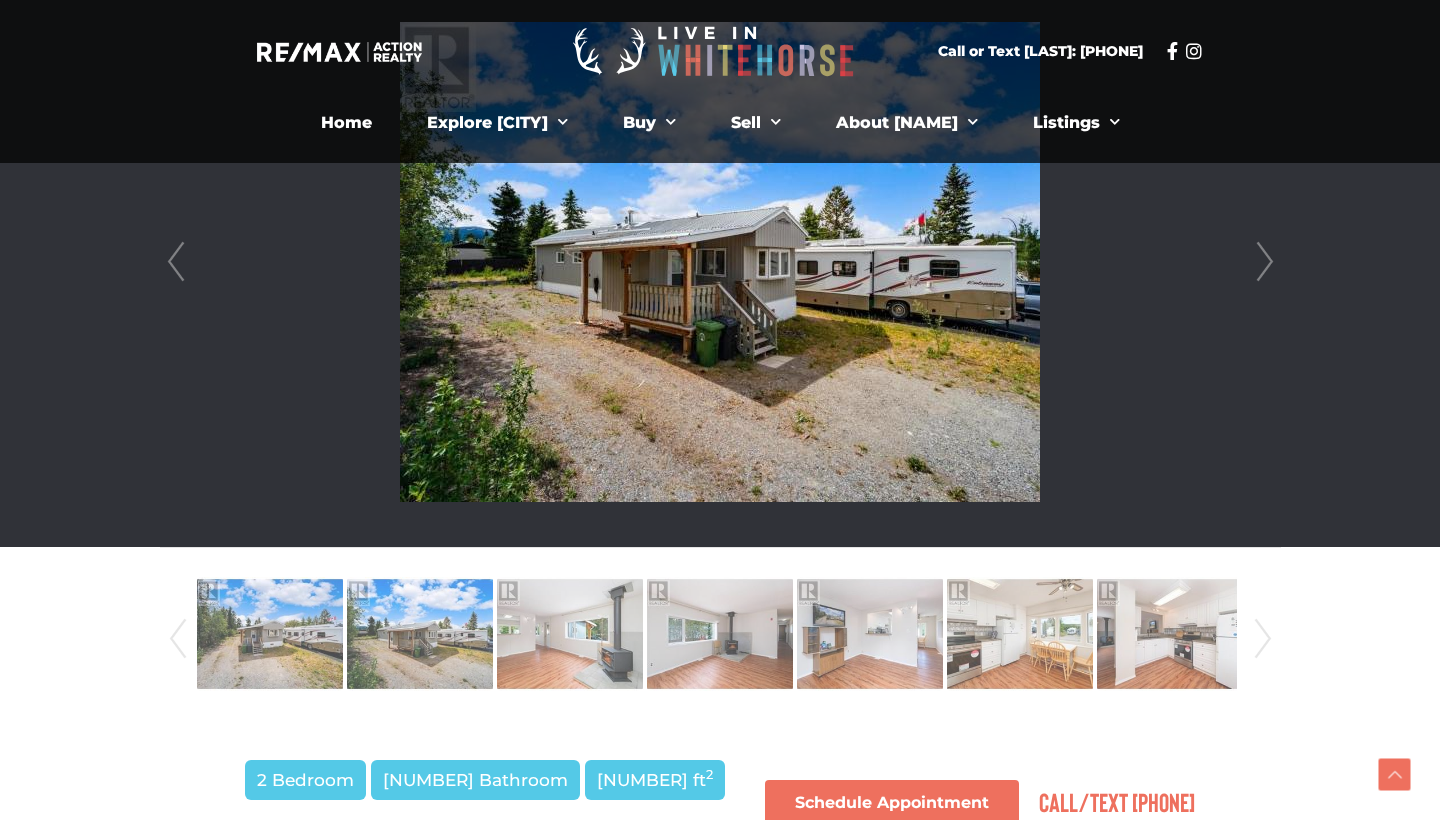 click on "Next" at bounding box center [1265, 262] 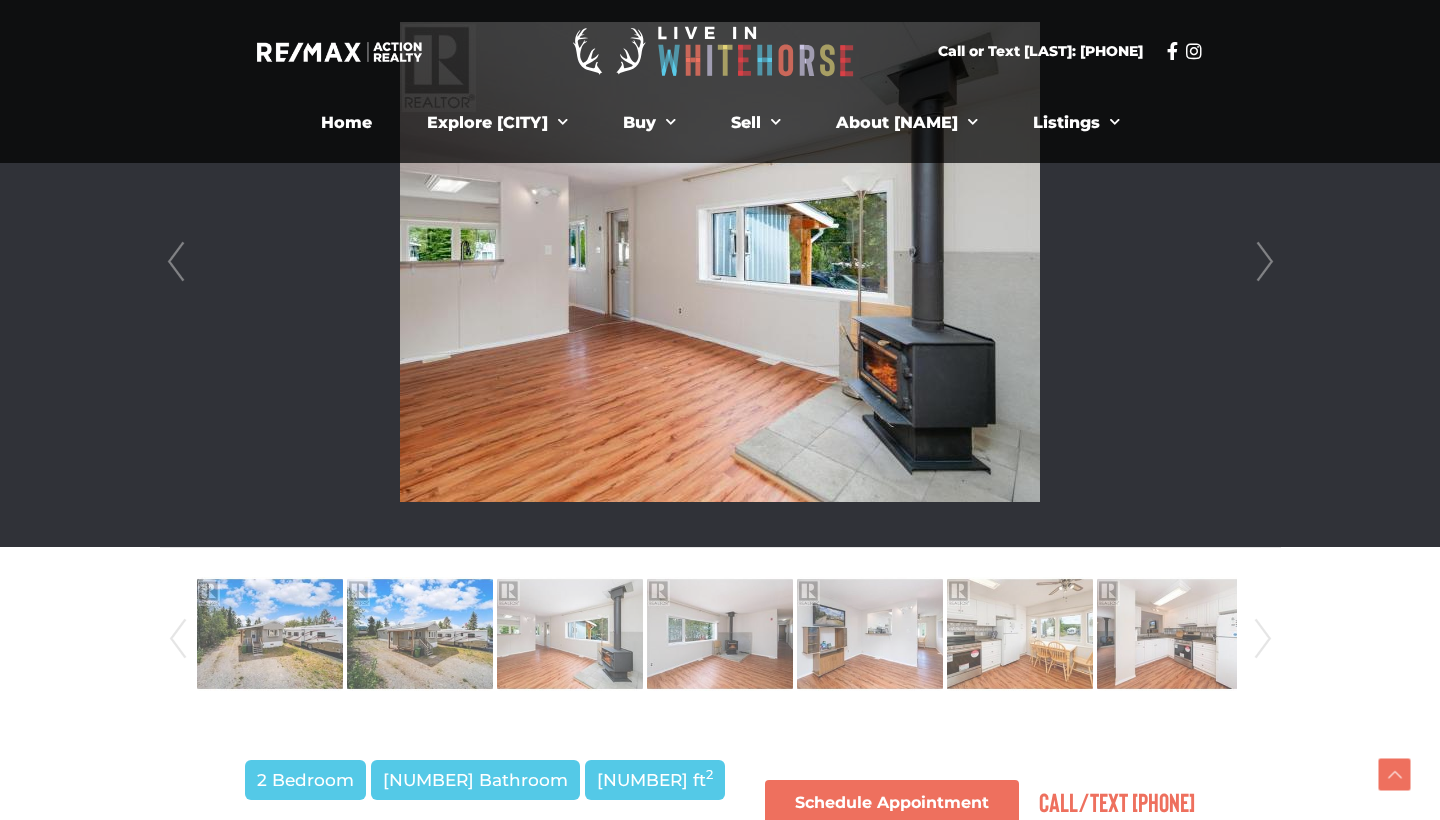 click on "Next" at bounding box center [1265, 262] 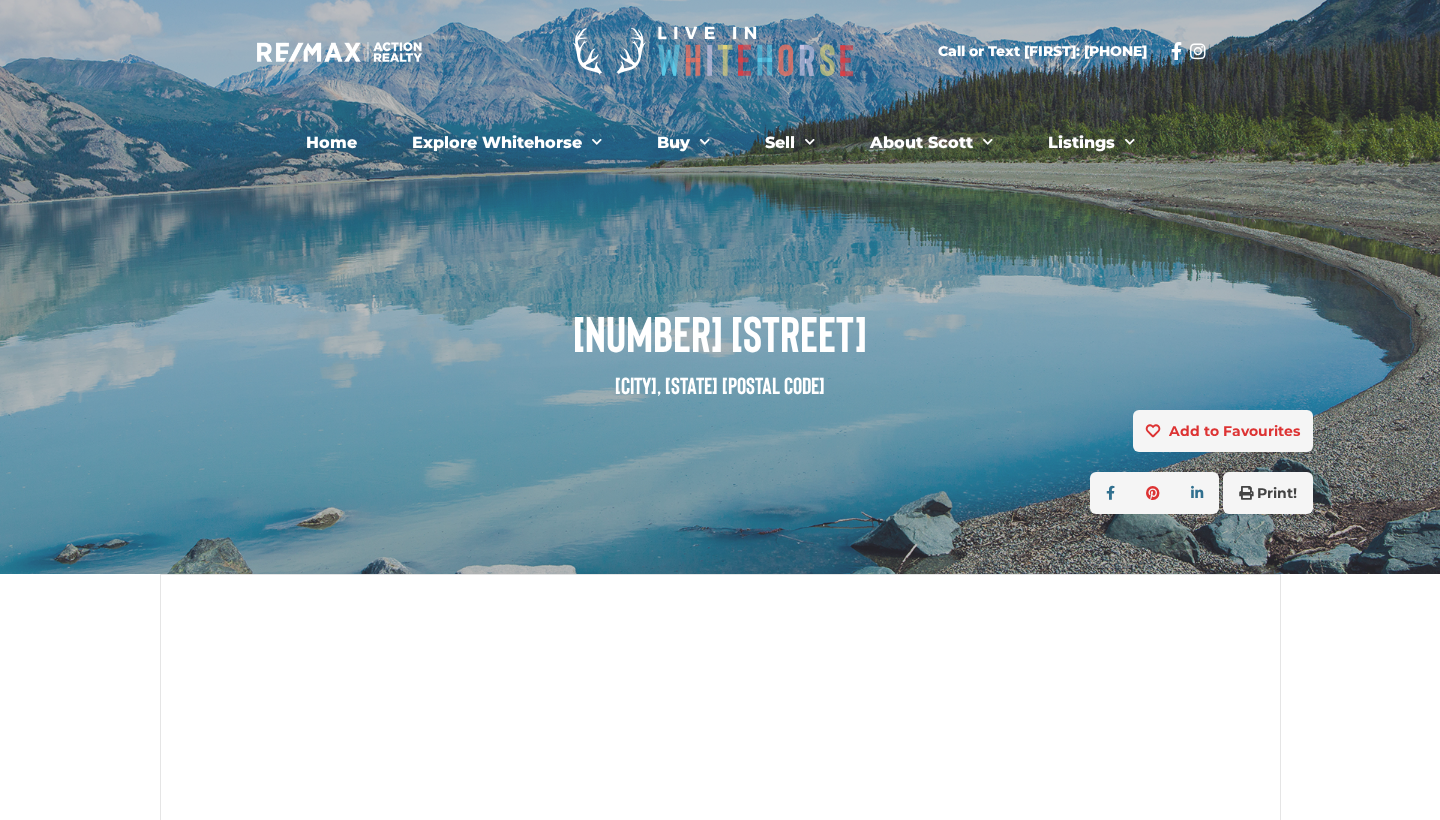 scroll, scrollTop: 0, scrollLeft: 0, axis: both 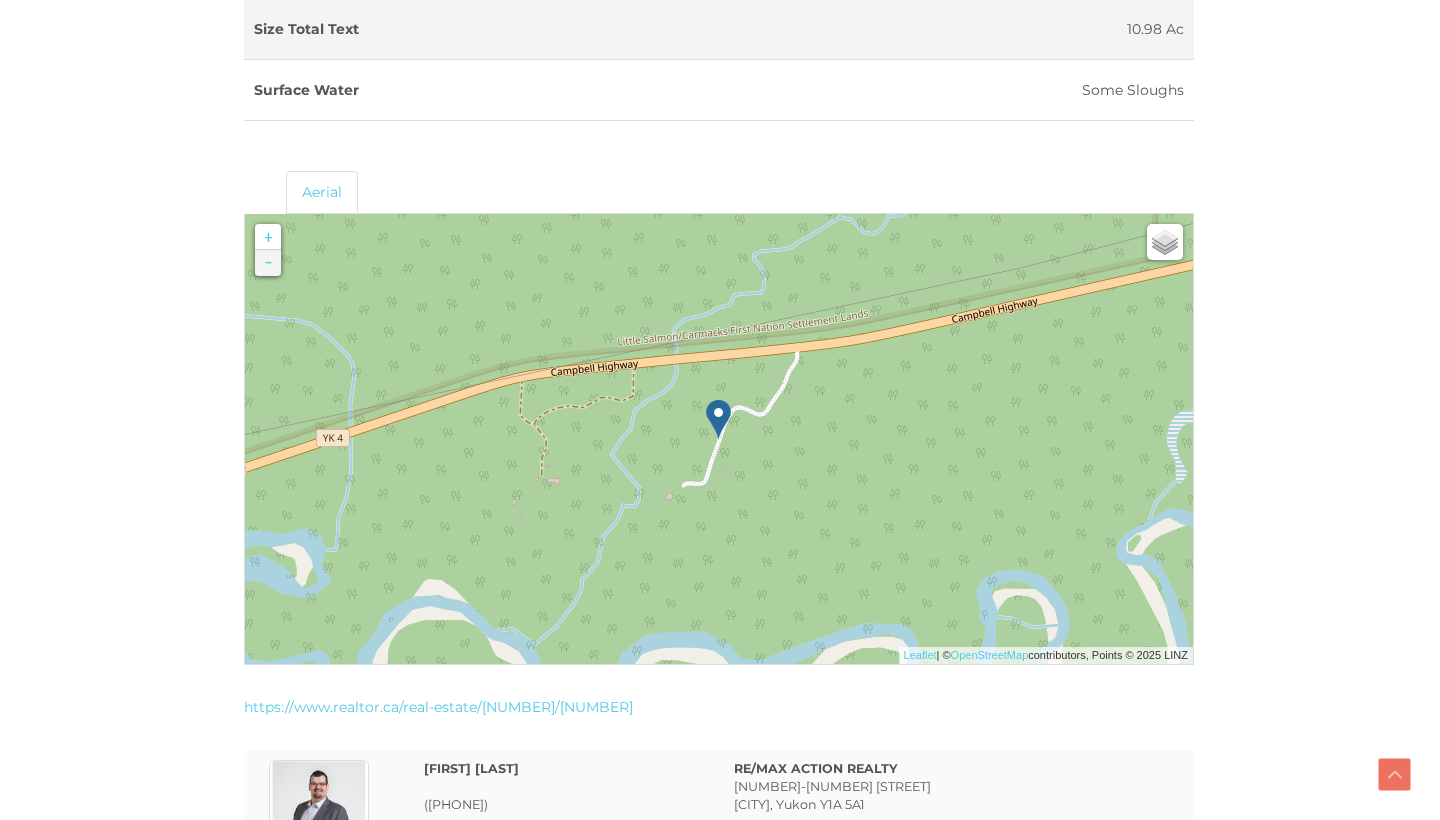 click on "-" at bounding box center (268, 263) 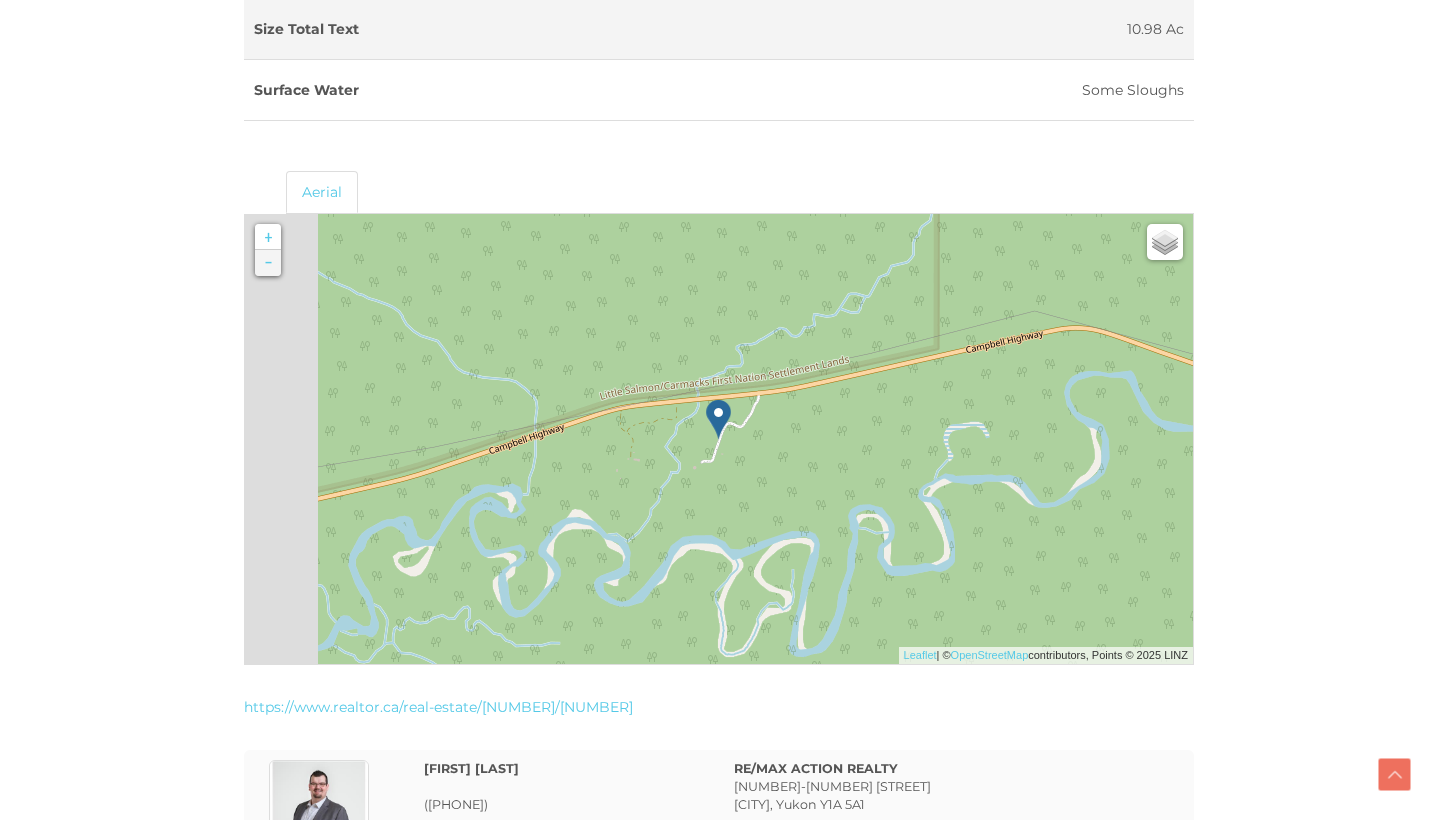 click on "-" at bounding box center [268, 263] 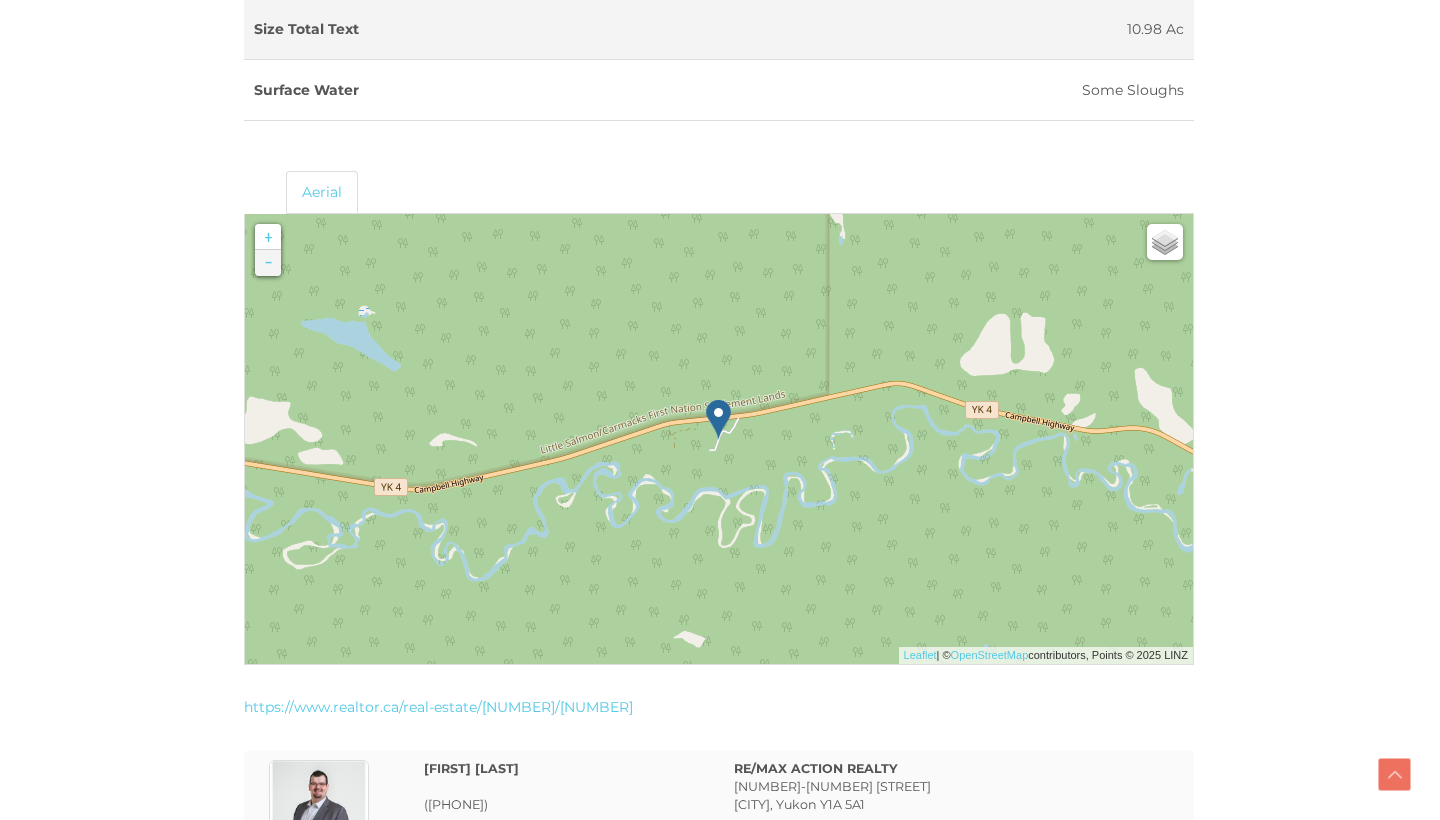 click on "-" at bounding box center (268, 263) 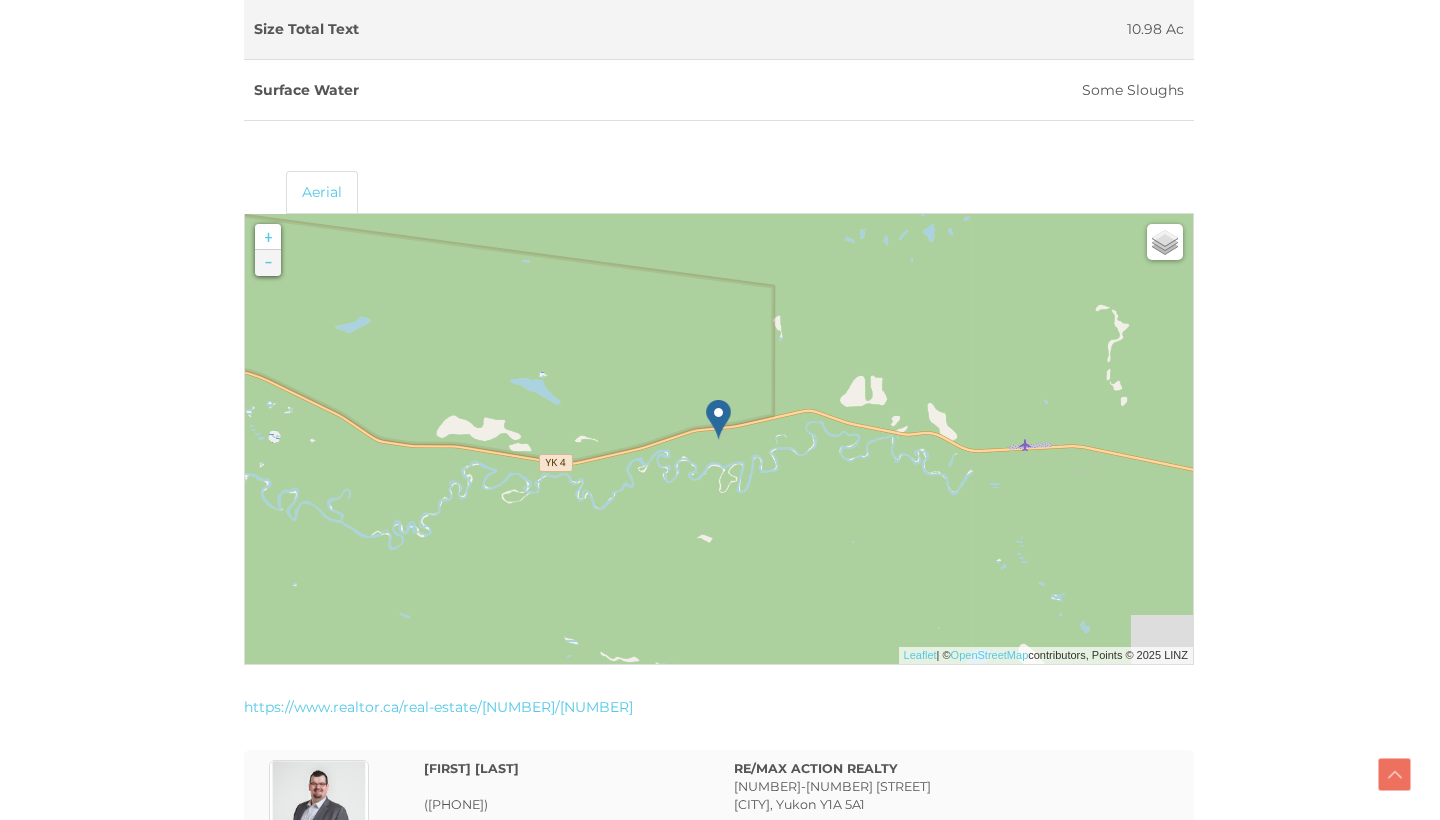 click on "-" at bounding box center (268, 263) 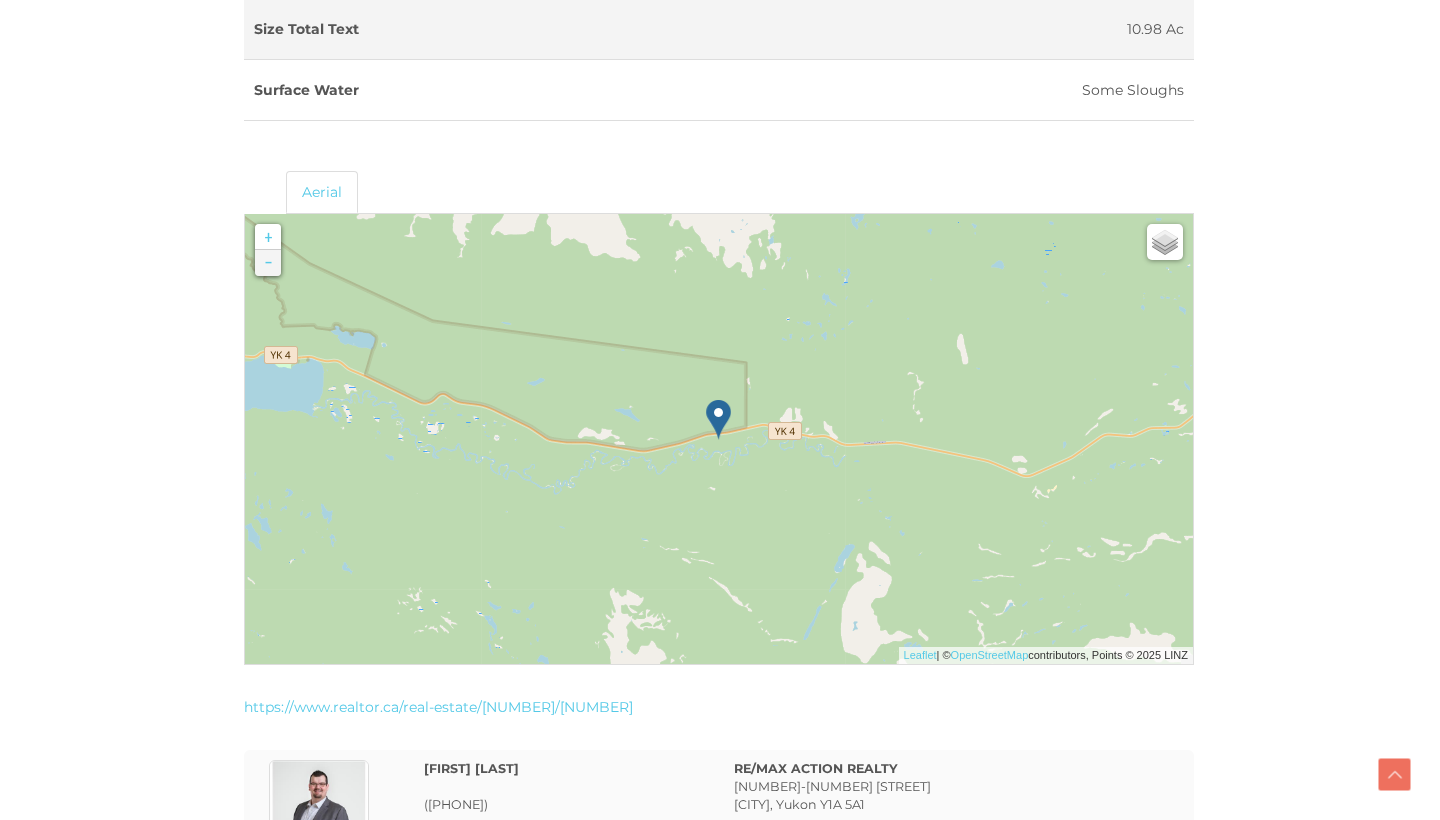 click on "-" at bounding box center (268, 263) 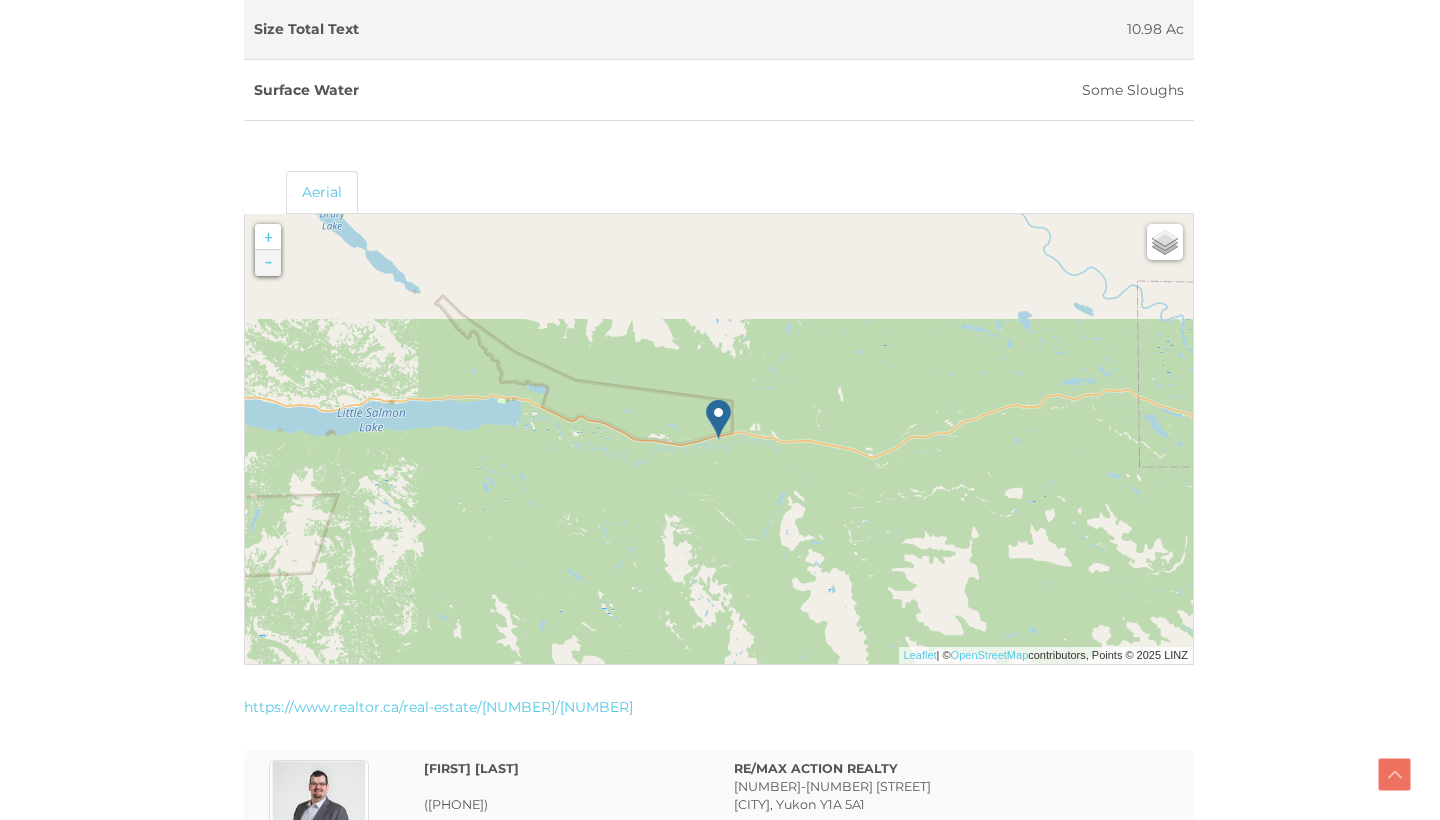 click on "-" at bounding box center (268, 263) 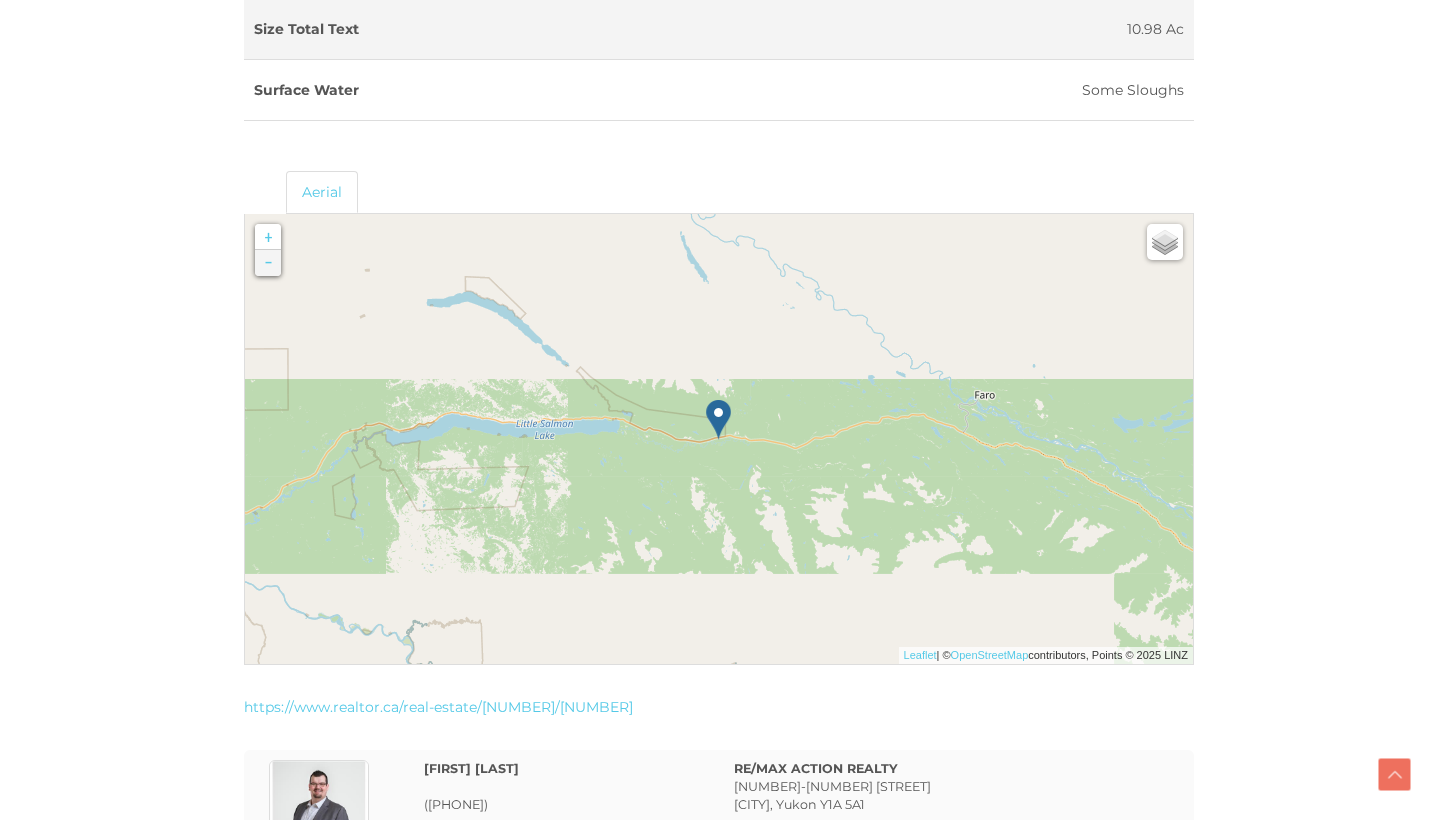 click on "-" at bounding box center (268, 263) 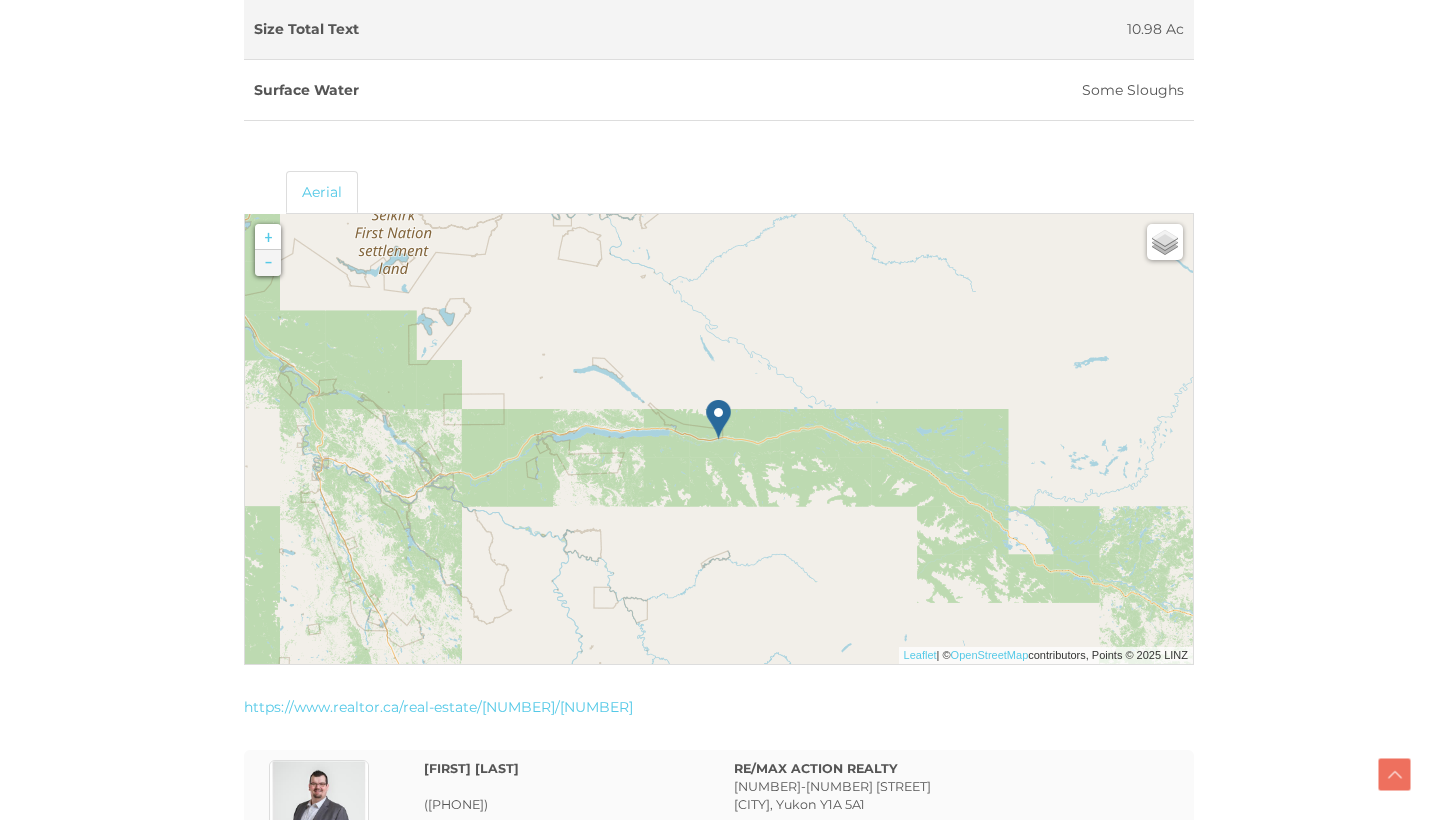 click on "-" at bounding box center (268, 263) 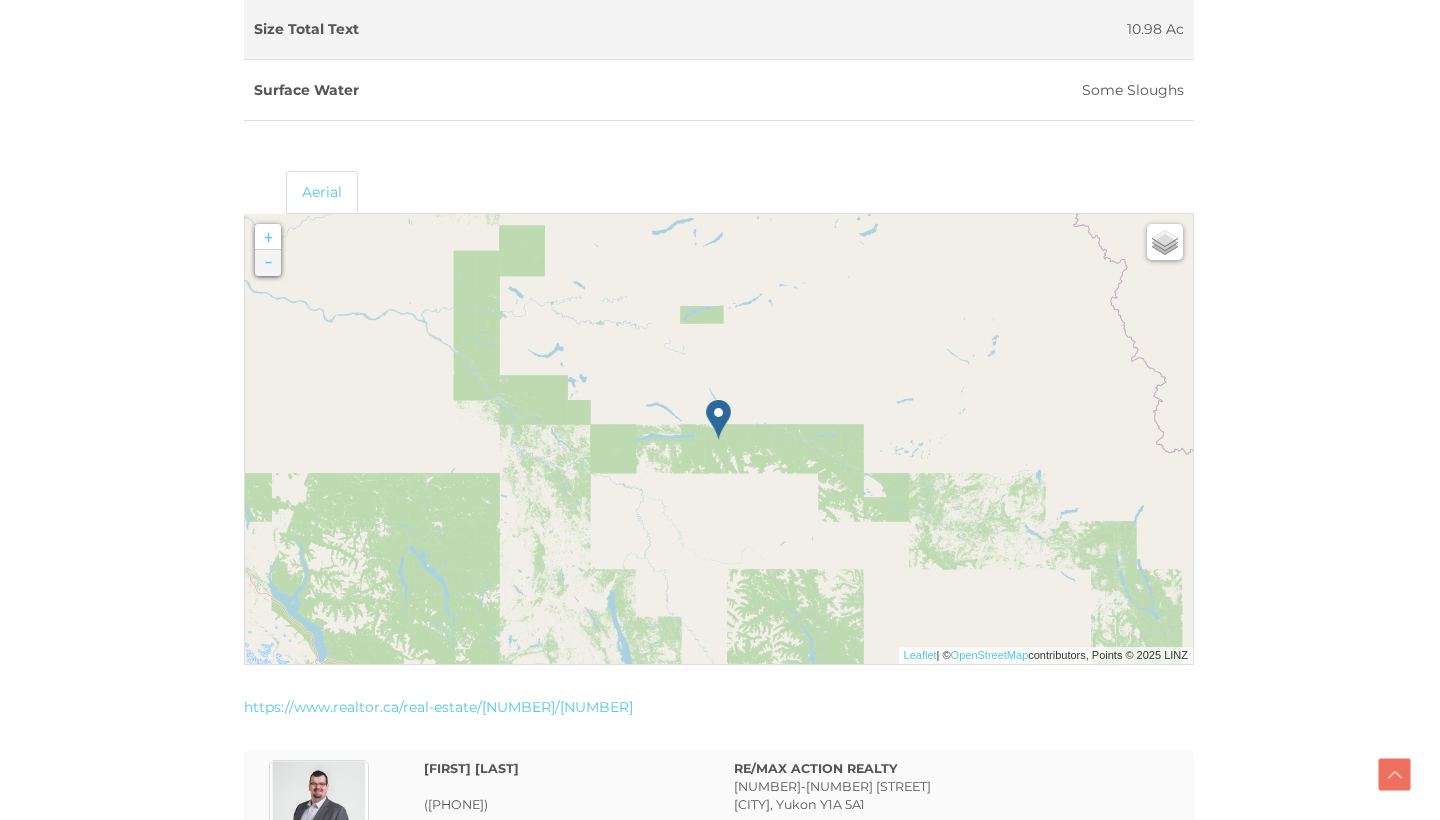 click on "-" at bounding box center [268, 263] 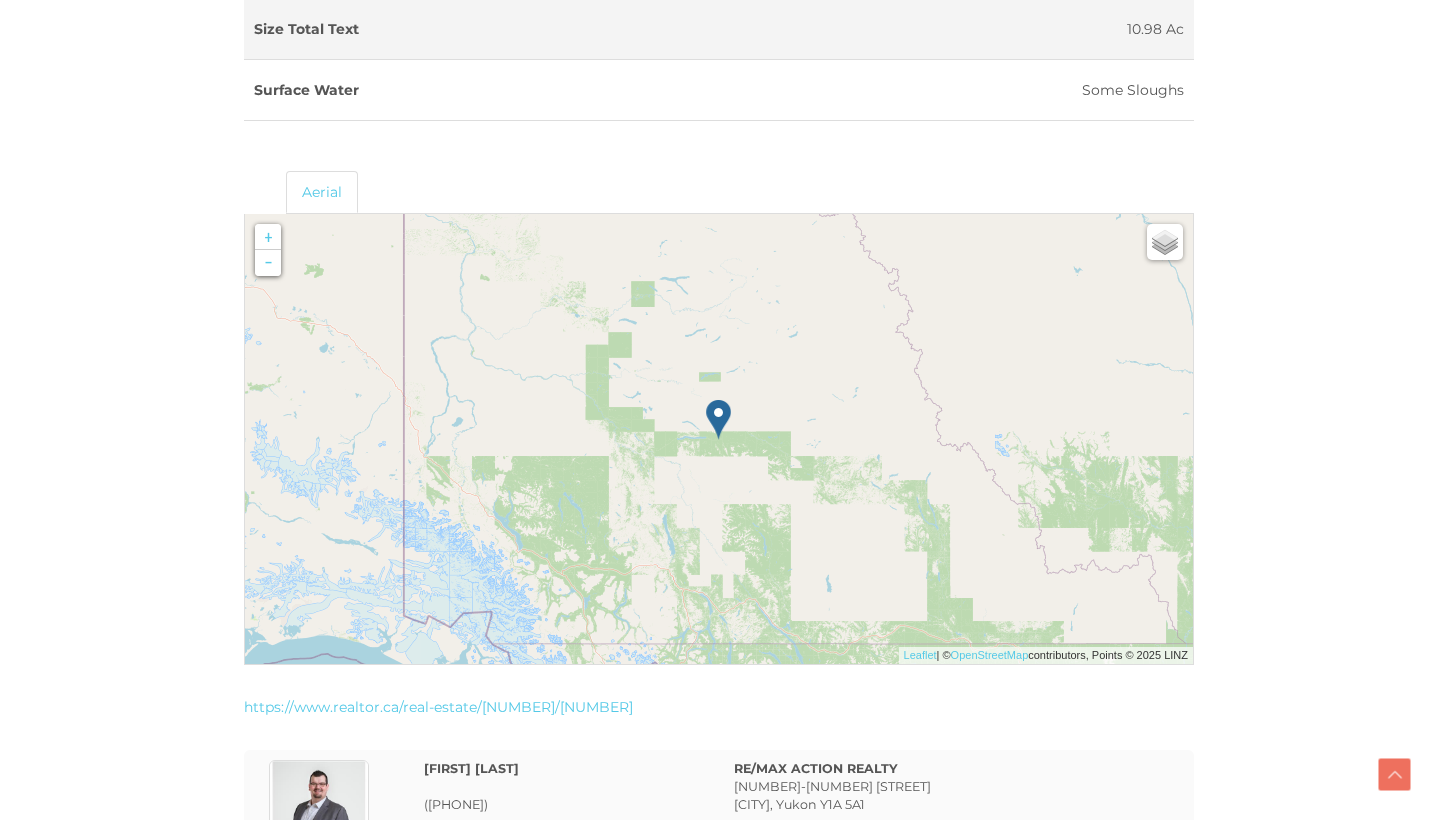 drag, startPoint x: 751, startPoint y: 512, endPoint x: 649, endPoint y: 393, distance: 156.73225 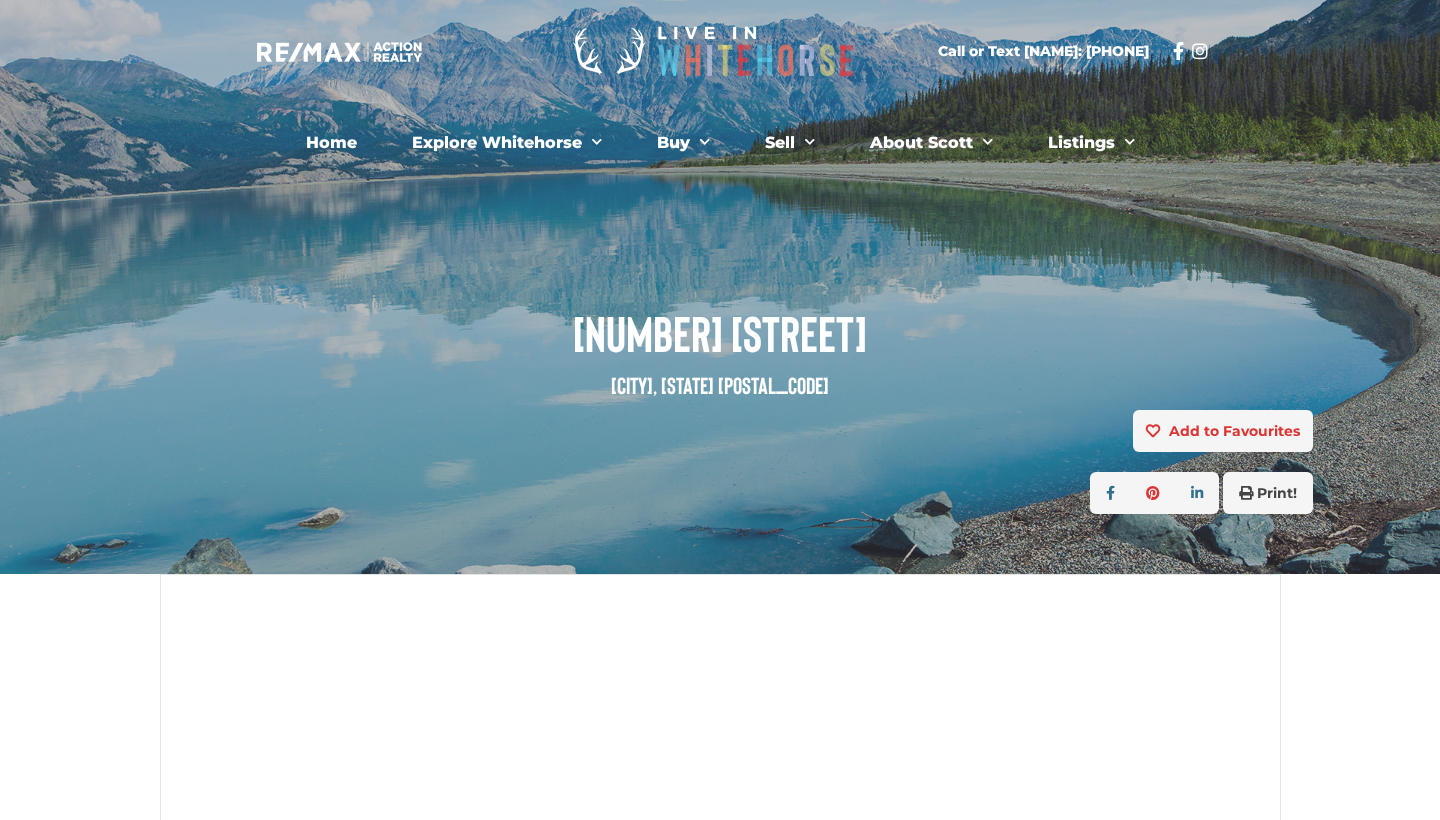 scroll, scrollTop: 0, scrollLeft: 0, axis: both 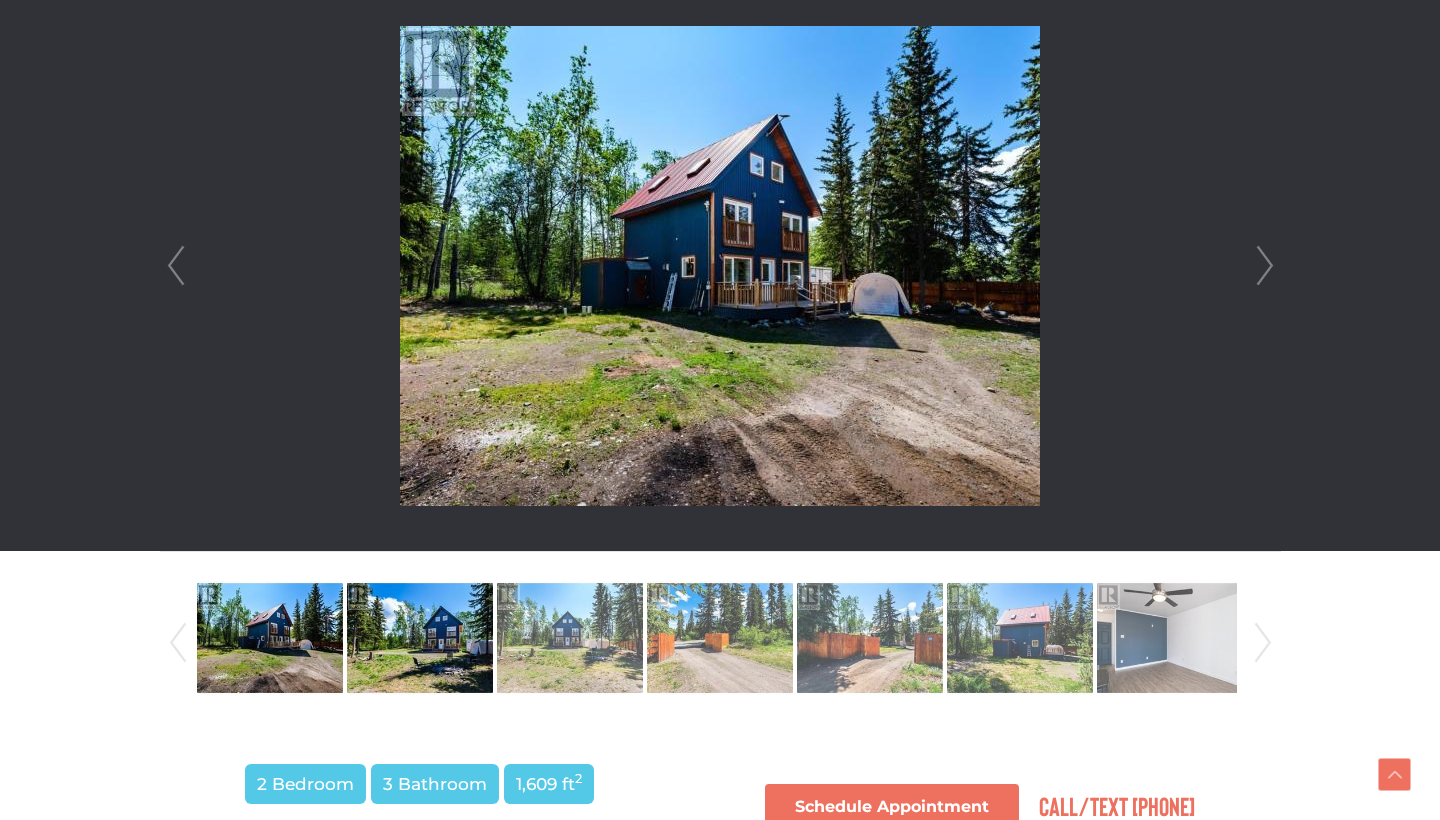 click at bounding box center [420, 638] 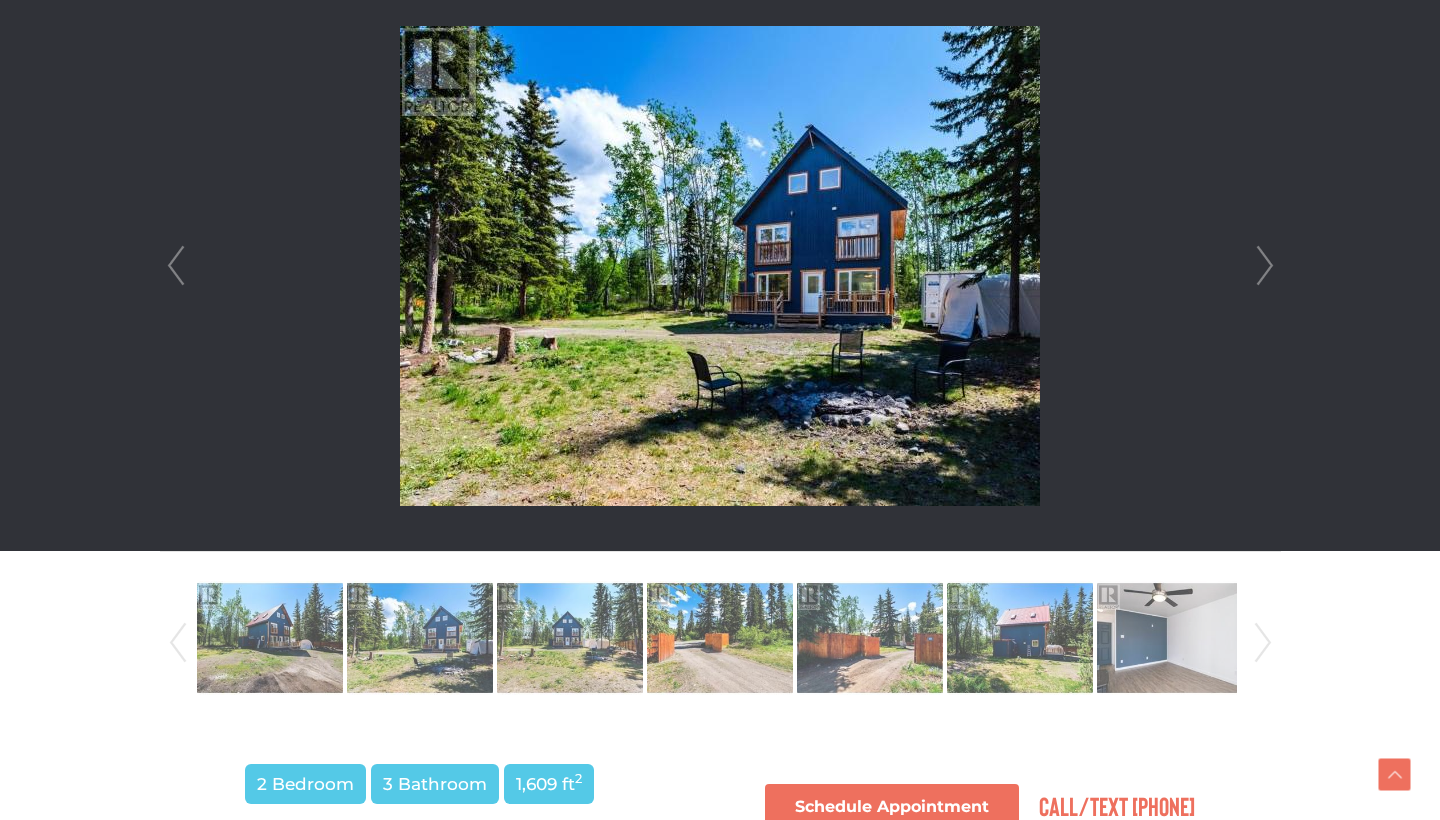click on "Next" at bounding box center [1265, 266] 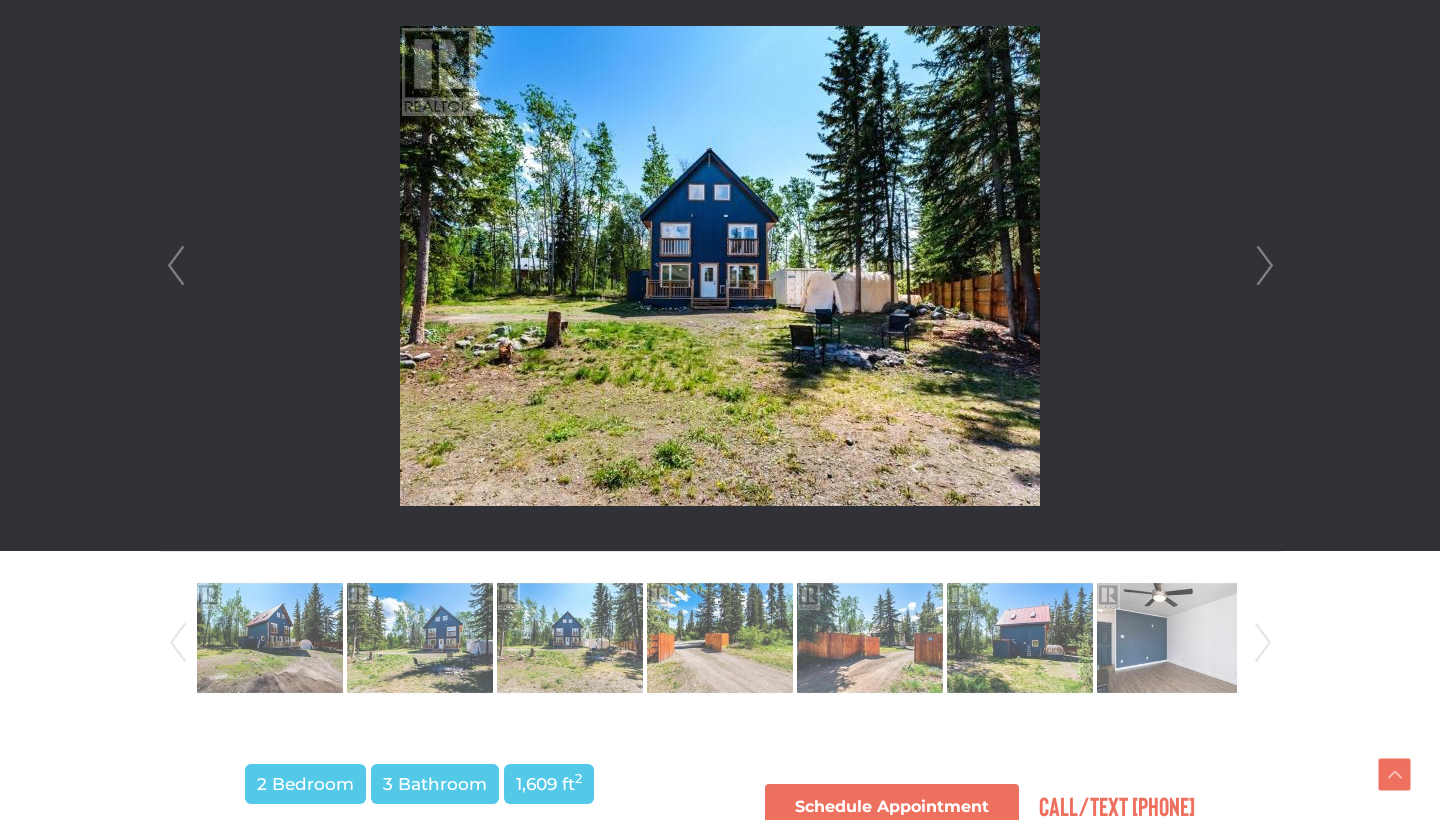 click on "Next" at bounding box center [1265, 266] 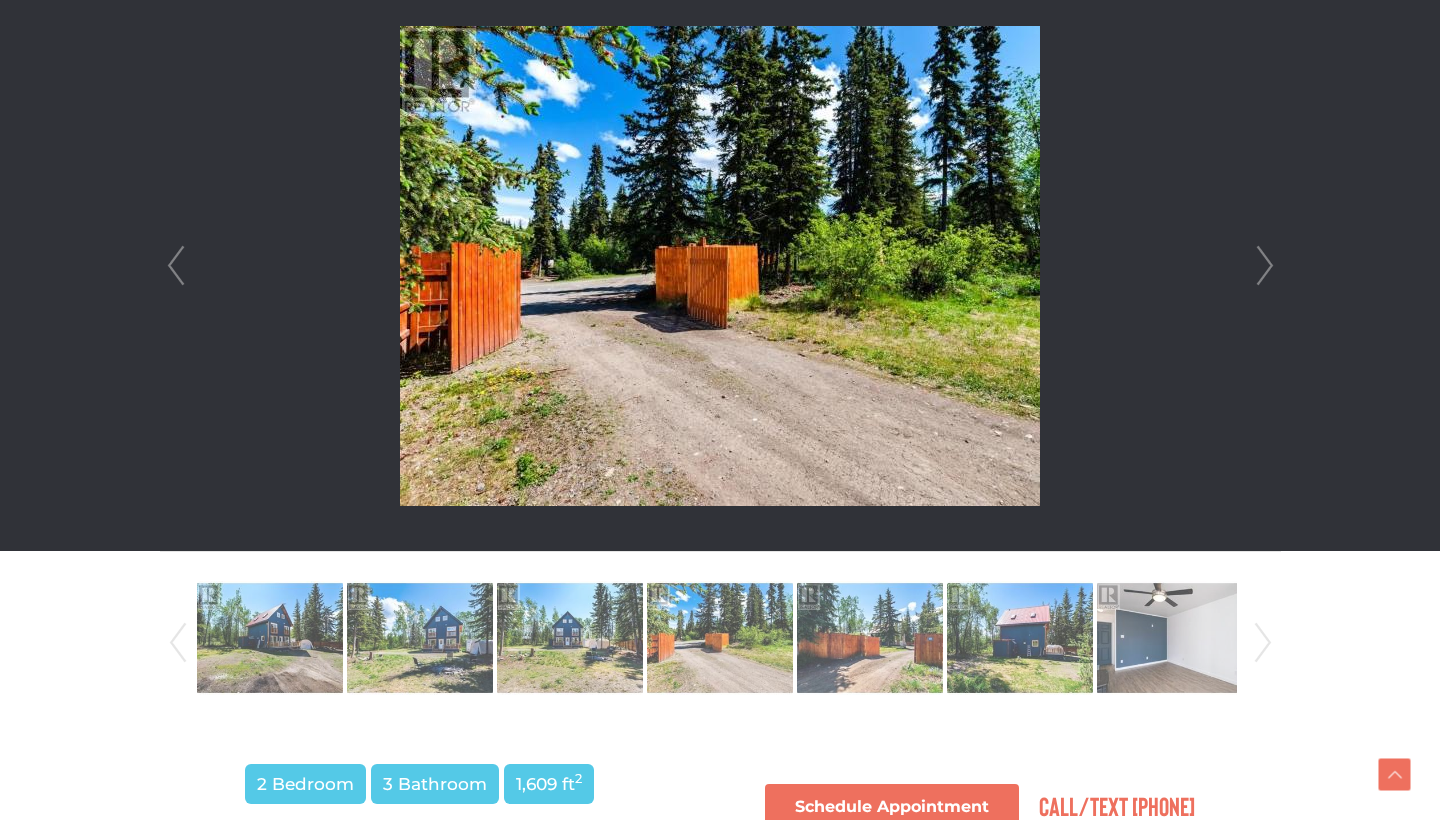 click on "Next" at bounding box center [1265, 266] 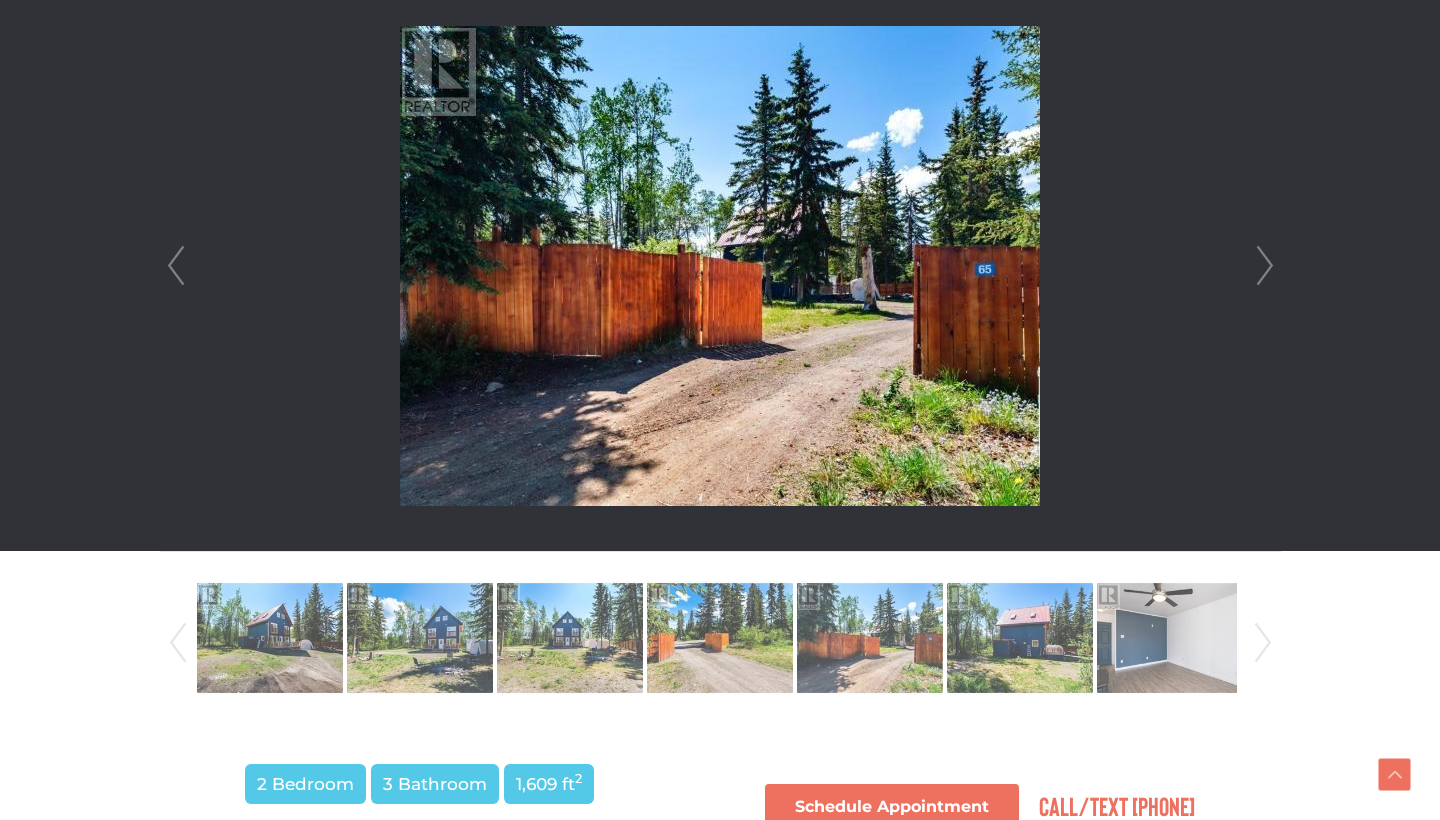 click on "Next" at bounding box center [1265, 266] 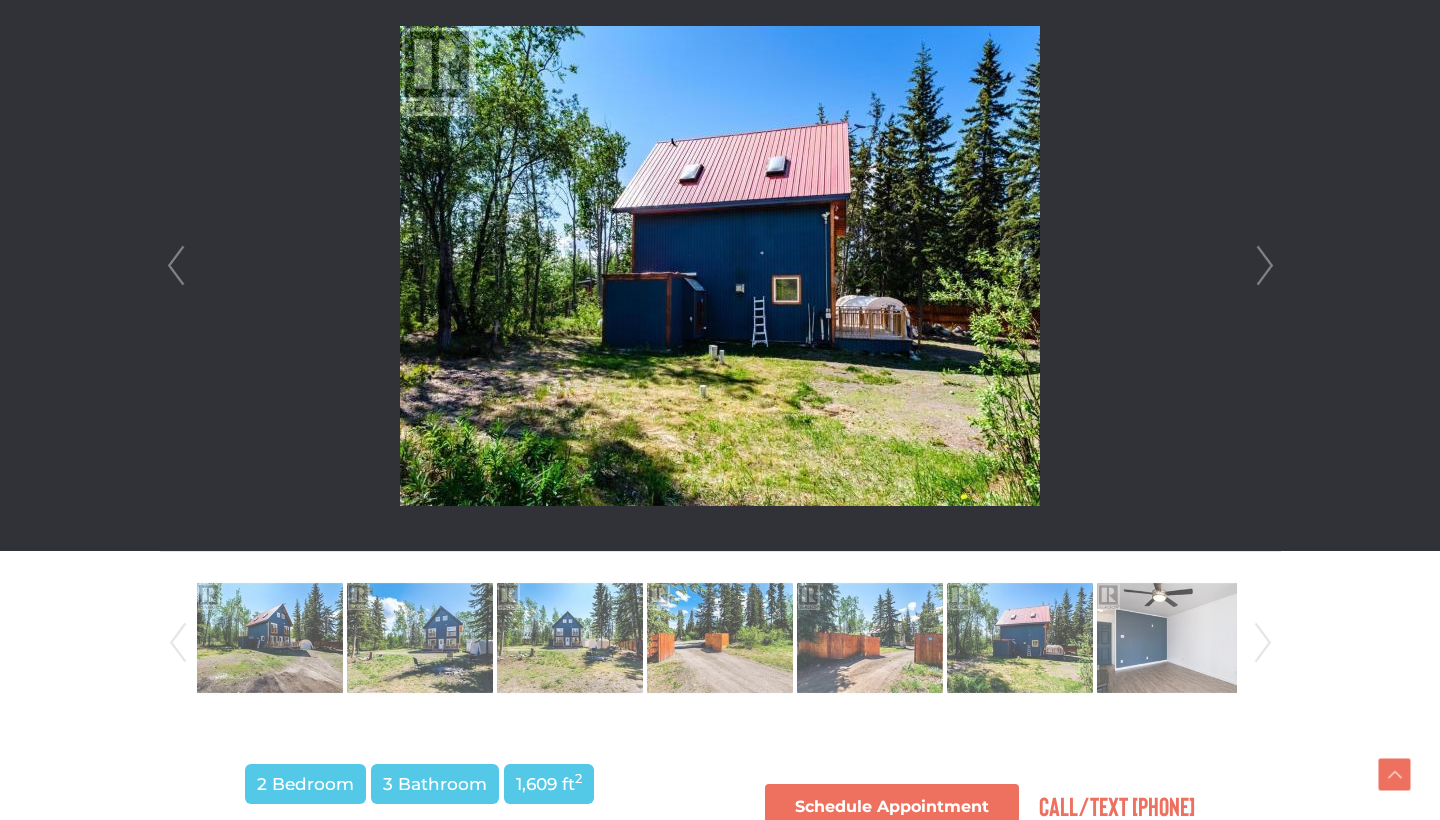 click on "Next" at bounding box center [1265, 266] 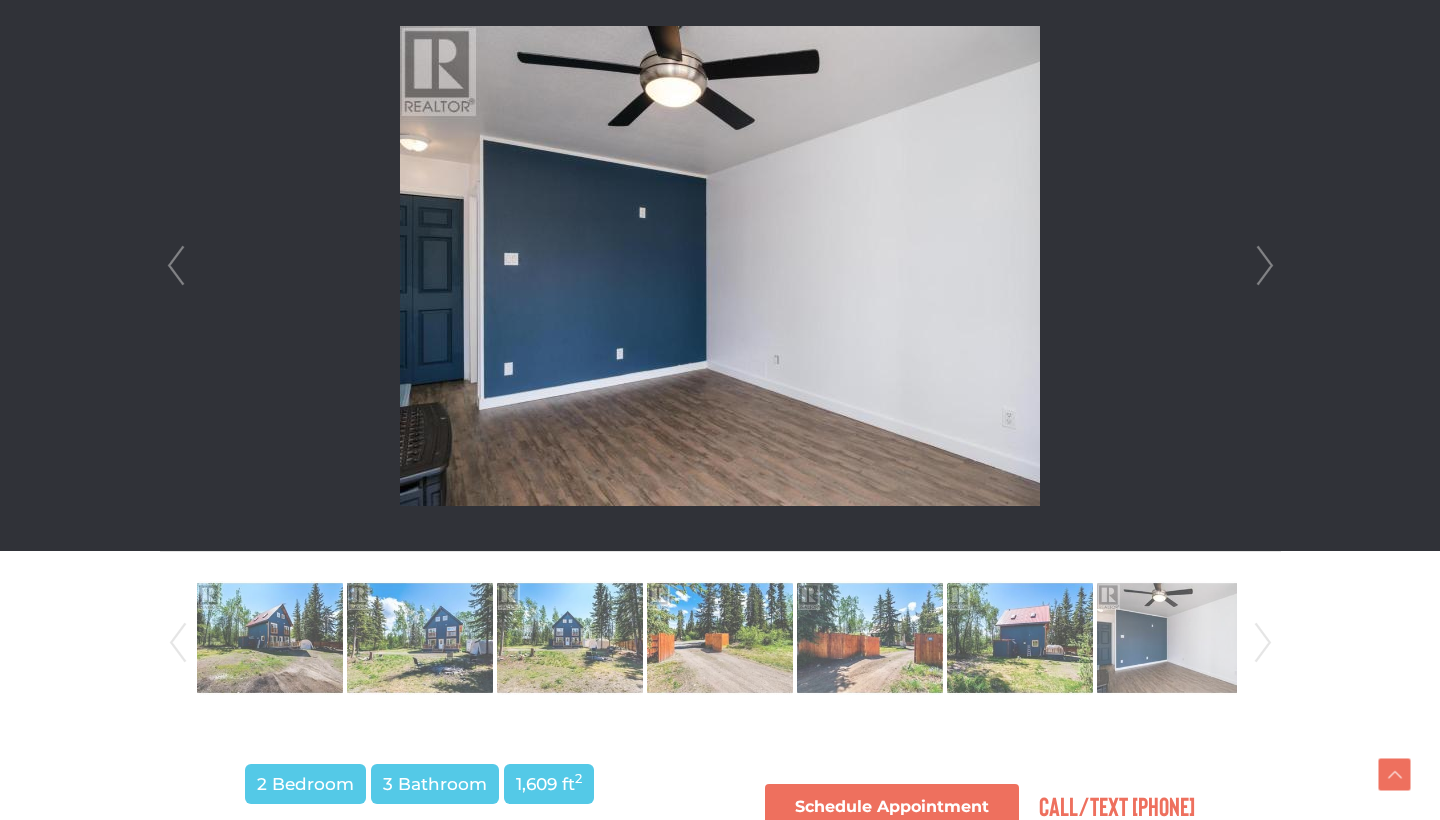 click on "Next" at bounding box center [1265, 266] 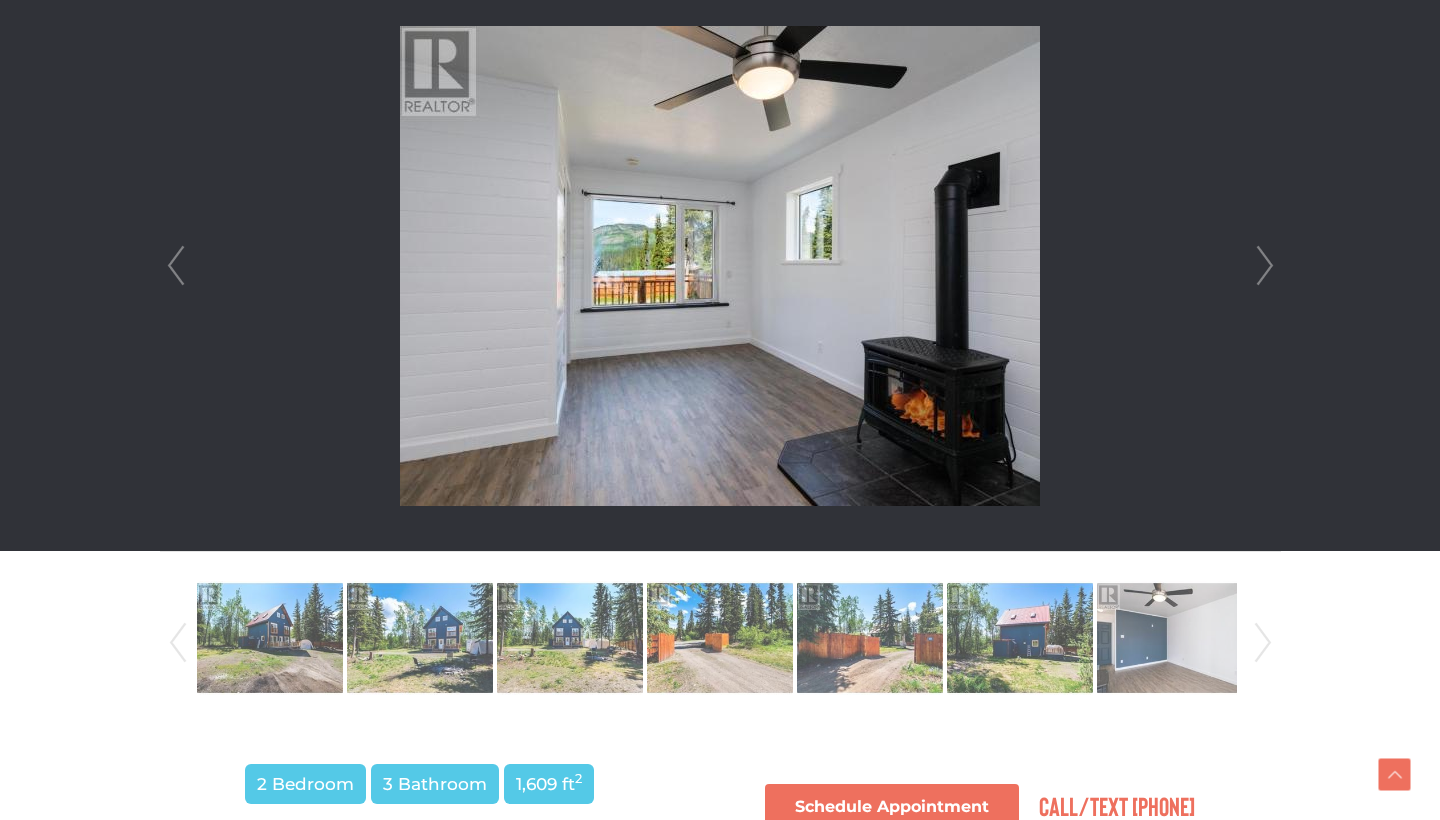 click on "Next" at bounding box center [1265, 266] 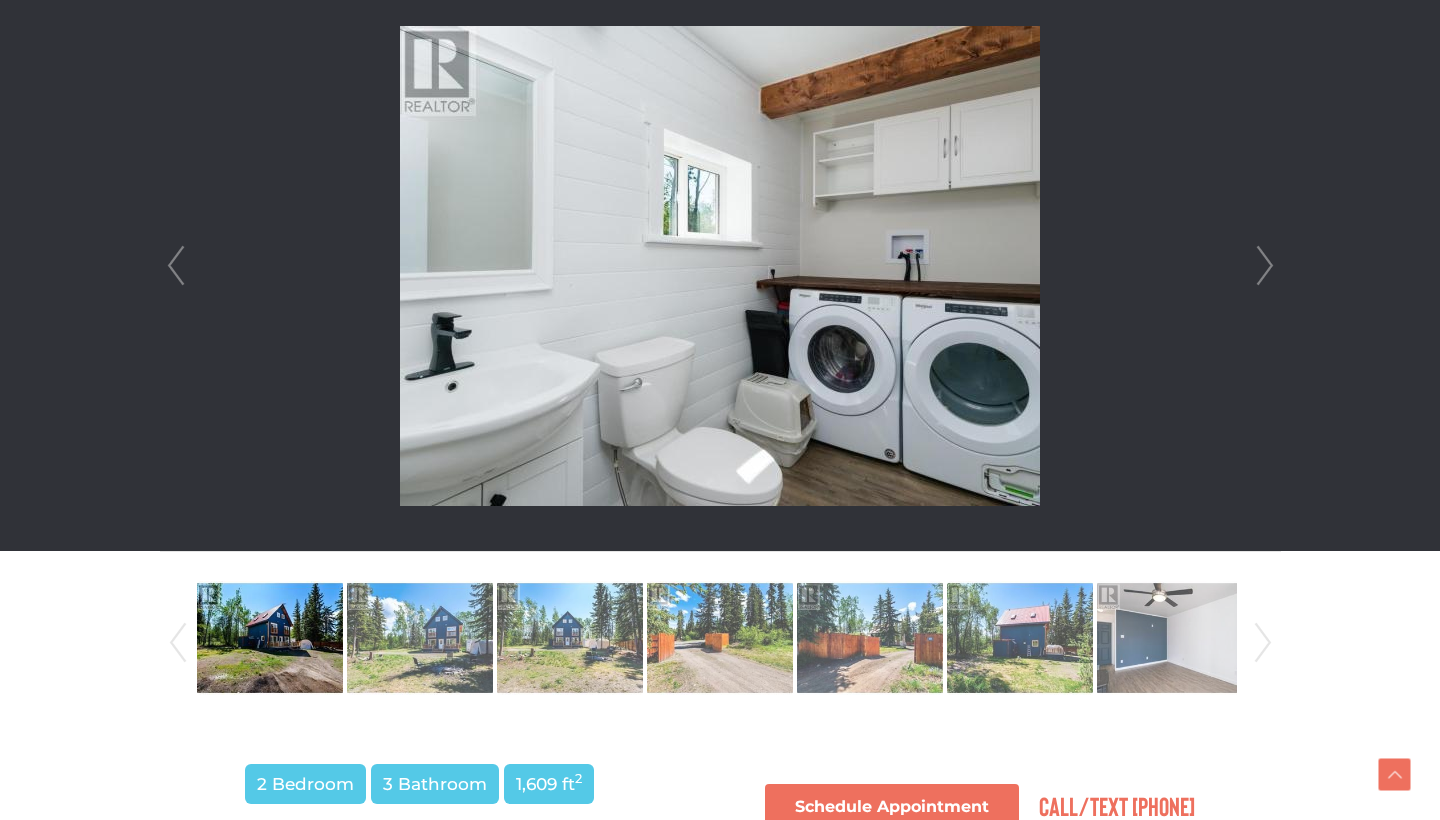 click on "Next" at bounding box center [1265, 266] 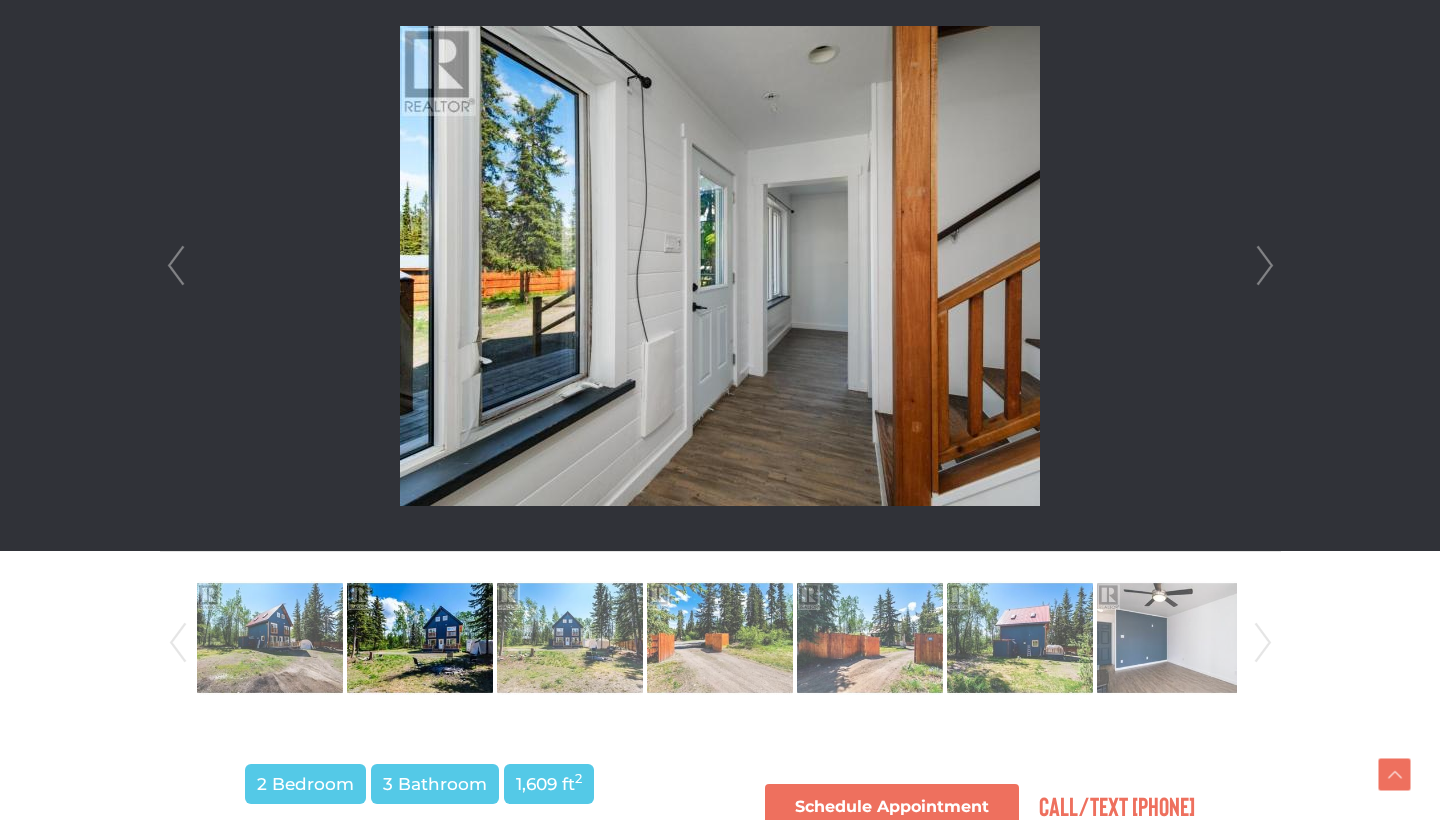 click on "Next" at bounding box center [1265, 266] 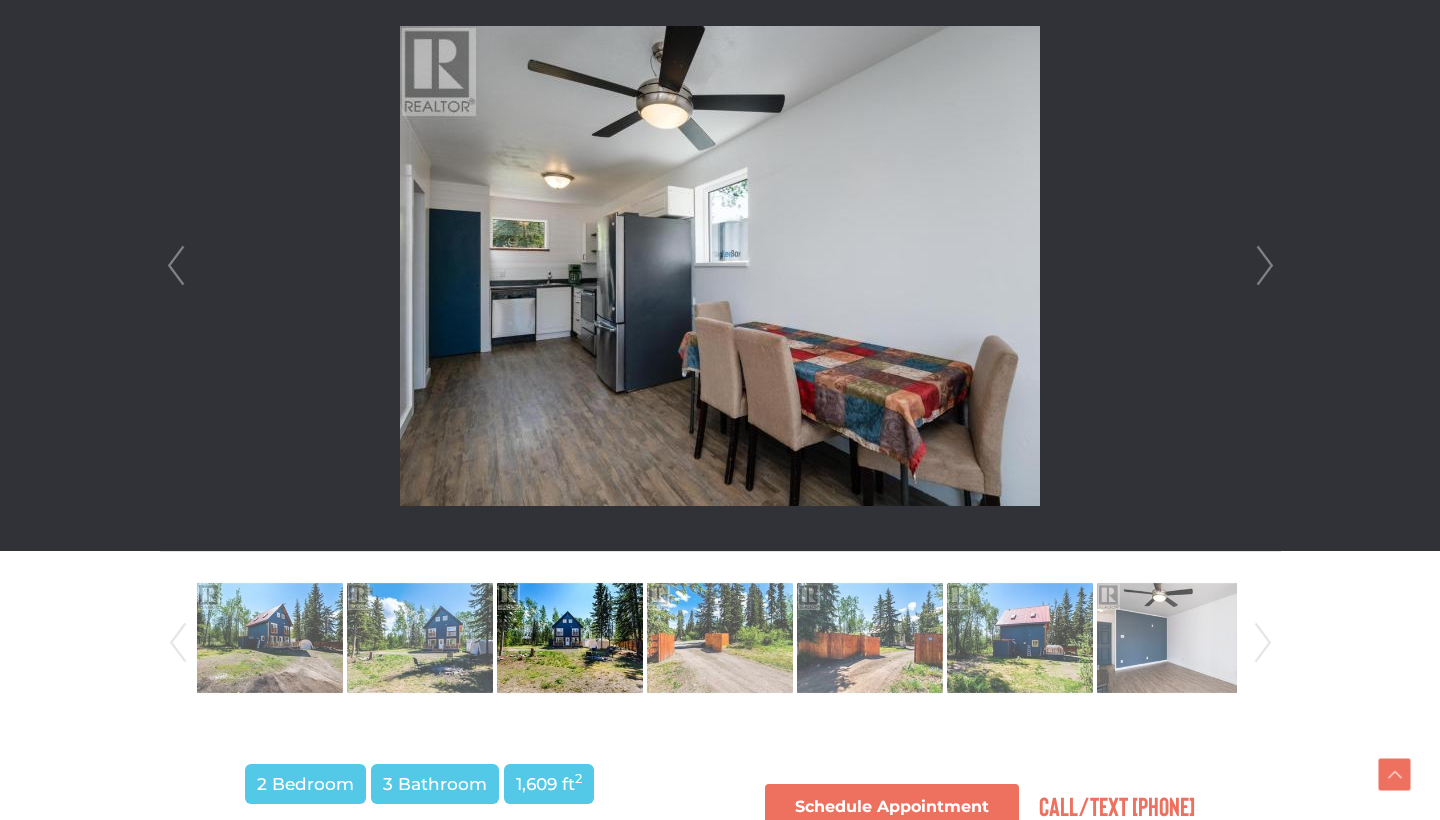 click on "Next" at bounding box center (1265, 266) 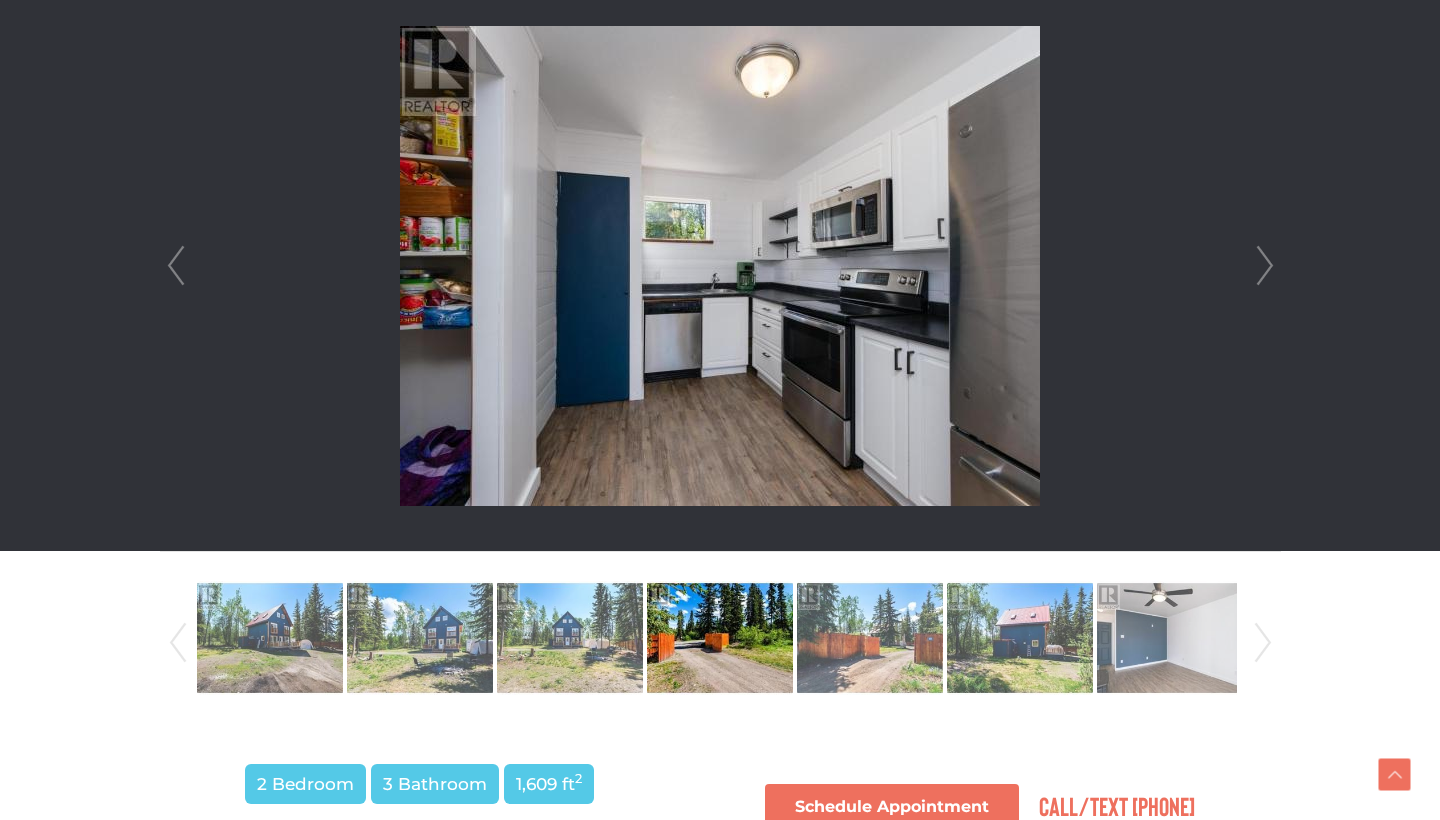 click on "Next" at bounding box center [1265, 266] 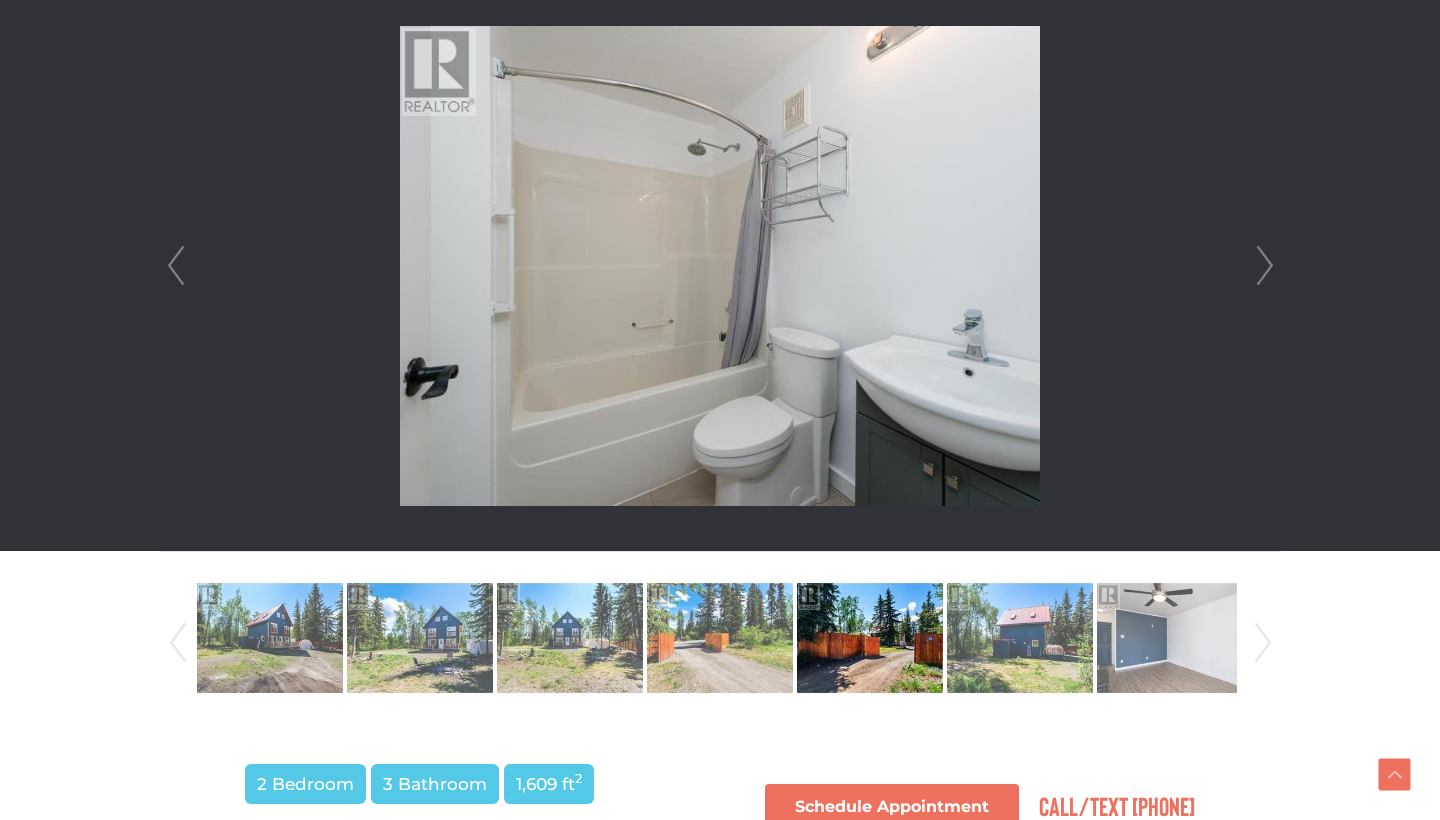 click on "Next" at bounding box center (1265, 266) 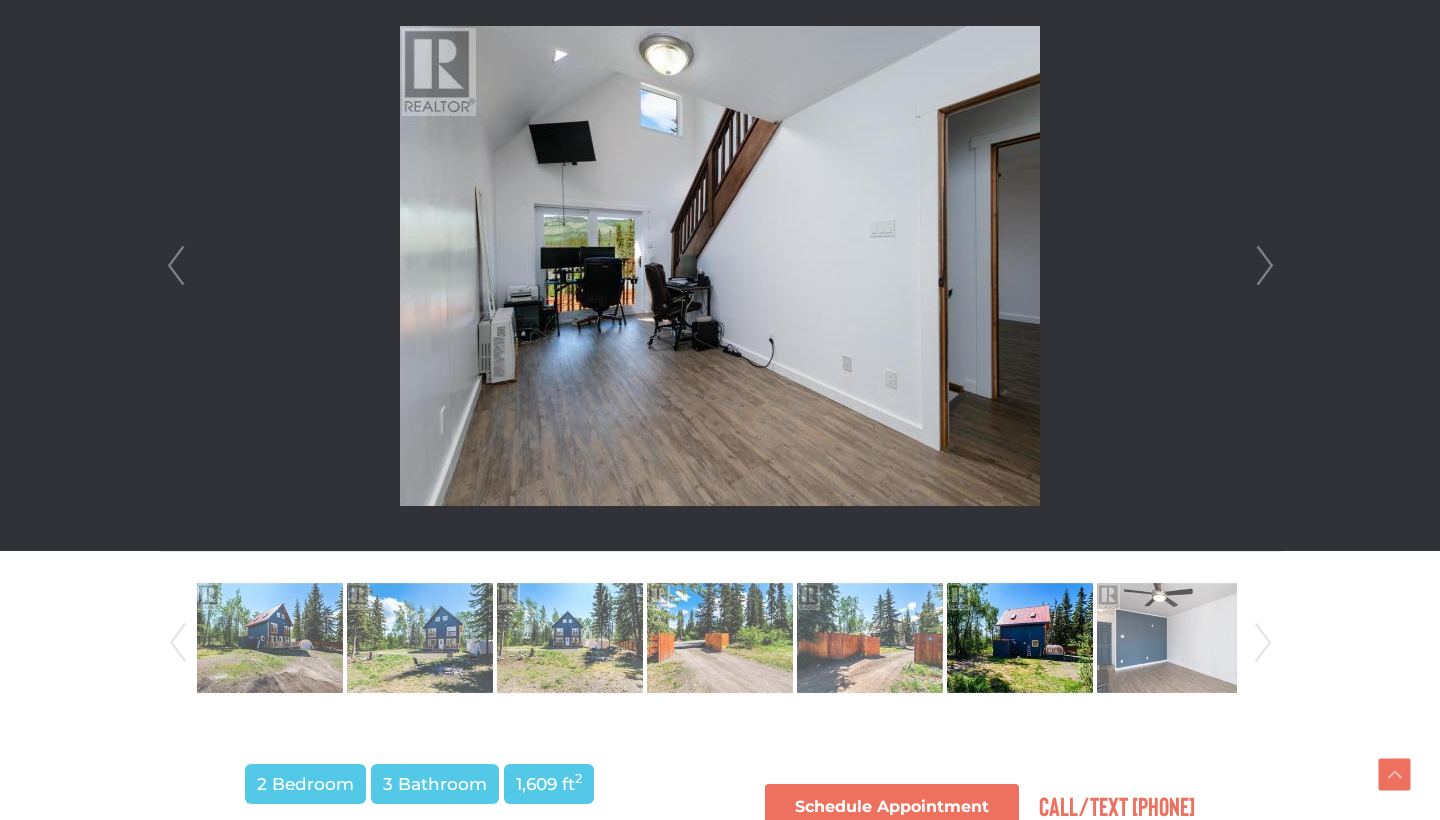 click on "Next" at bounding box center (1265, 266) 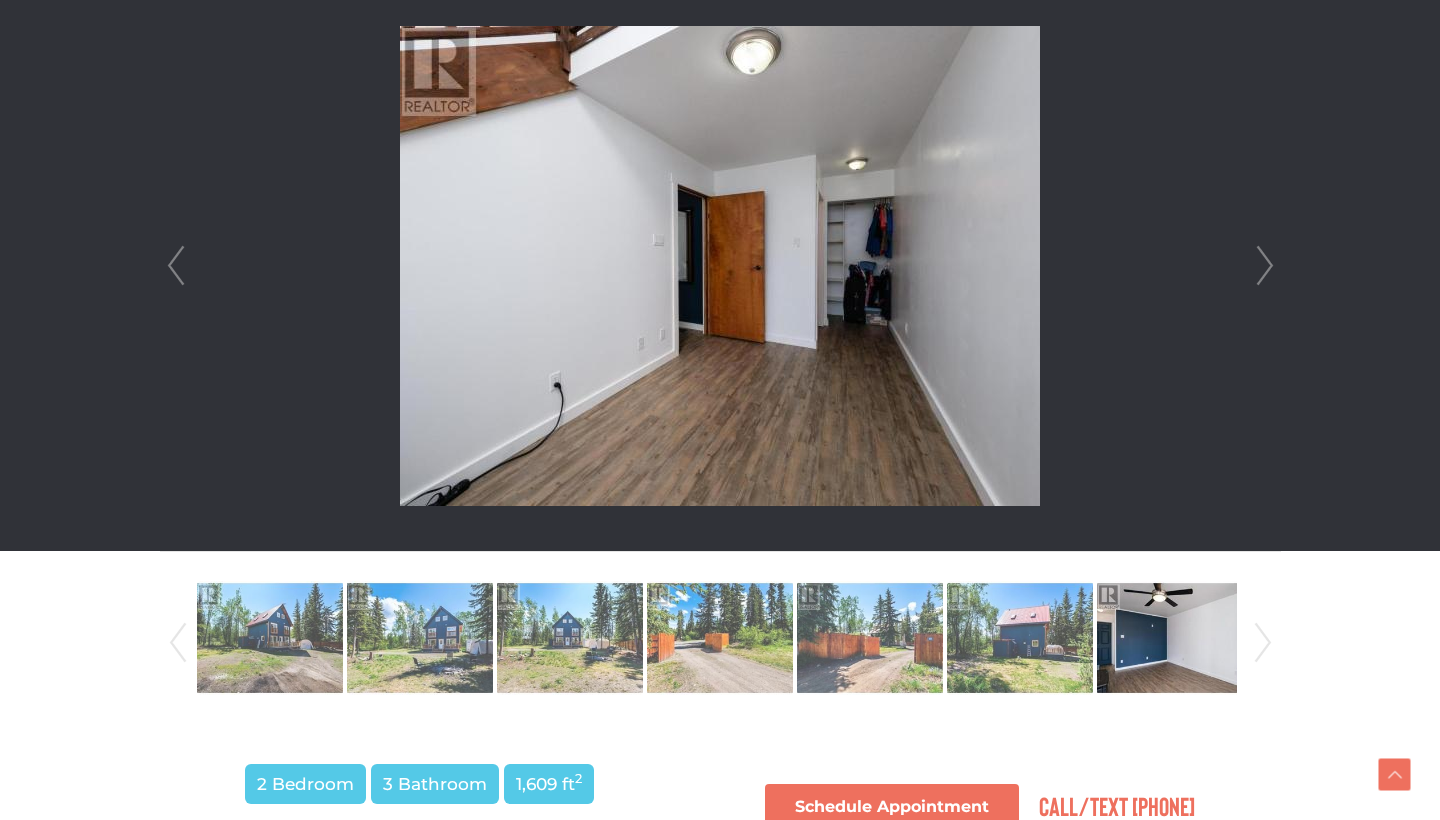 click on "Next" at bounding box center [1265, 266] 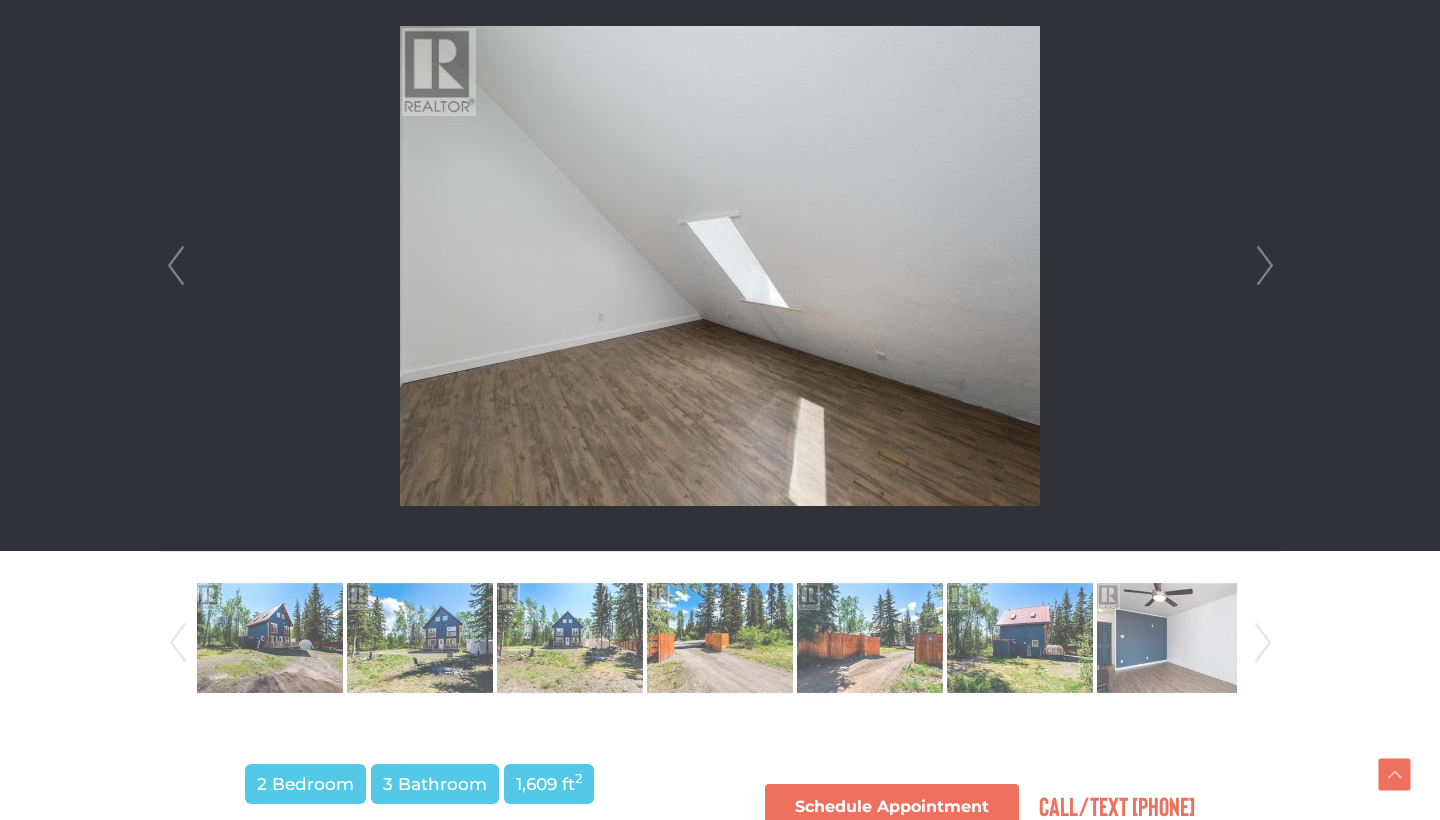 click on "Next" at bounding box center (1265, 266) 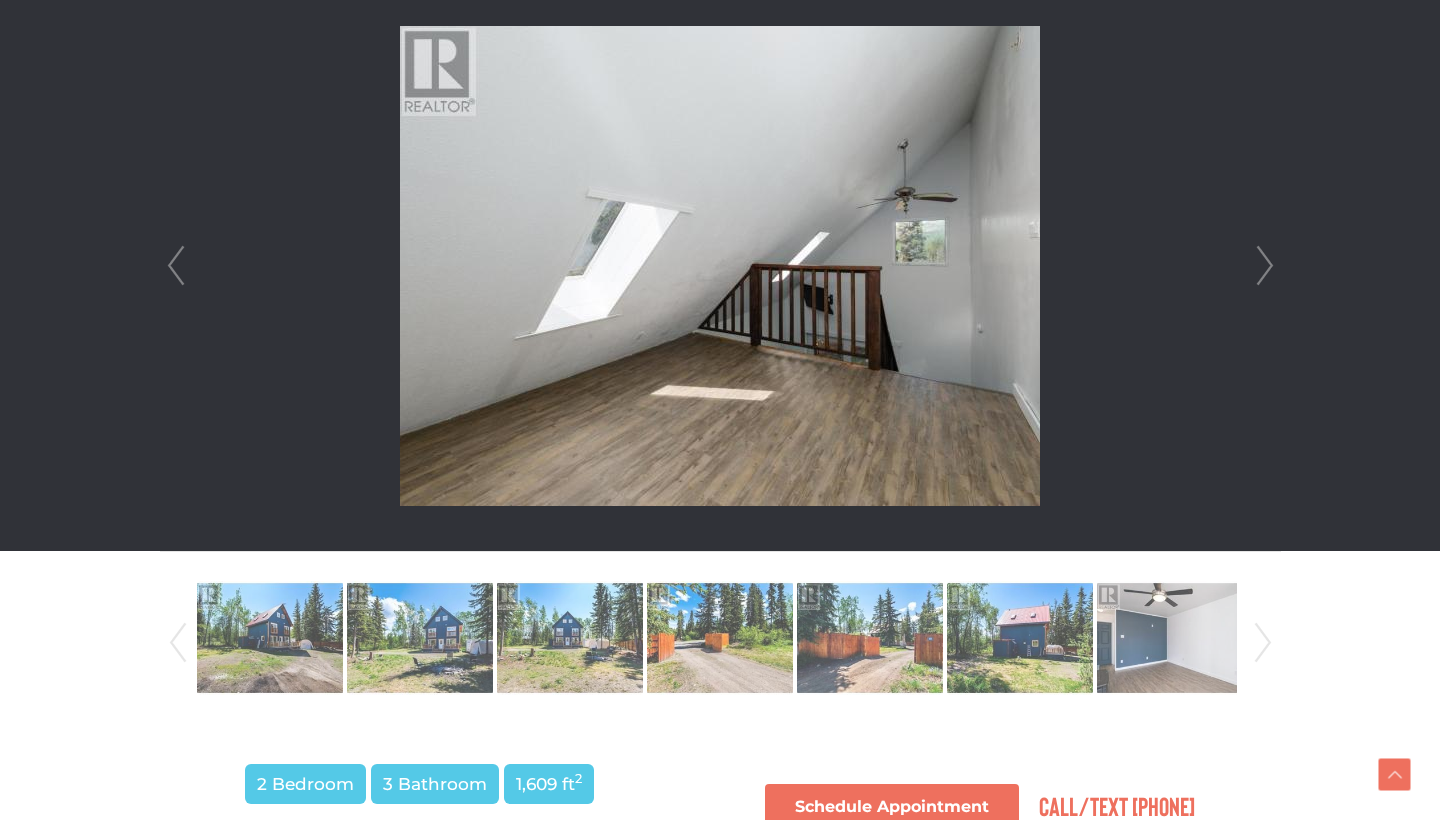 click on "Next" at bounding box center (1265, 266) 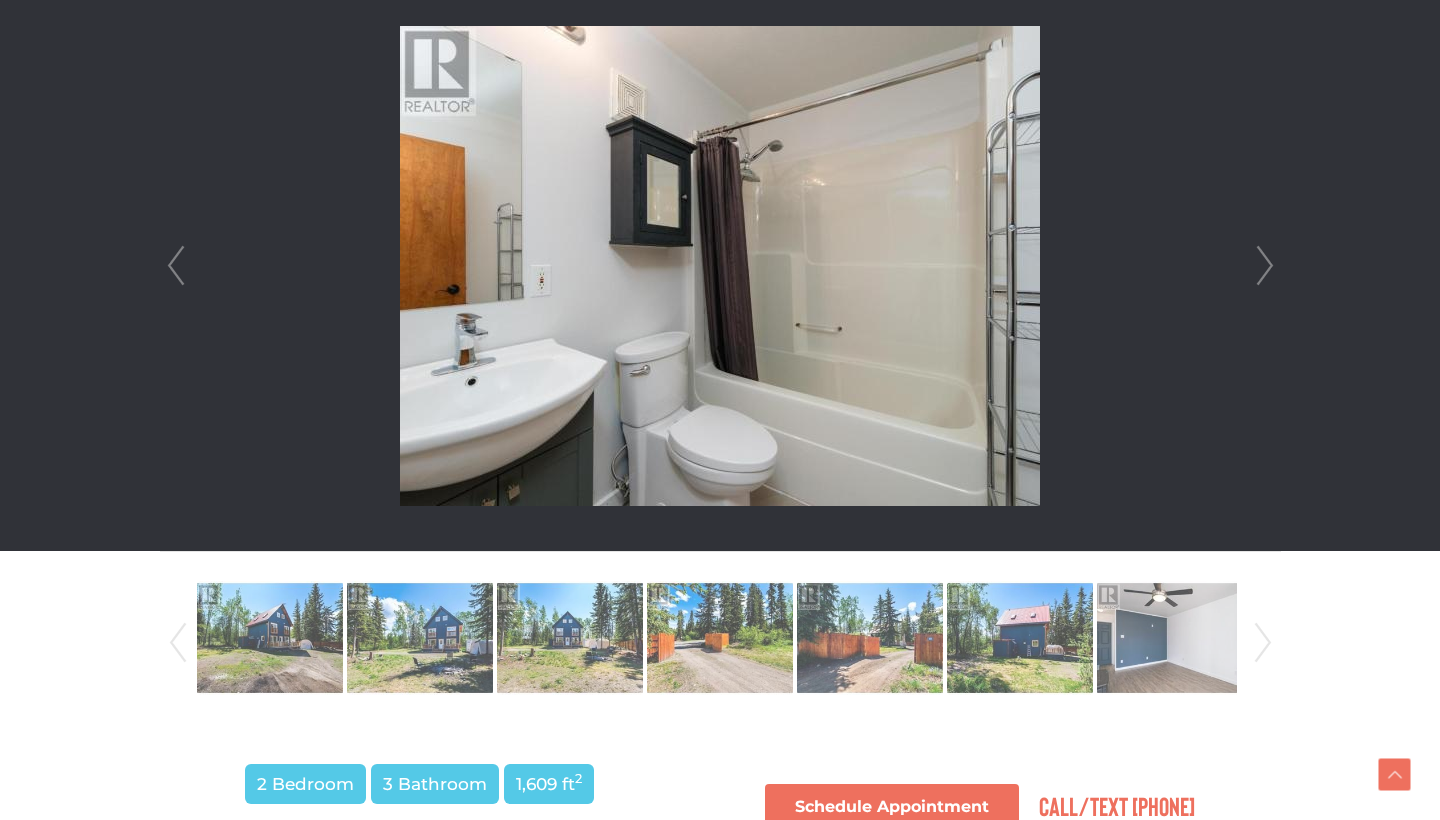click on "Next" at bounding box center (1265, 266) 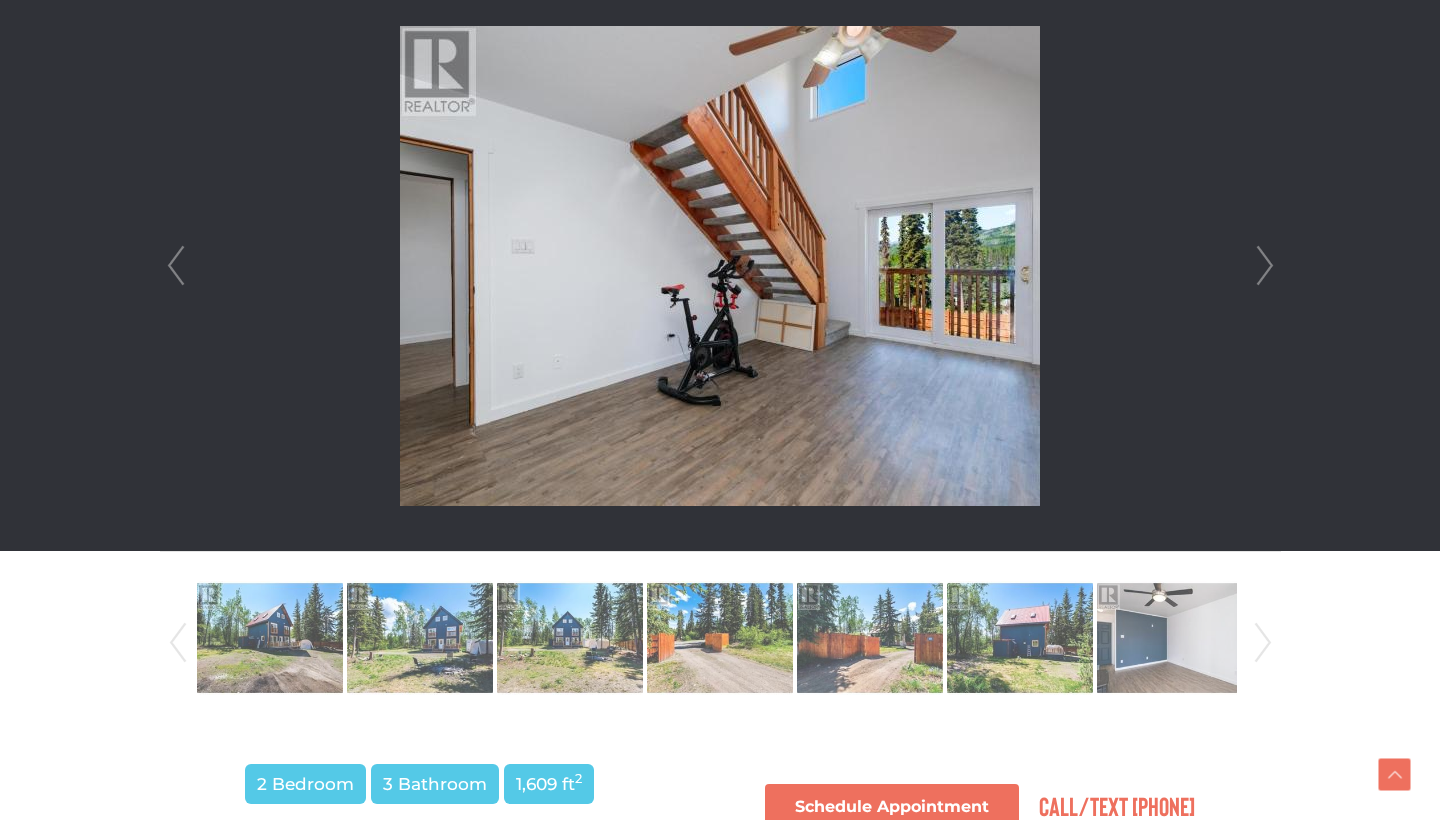 click on "Next" at bounding box center [1265, 266] 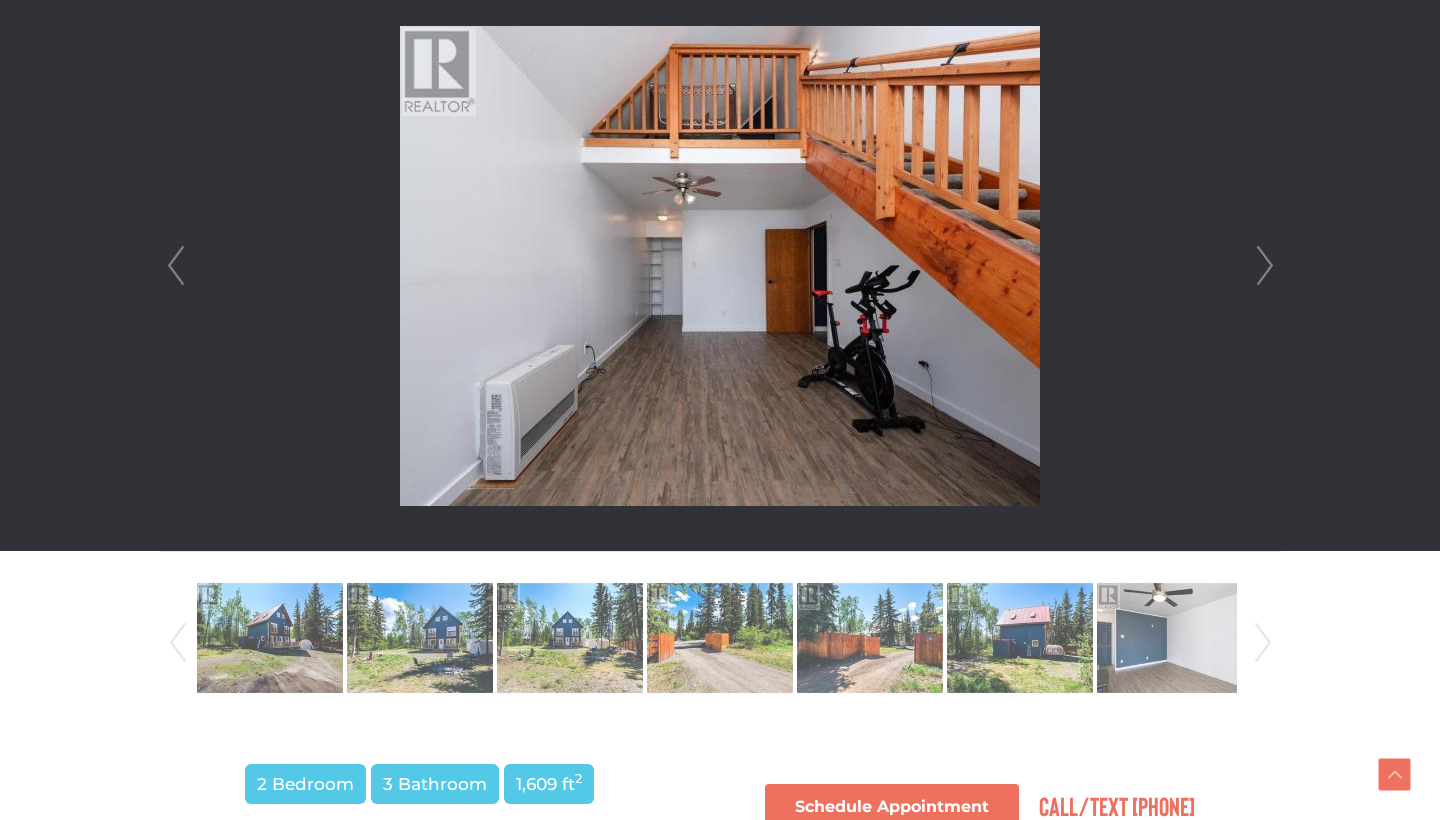 click on "Next" at bounding box center (1265, 266) 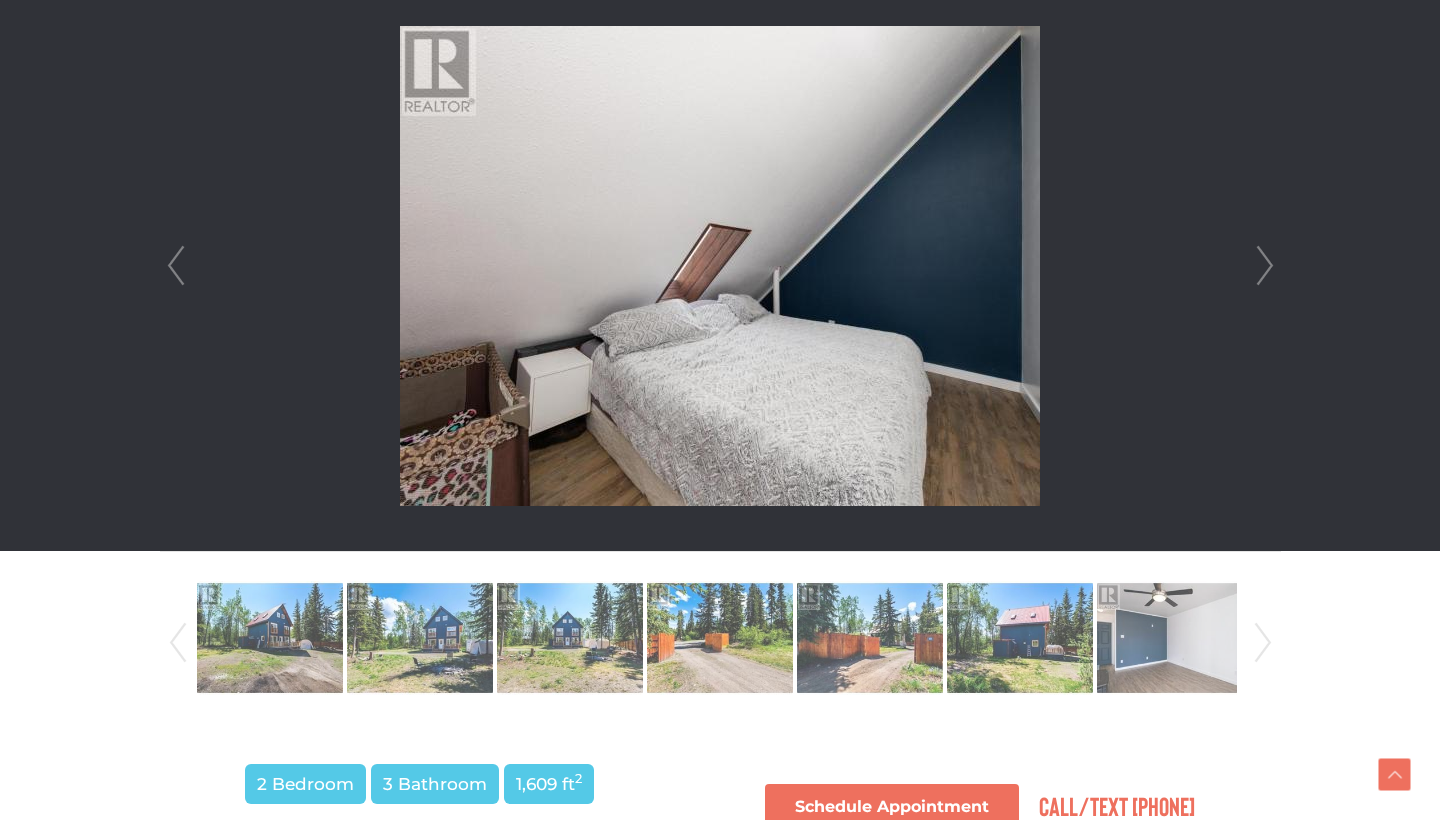 click on "Next" at bounding box center (1265, 266) 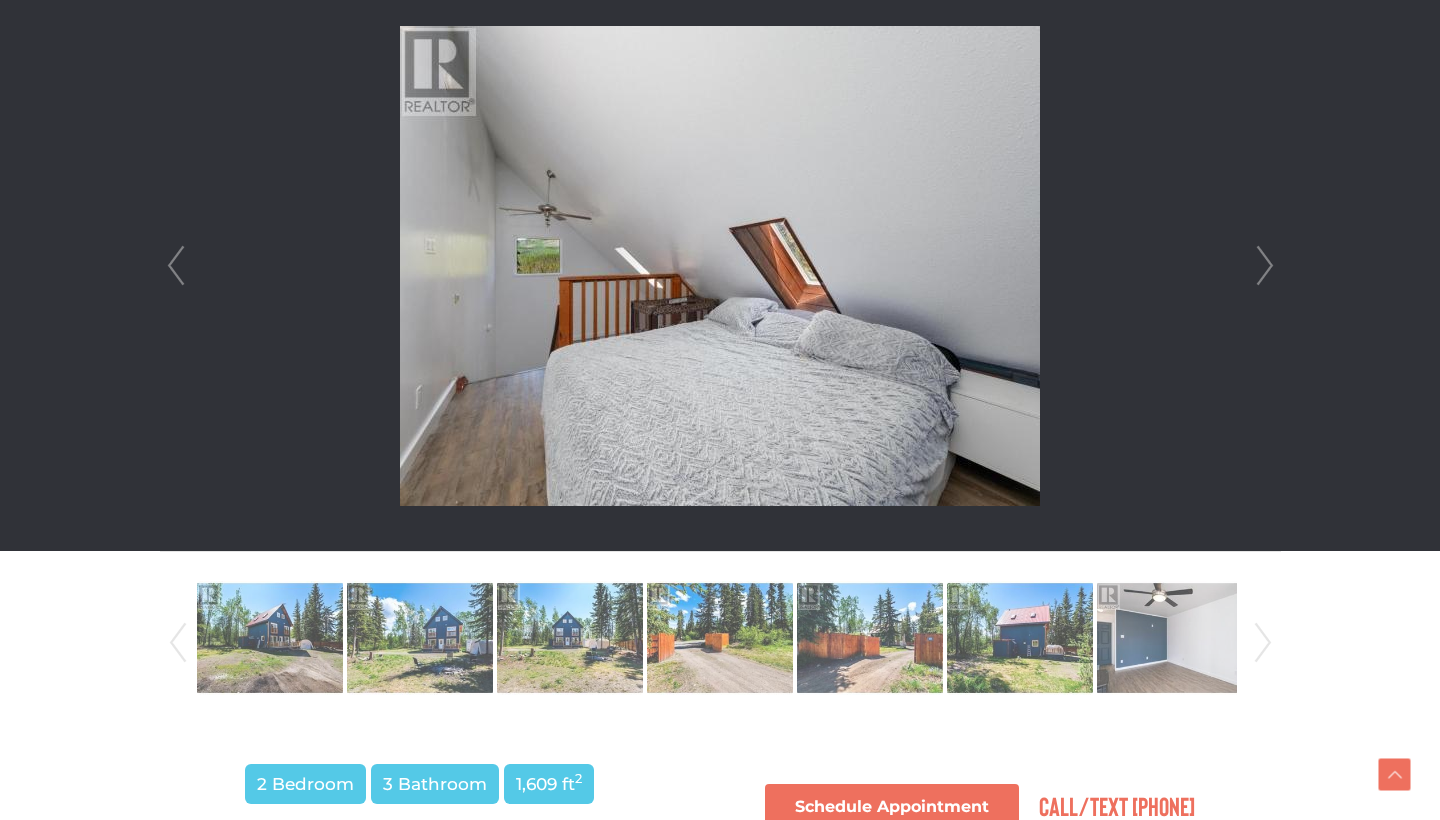 click on "Next" at bounding box center (1265, 266) 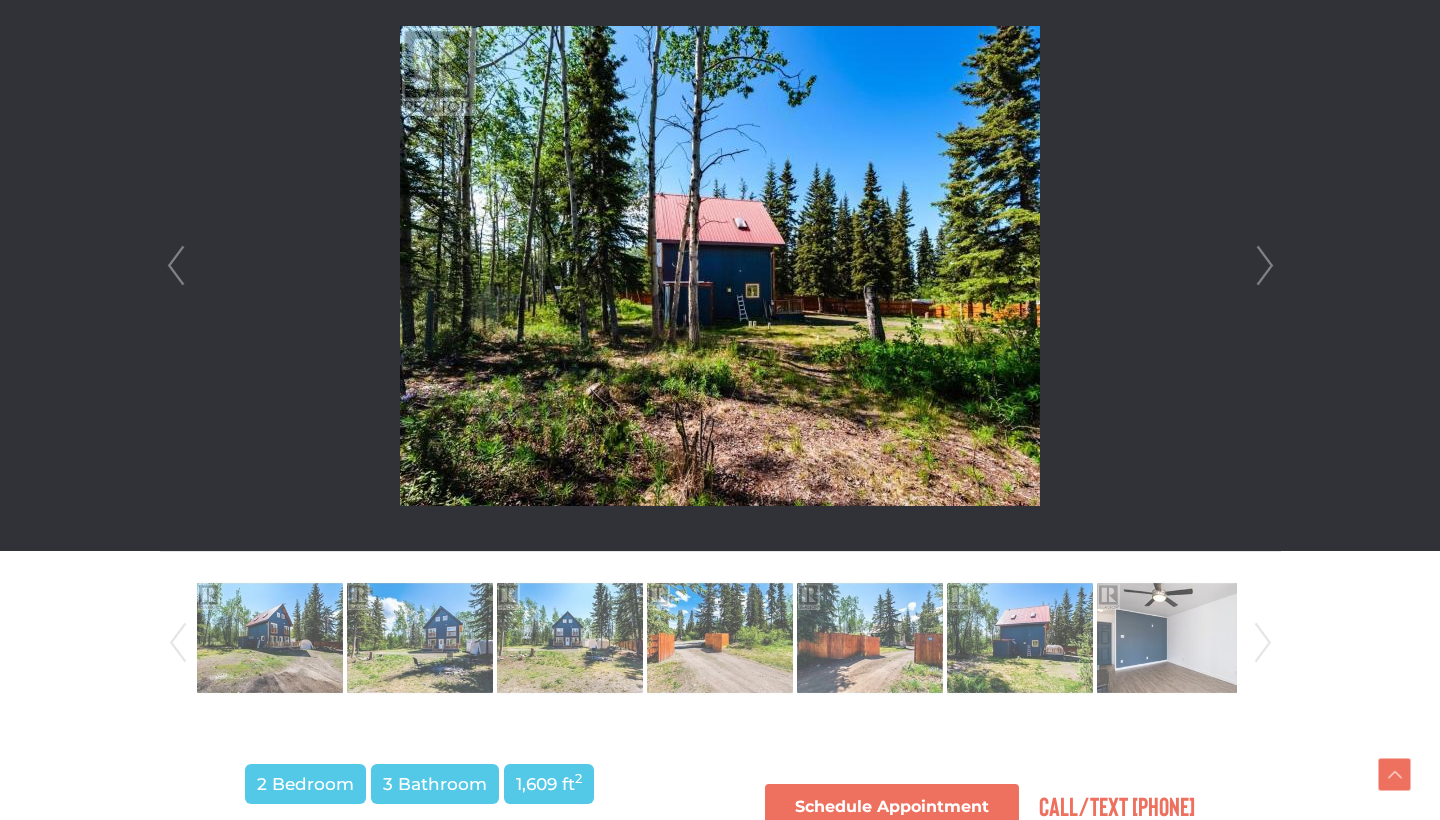 click on "Next" at bounding box center [1265, 266] 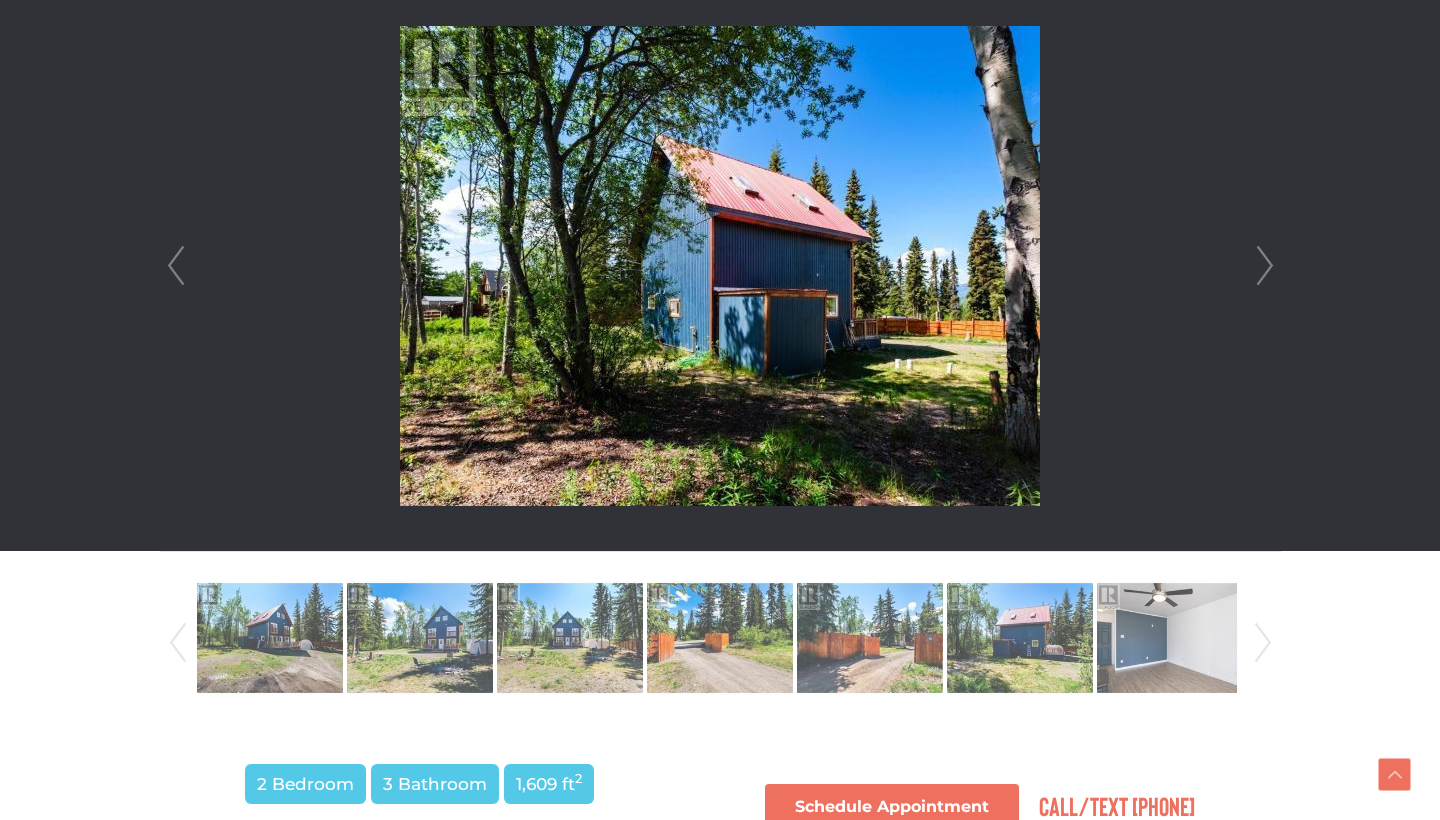 click on "Next" at bounding box center (1265, 266) 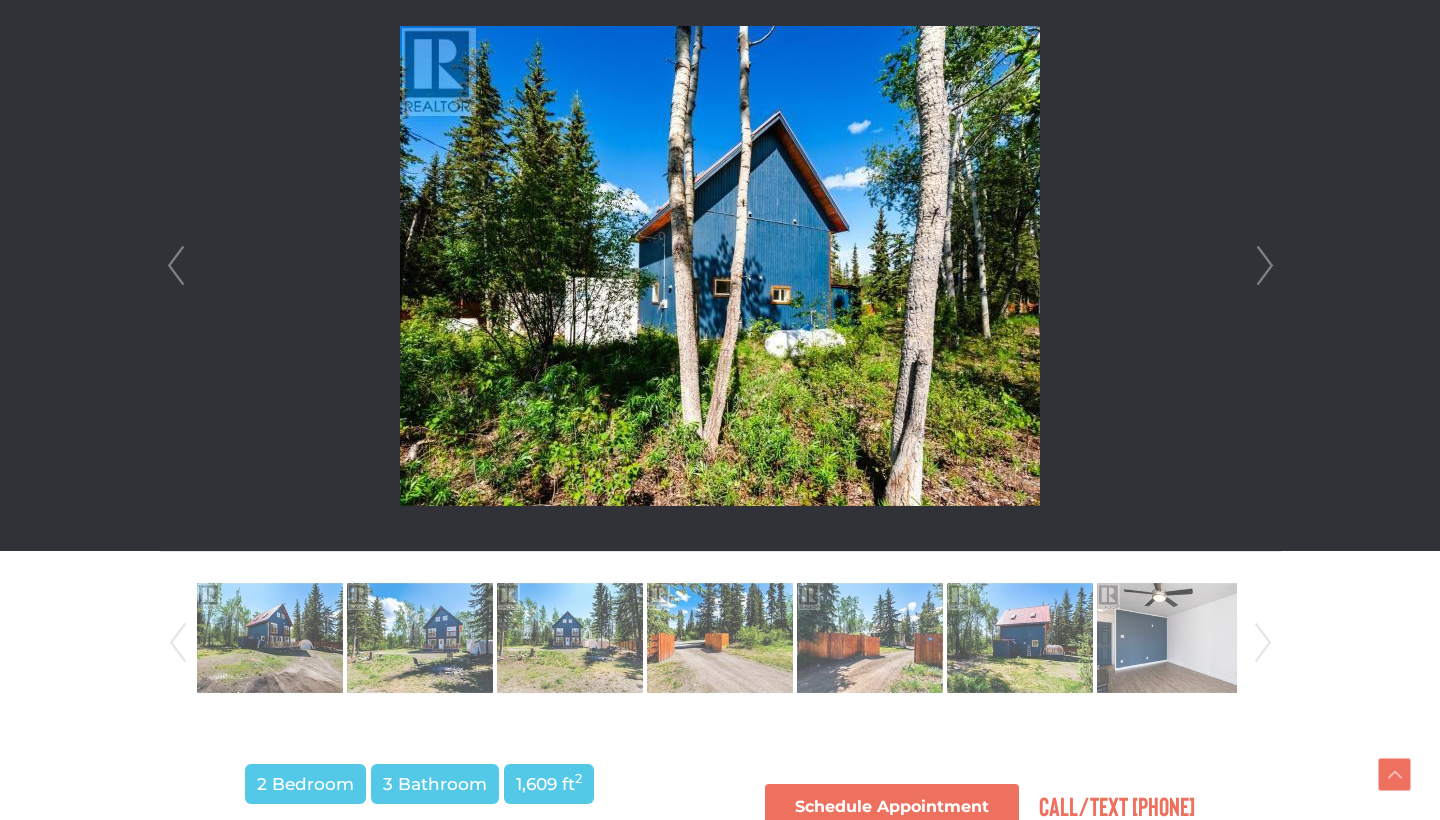 click on "Next" at bounding box center (1265, 266) 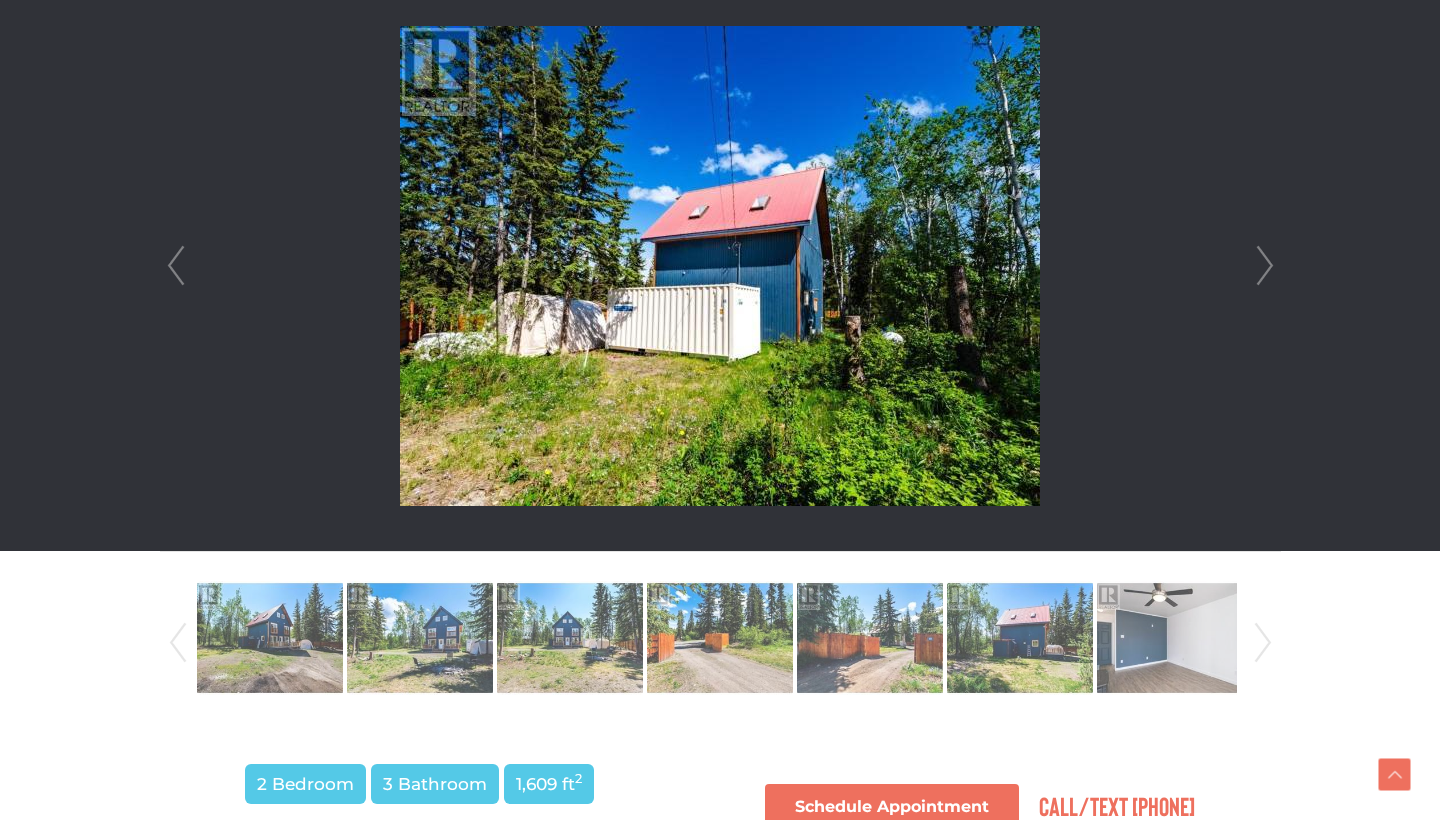 click on "Next" at bounding box center [1265, 266] 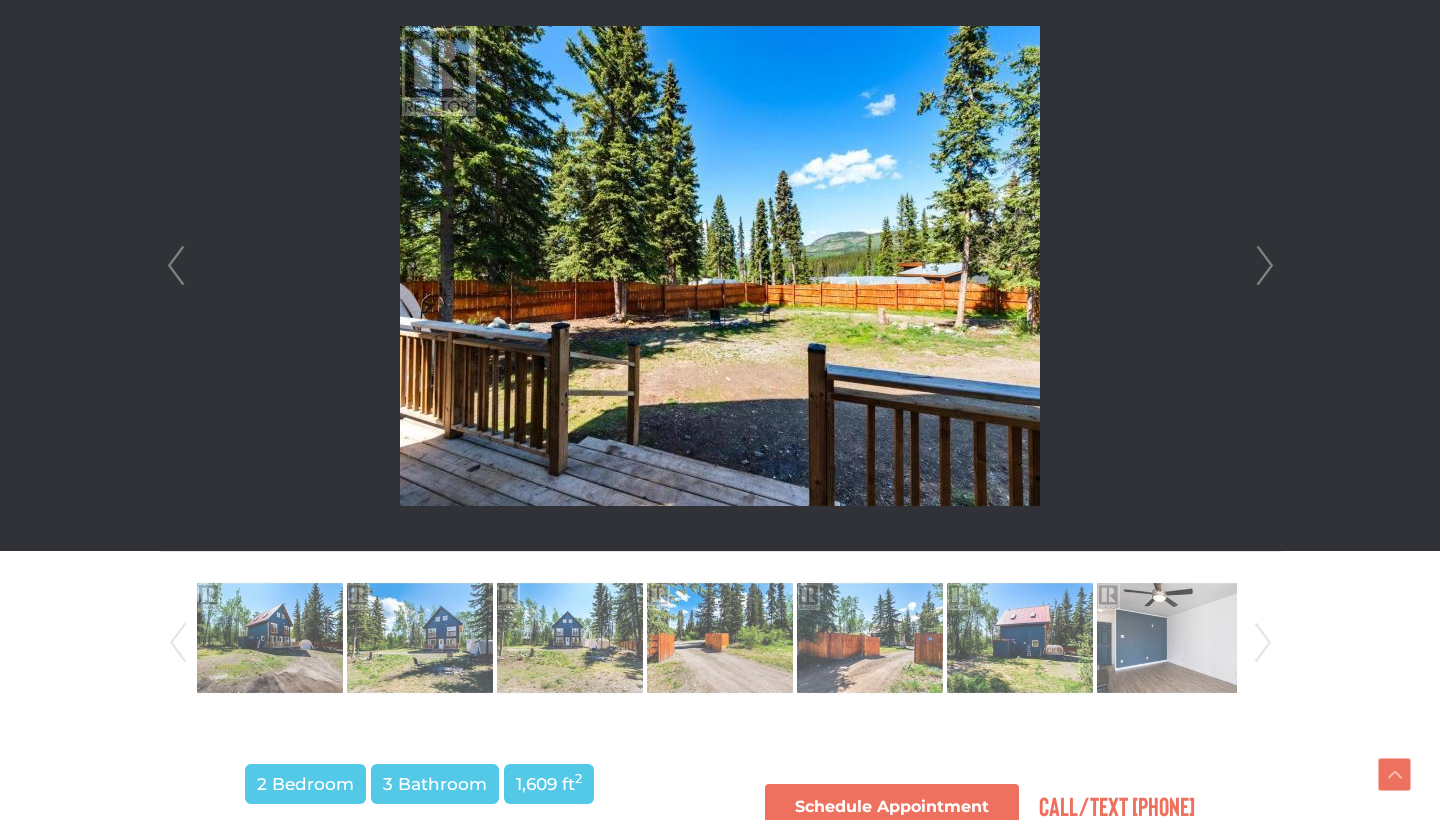 click on "Next" at bounding box center (1265, 266) 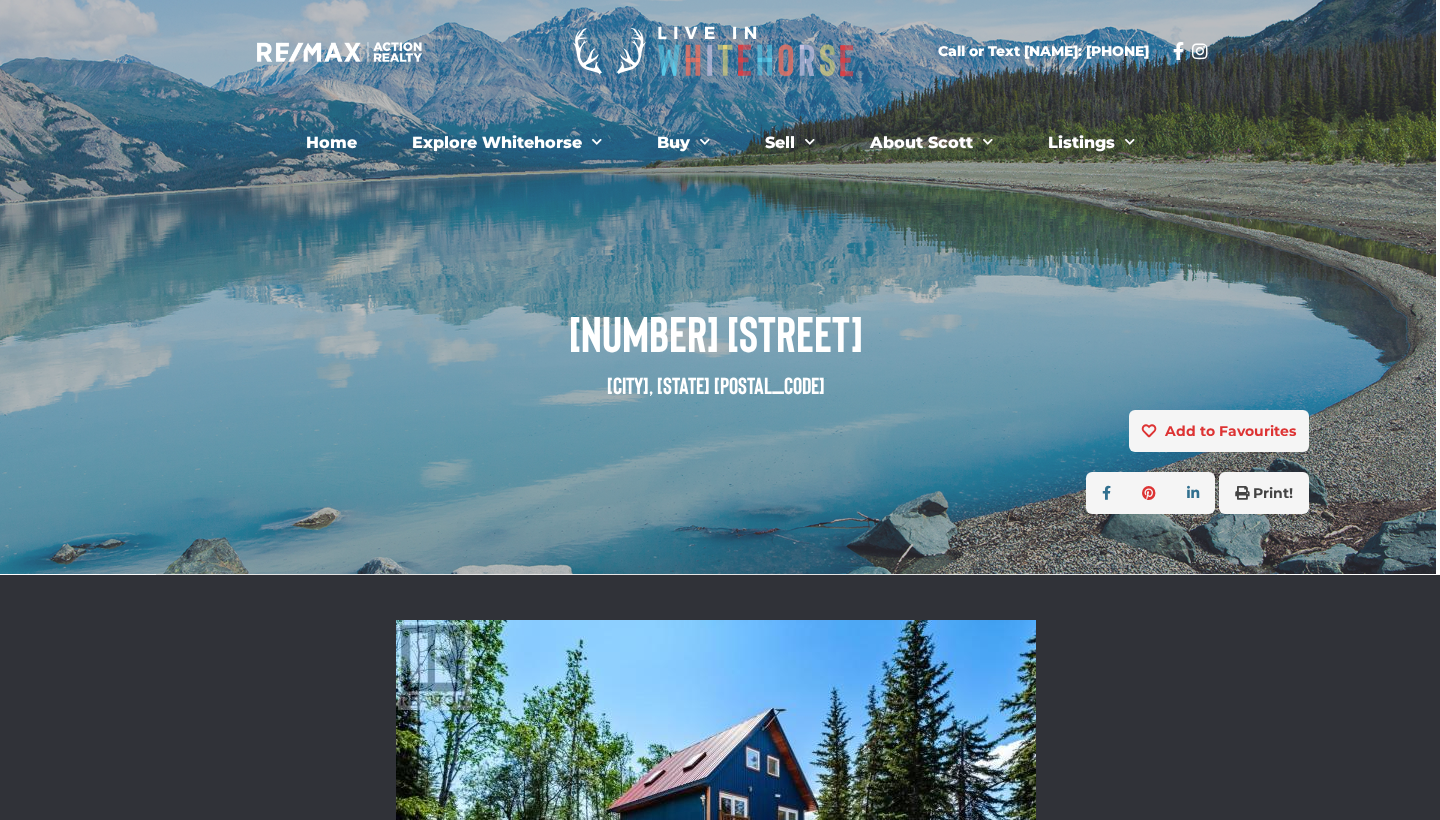 scroll, scrollTop: 0, scrollLeft: 4, axis: horizontal 